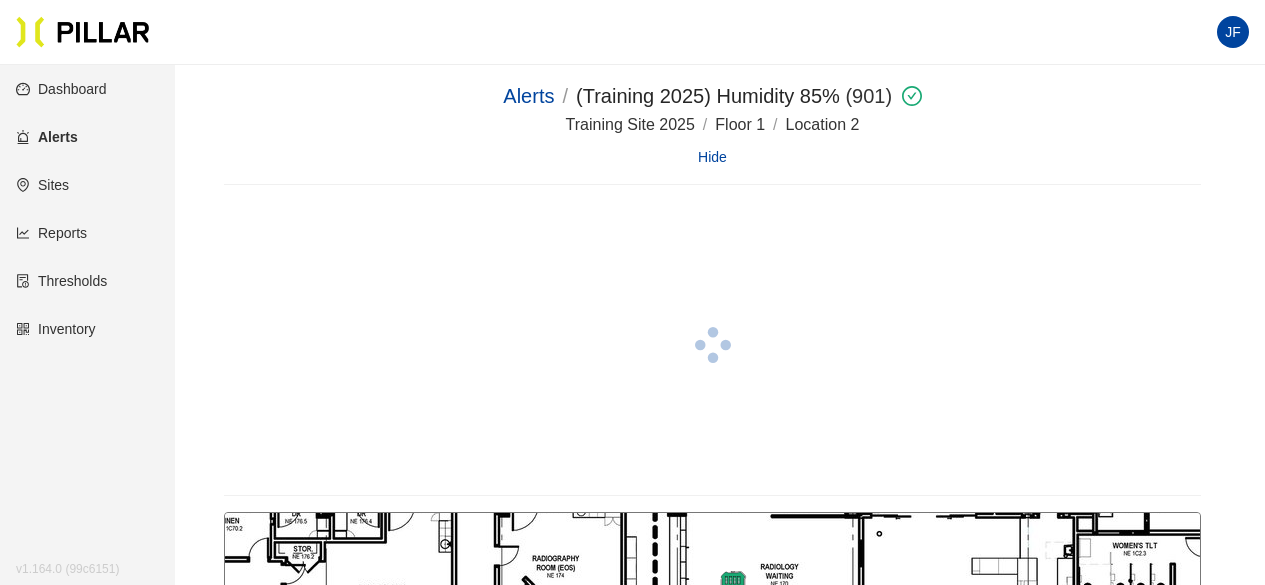 scroll, scrollTop: 0, scrollLeft: 0, axis: both 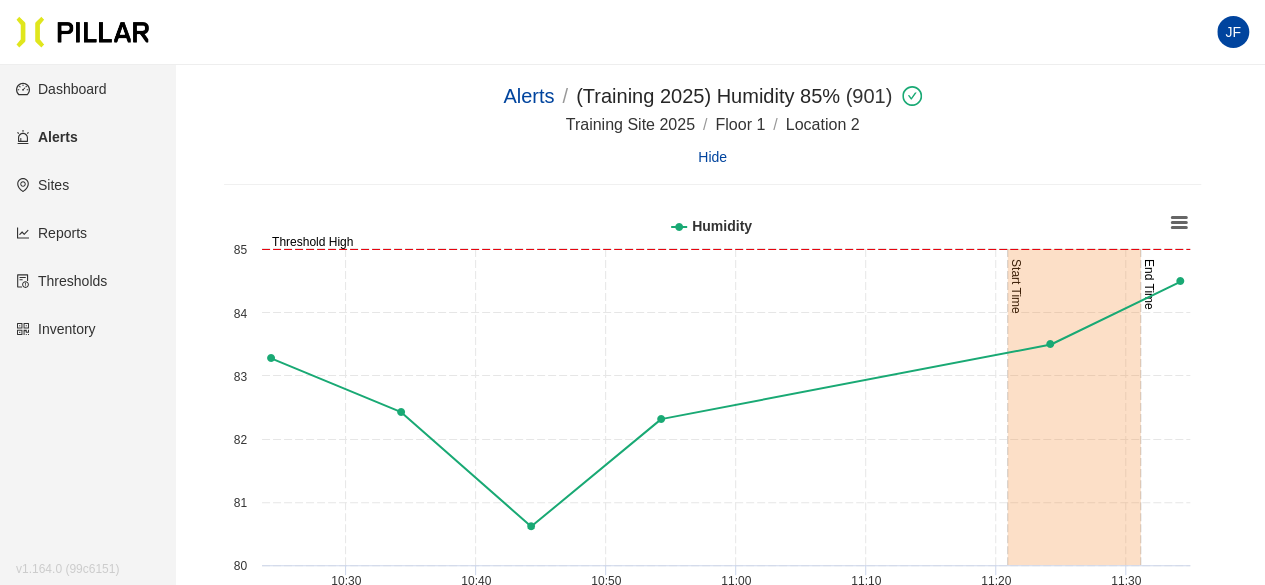 click on "Dashboard" at bounding box center (61, 89) 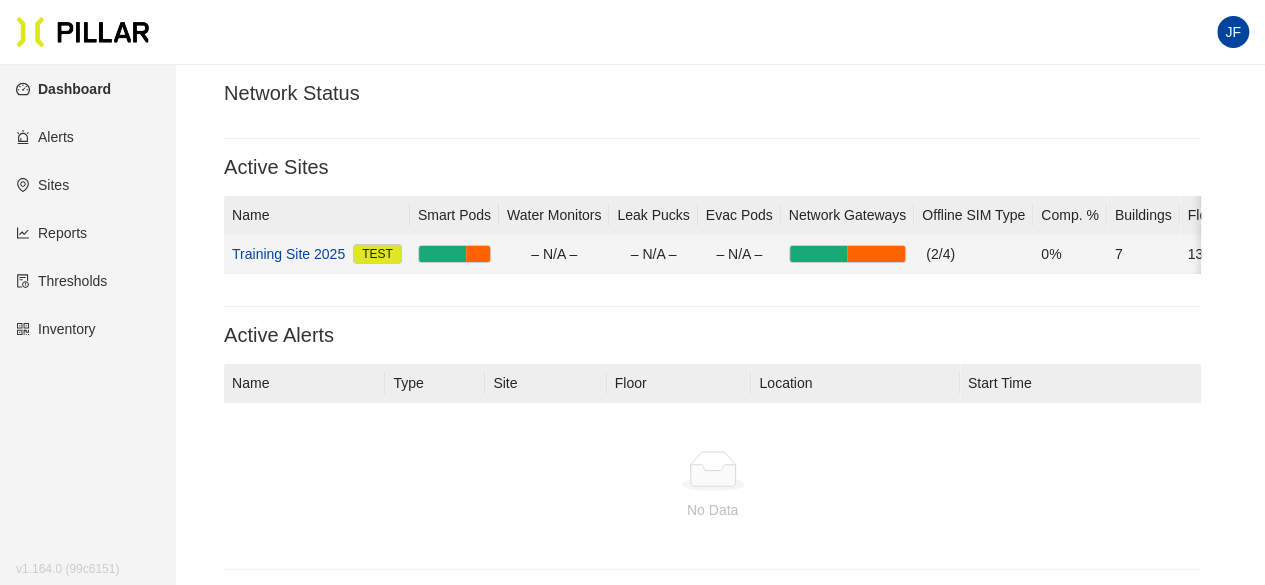 click on "Test" at bounding box center (377, 254) 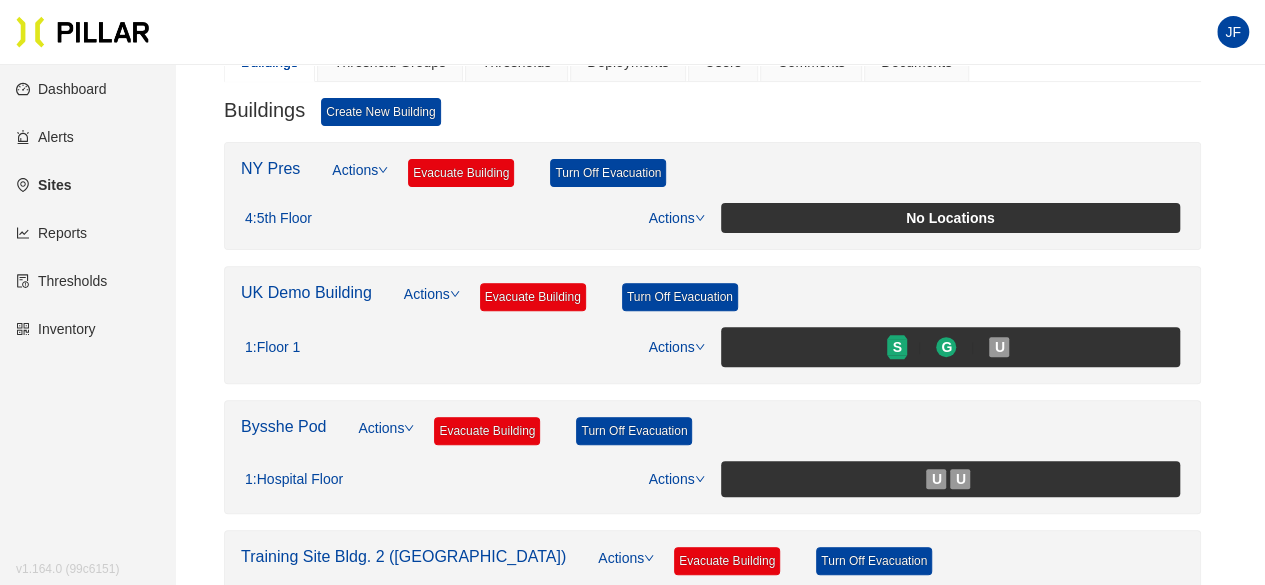 scroll, scrollTop: 210, scrollLeft: 0, axis: vertical 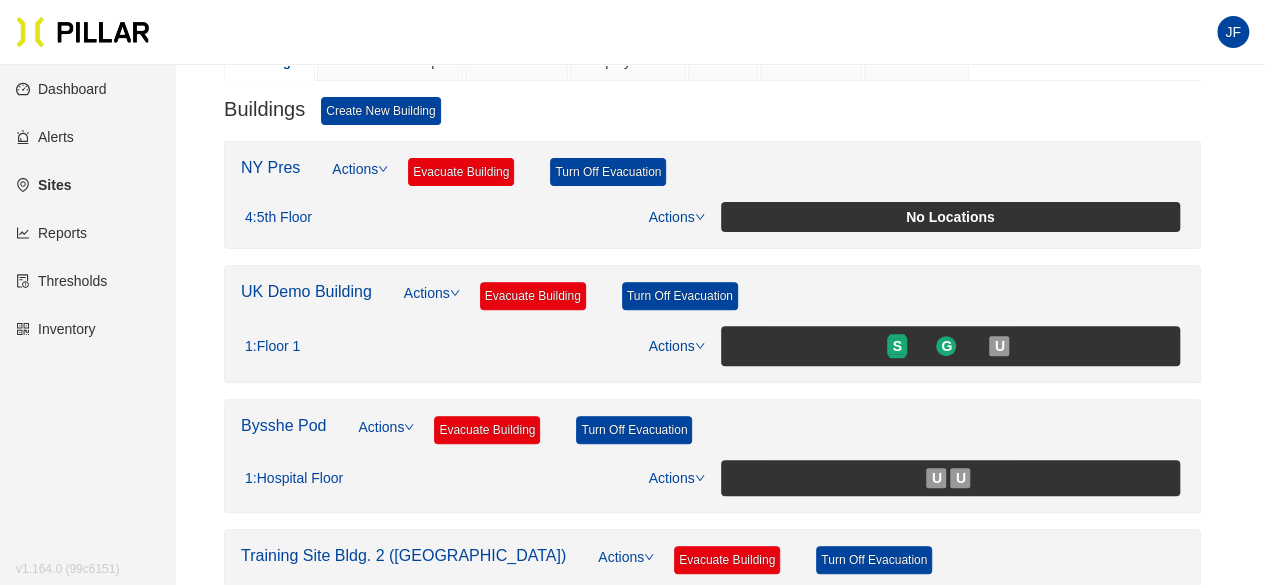 click on "UK Demo Building" at bounding box center [306, 291] 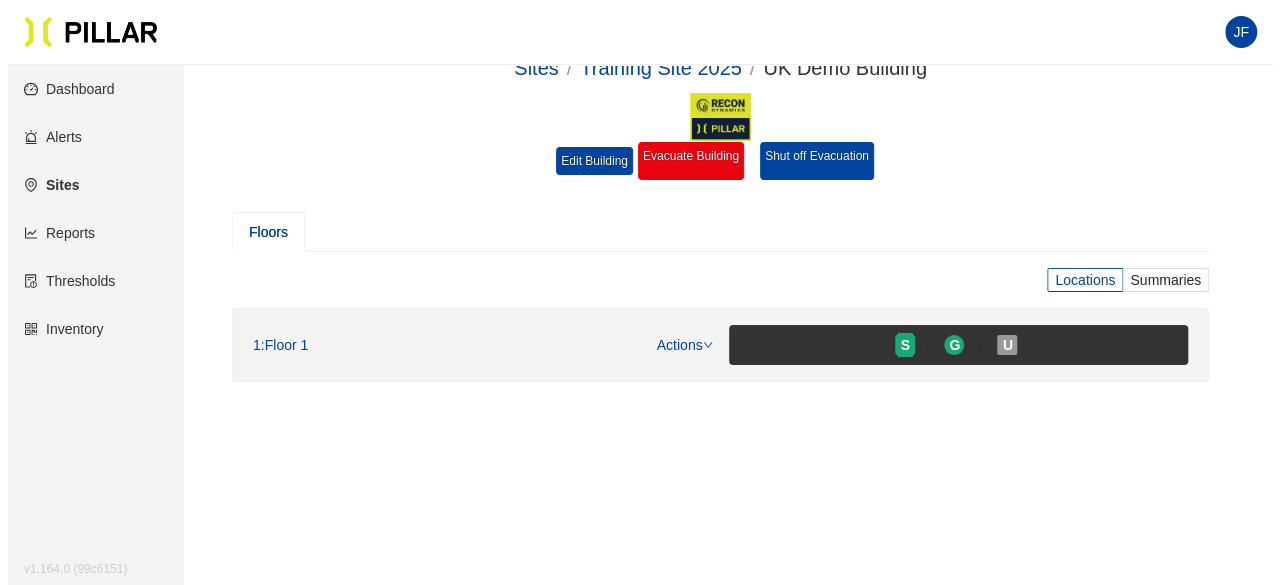 scroll, scrollTop: 0, scrollLeft: 0, axis: both 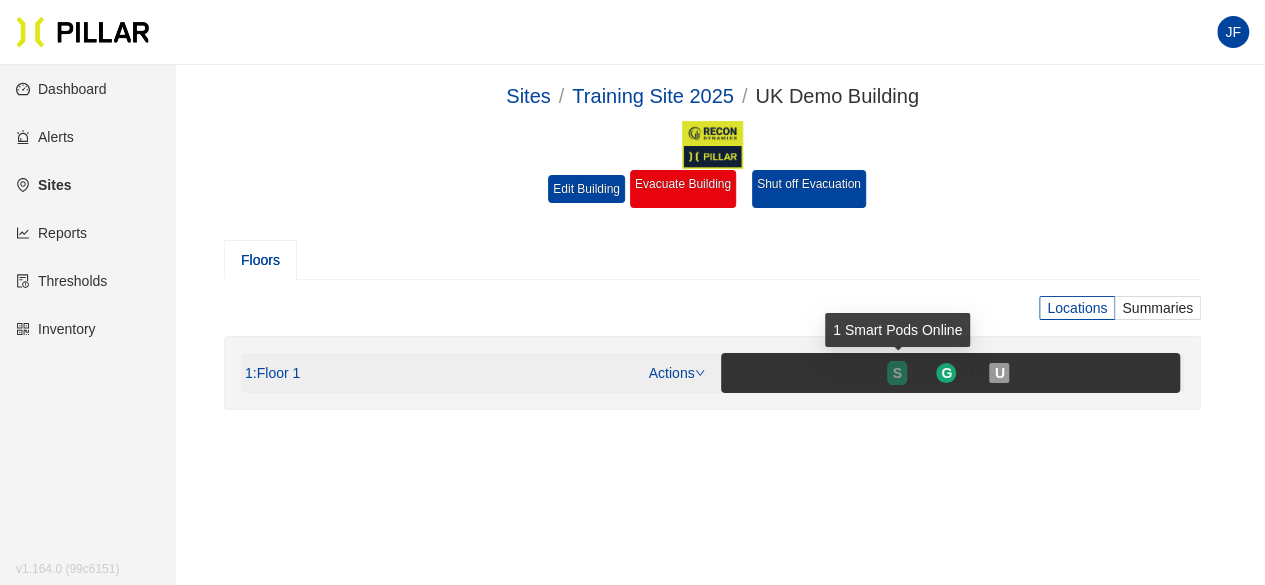 click on "S" at bounding box center [897, 373] 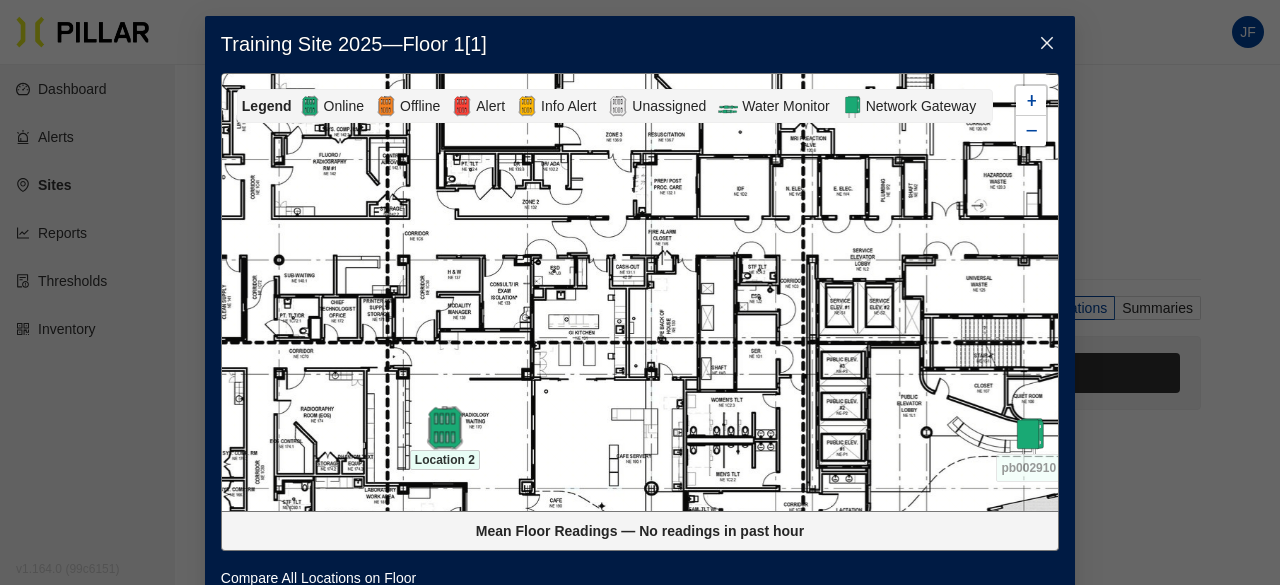 click at bounding box center [444, 427] 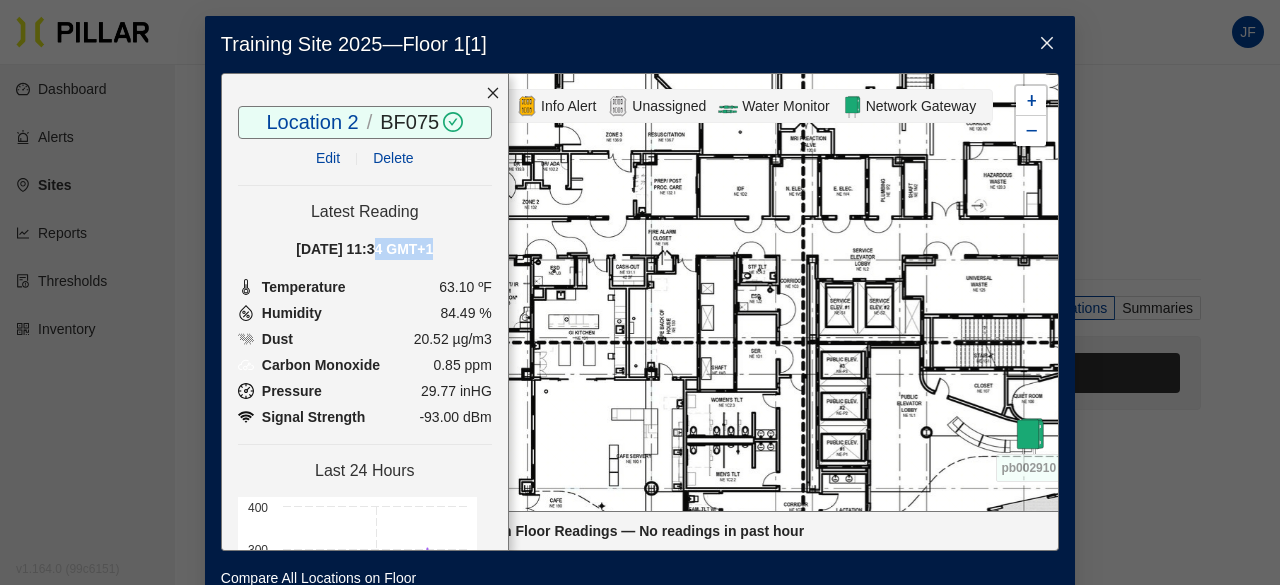 drag, startPoint x: 344, startPoint y: 249, endPoint x: 398, endPoint y: 245, distance: 54.147945 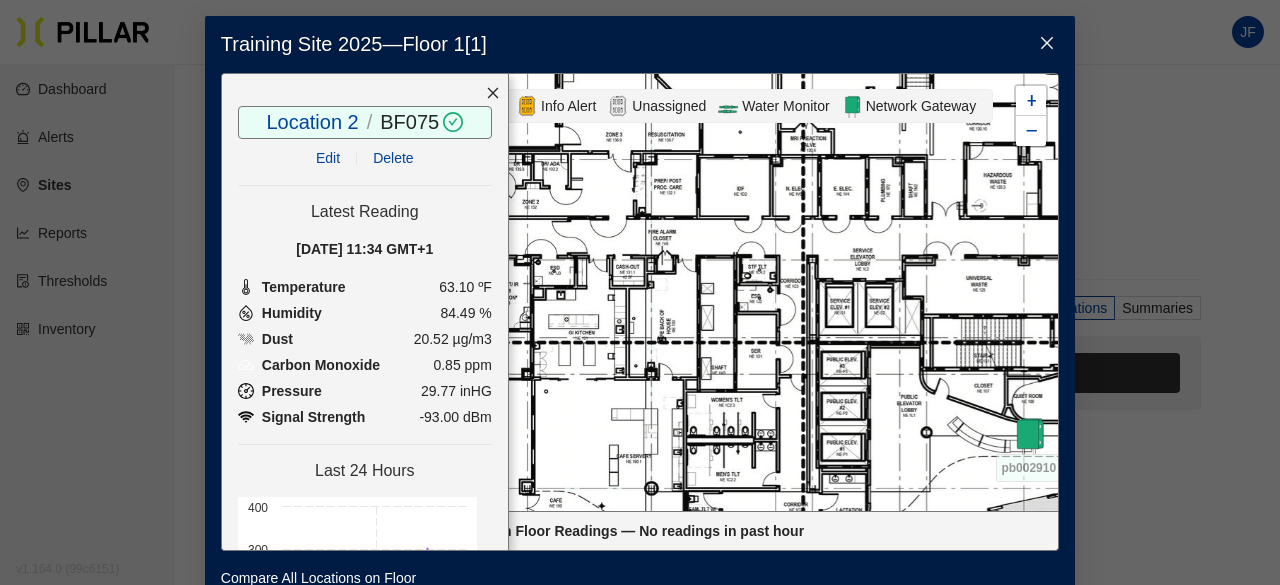 click on "[DATE] 11:34 GMT+1" at bounding box center (365, 249) 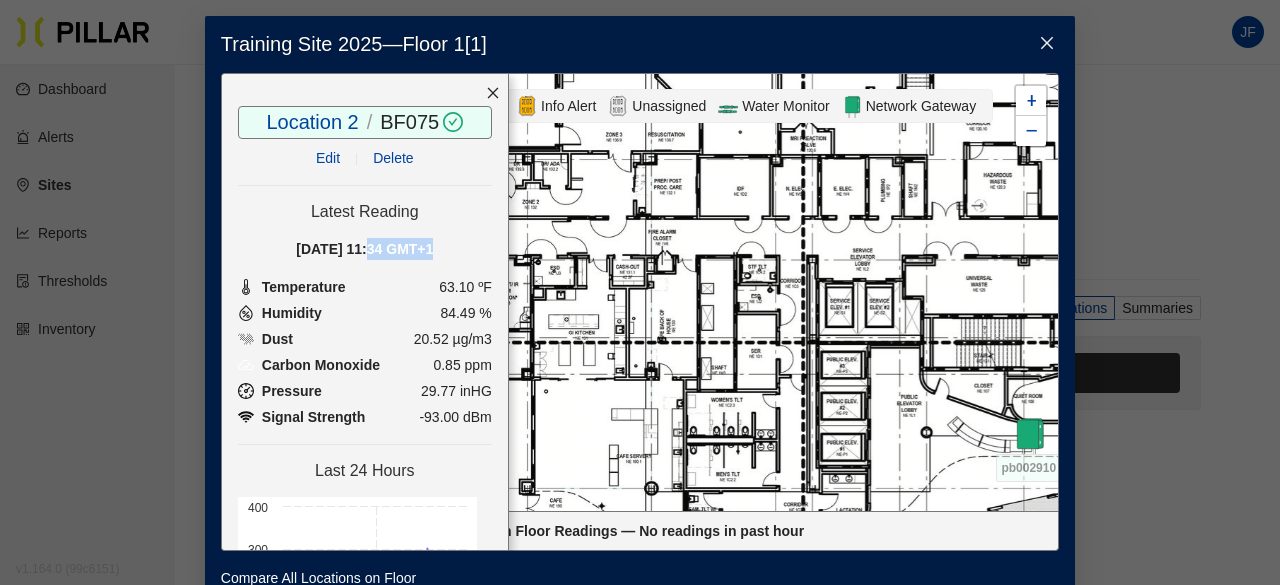 drag, startPoint x: 340, startPoint y: 247, endPoint x: 400, endPoint y: 253, distance: 60.299255 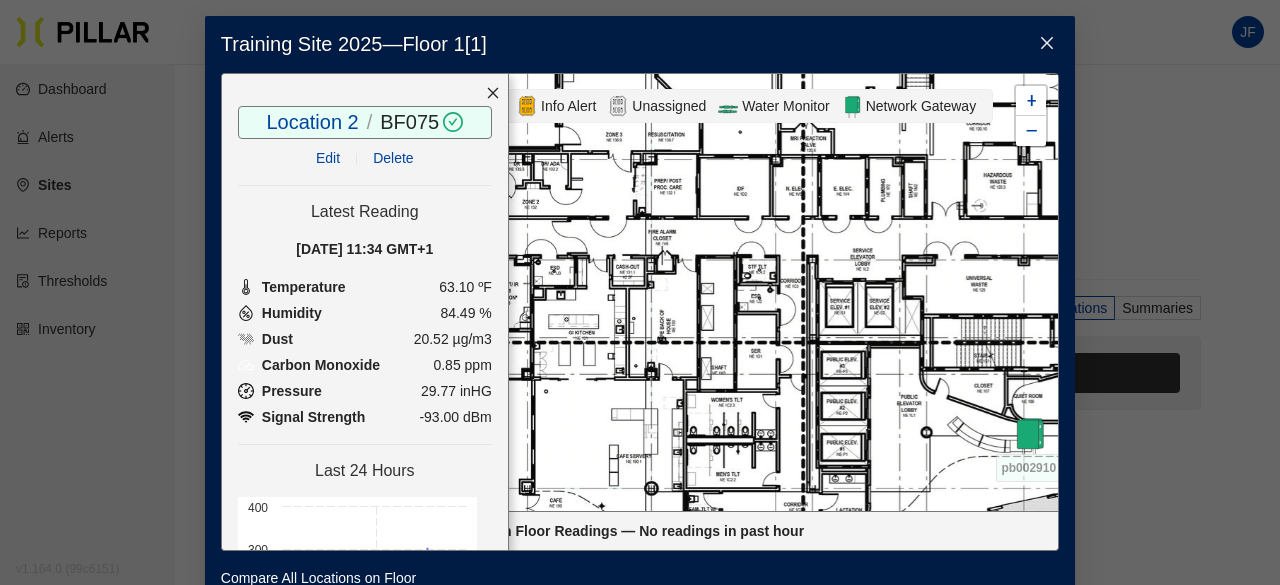 click on "Temperature 63.10    ºF" at bounding box center [365, 287] 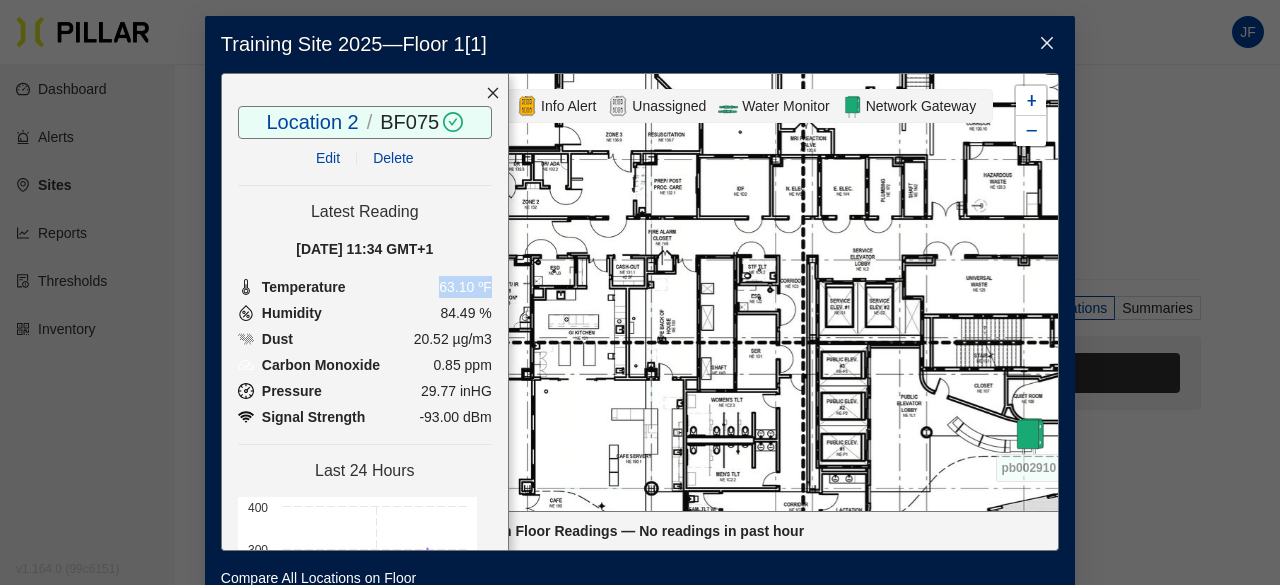 drag, startPoint x: 408, startPoint y: 289, endPoint x: 462, endPoint y: 287, distance: 54.037025 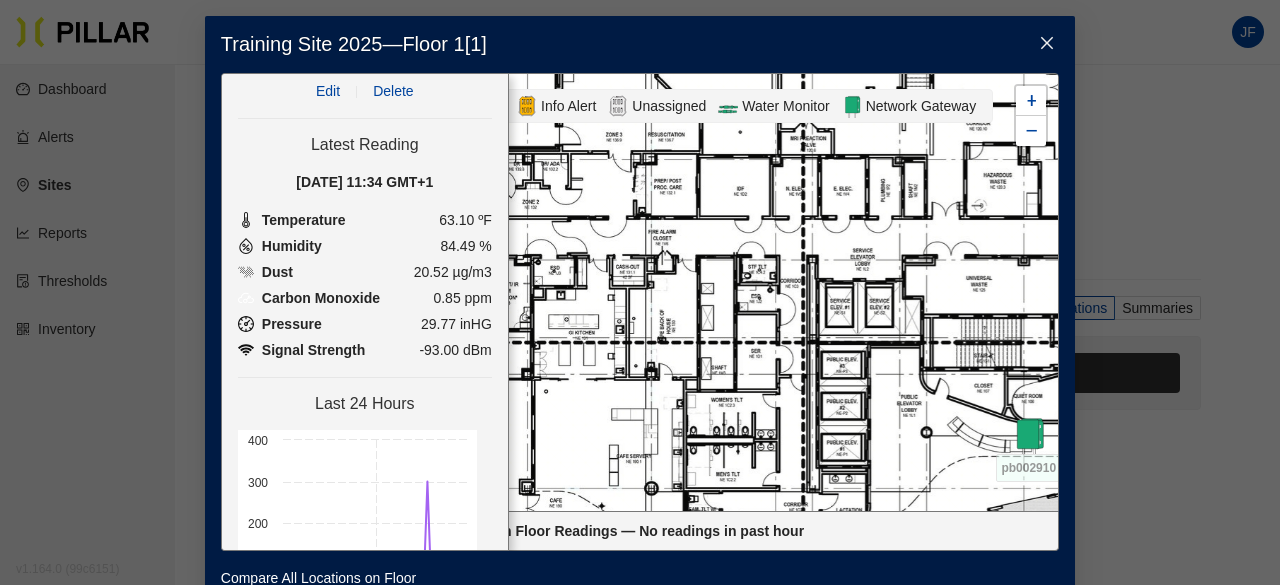 scroll, scrollTop: 0, scrollLeft: 0, axis: both 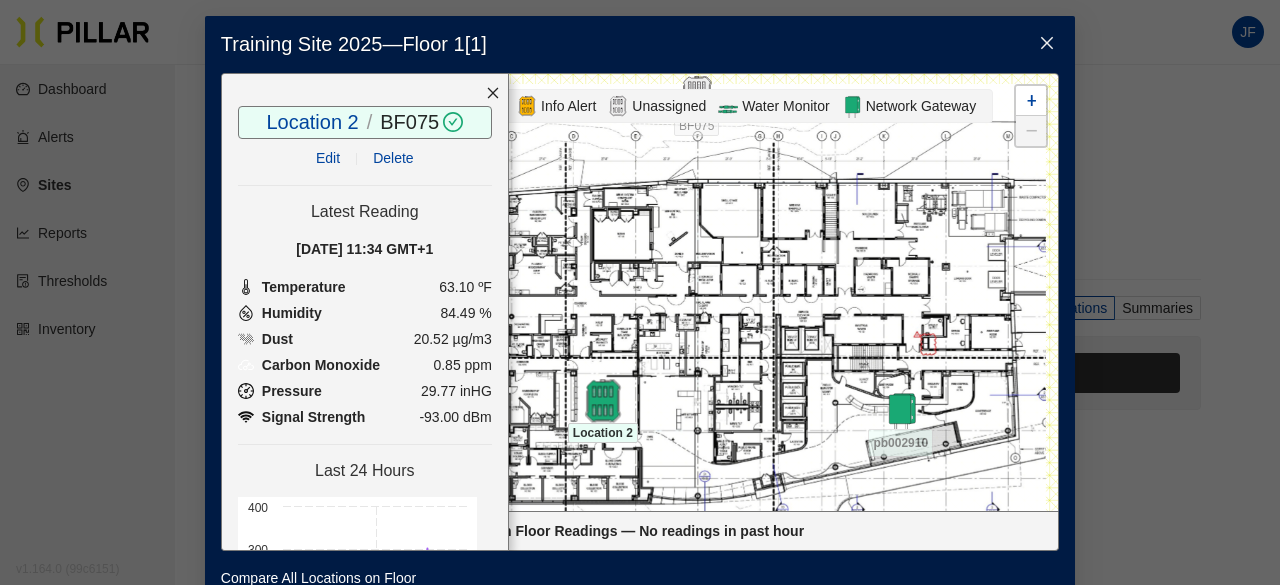 click at bounding box center [602, 400] 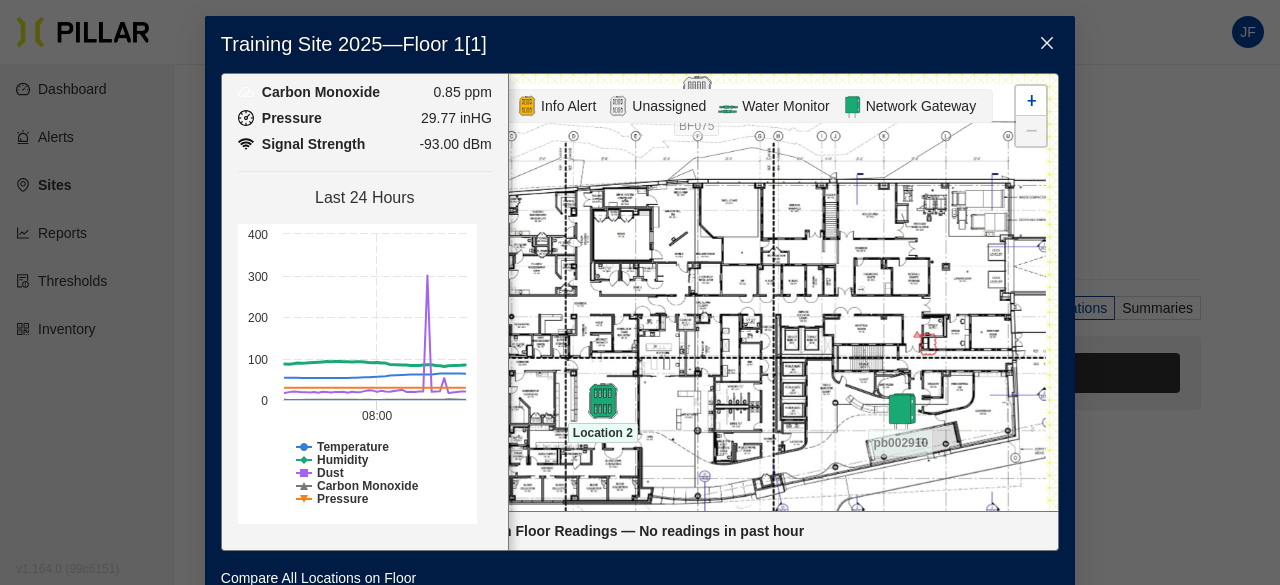 scroll, scrollTop: 293, scrollLeft: 0, axis: vertical 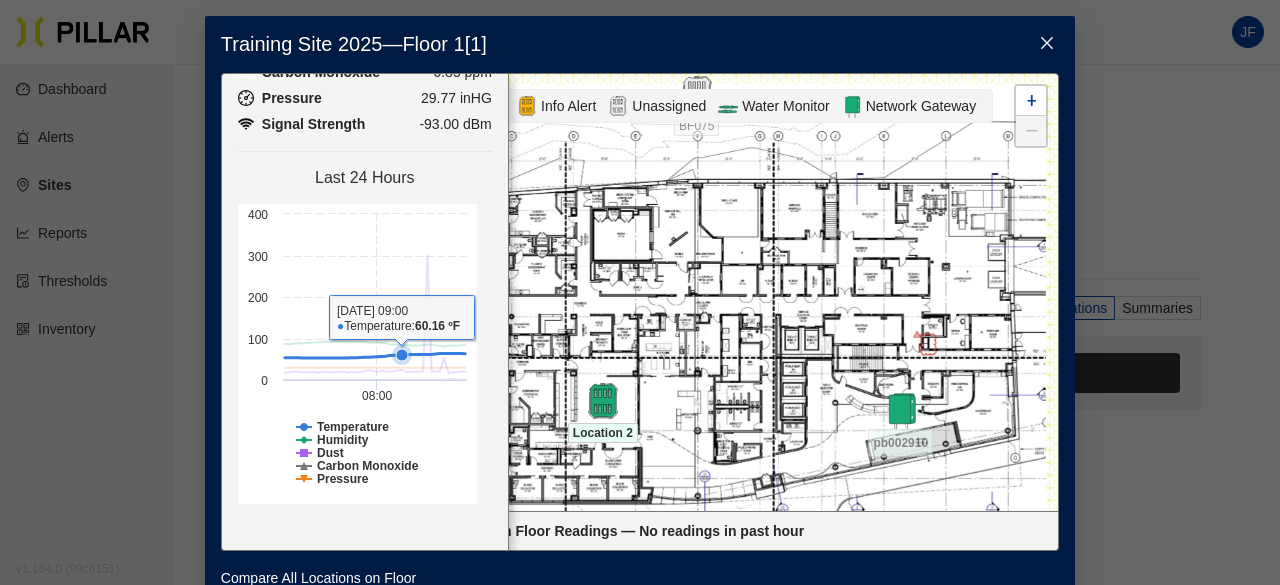 click 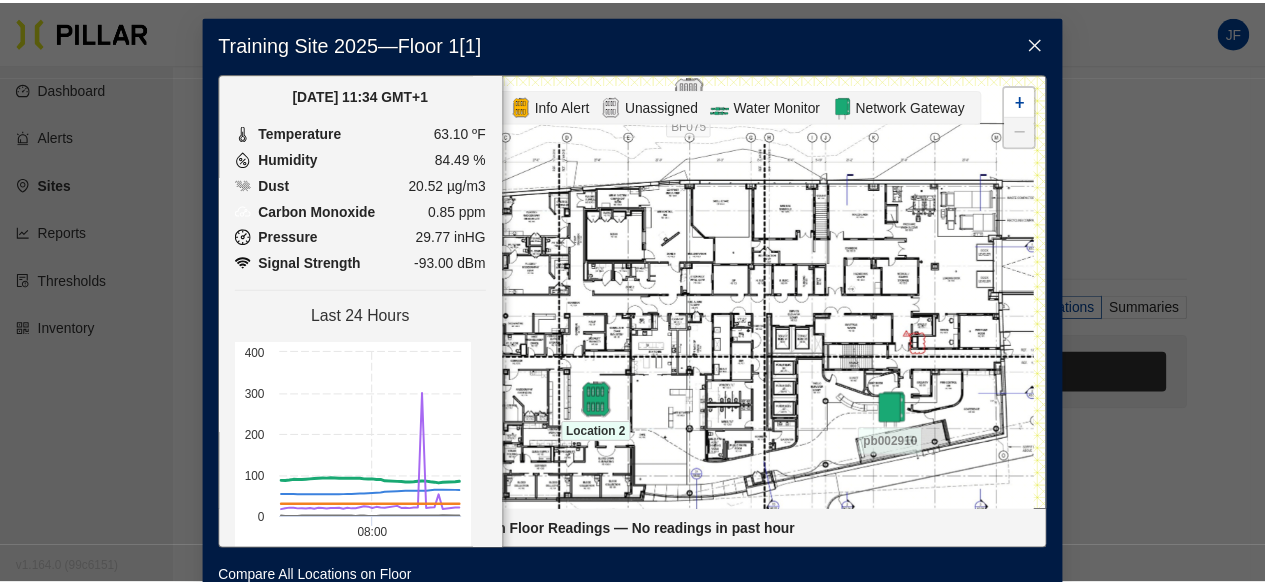 scroll, scrollTop: 0, scrollLeft: 0, axis: both 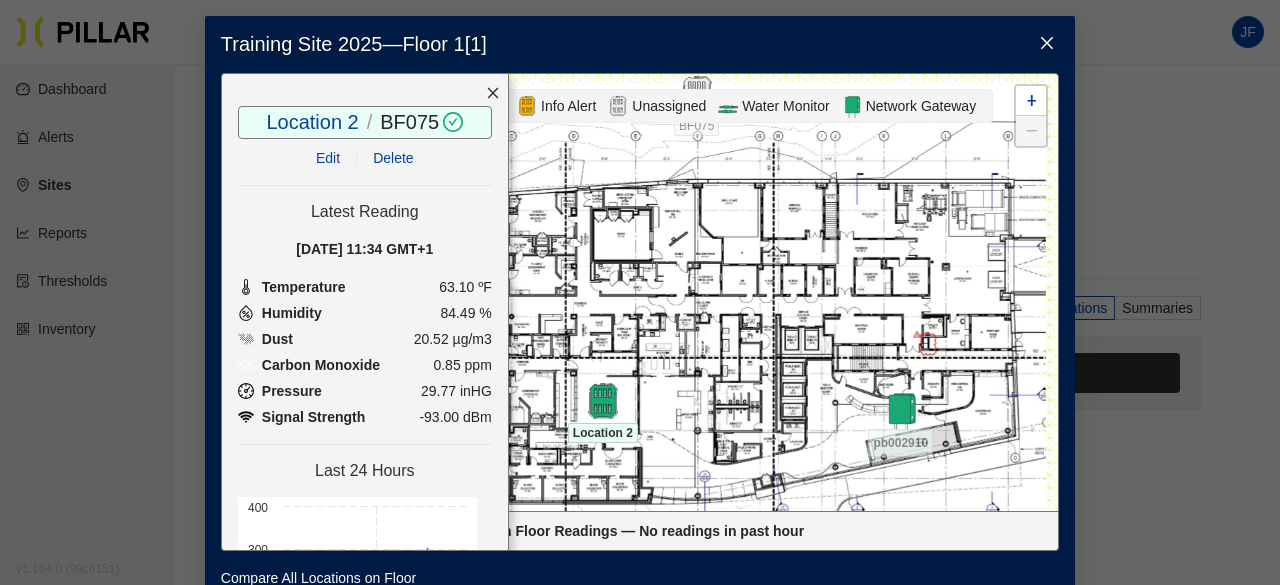 click 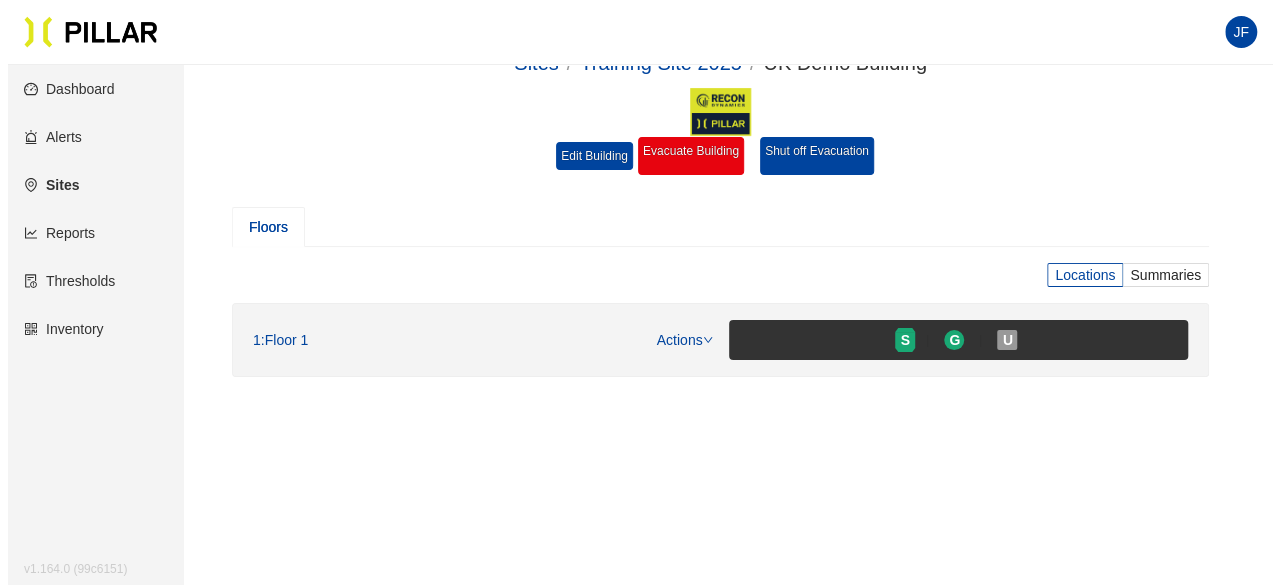 scroll, scrollTop: 79, scrollLeft: 0, axis: vertical 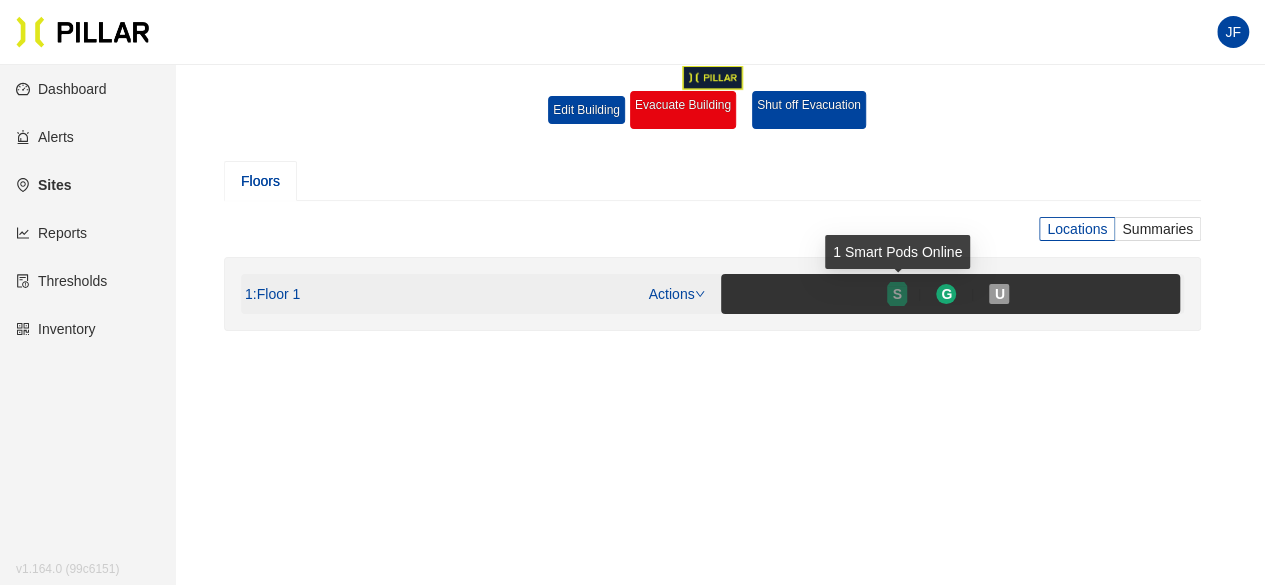 click on "S" at bounding box center [897, 294] 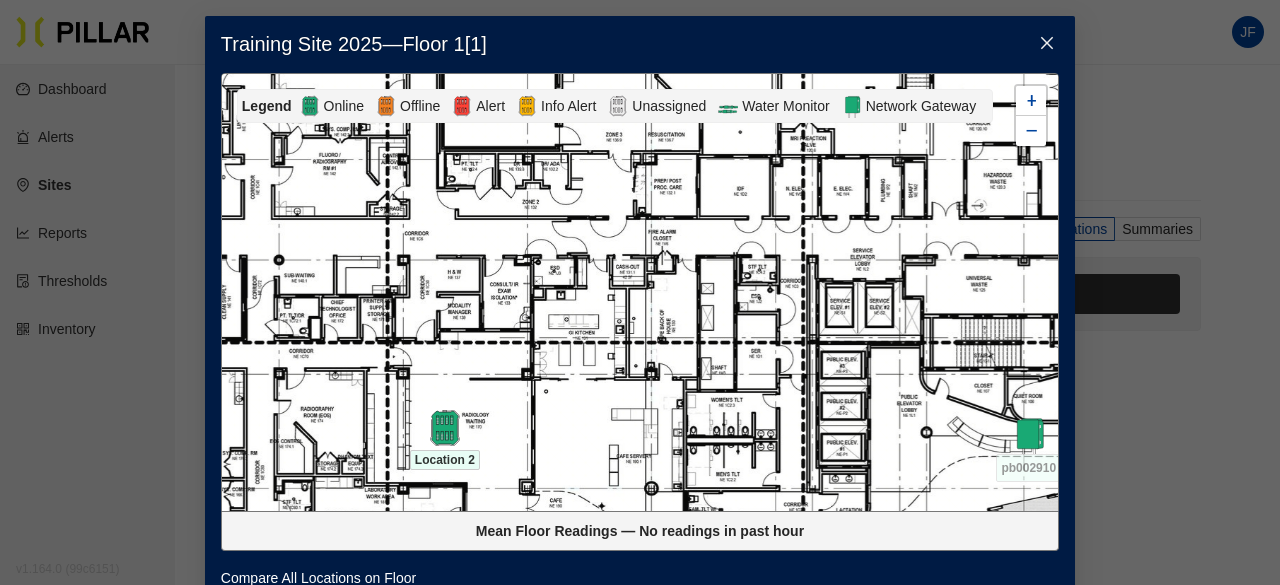 click on "Location 2" at bounding box center [445, 460] 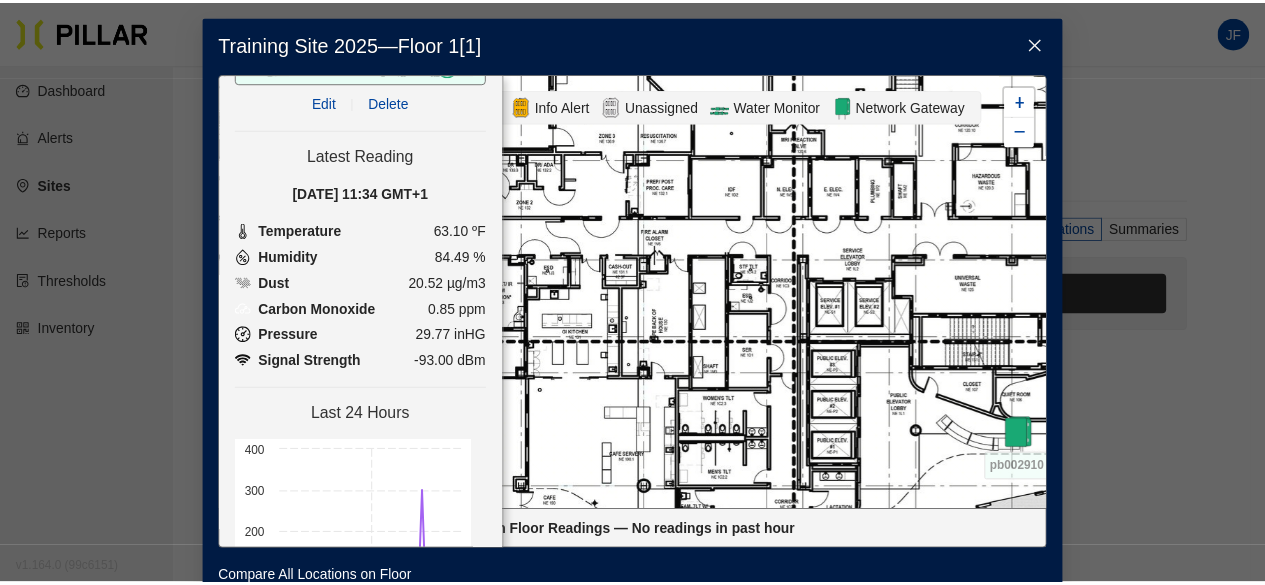 scroll, scrollTop: 0, scrollLeft: 0, axis: both 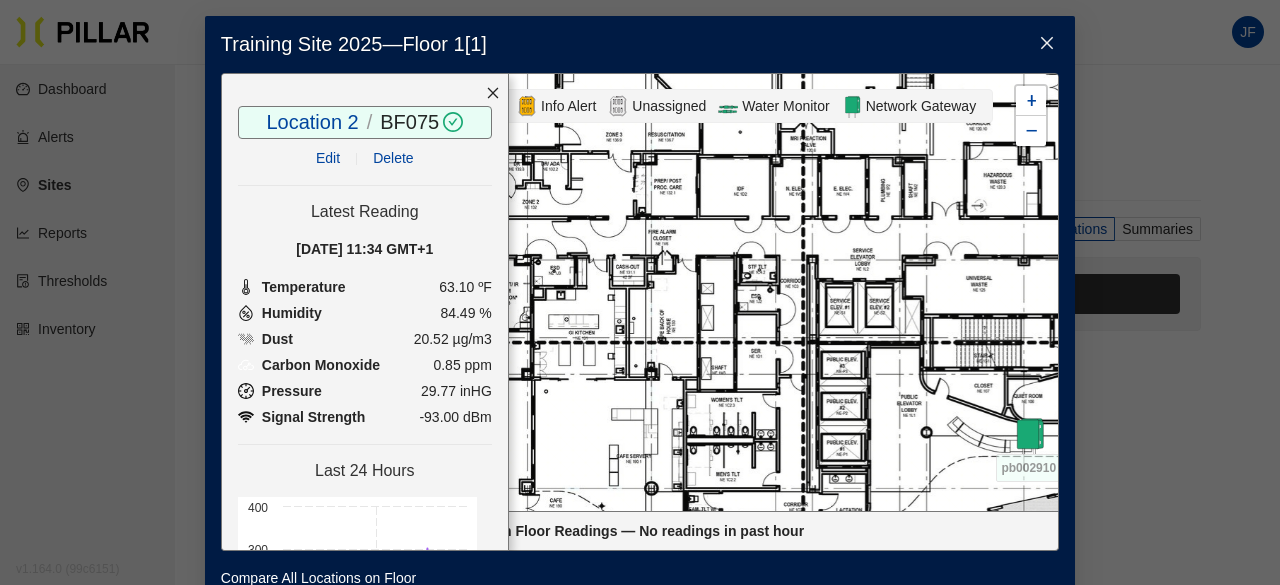 click 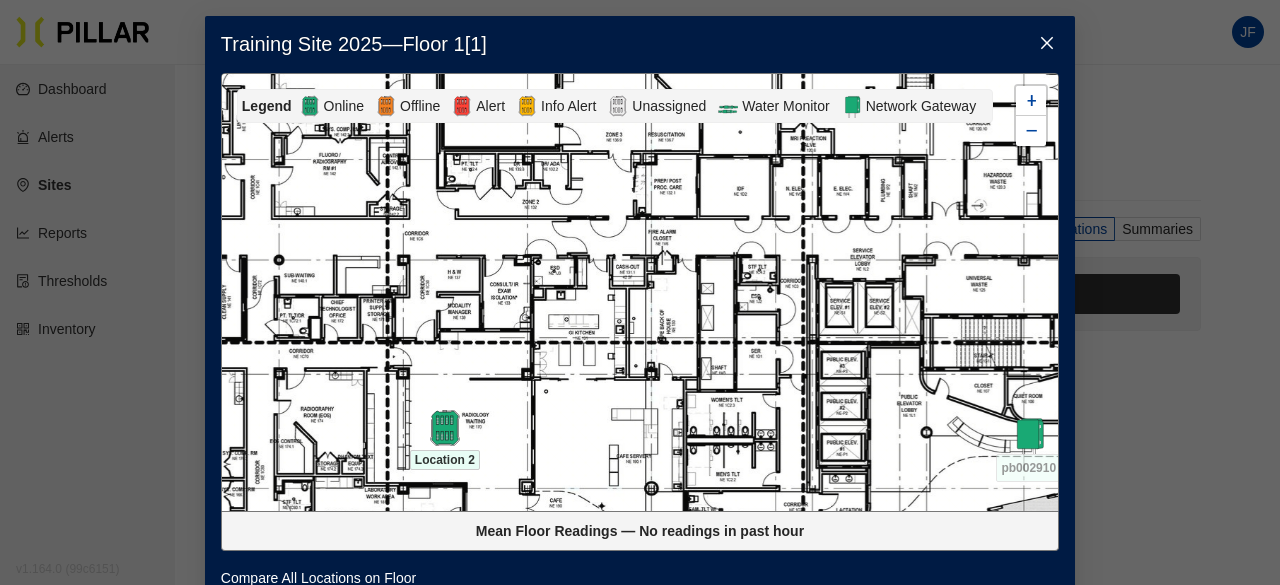 click at bounding box center (1047, 44) 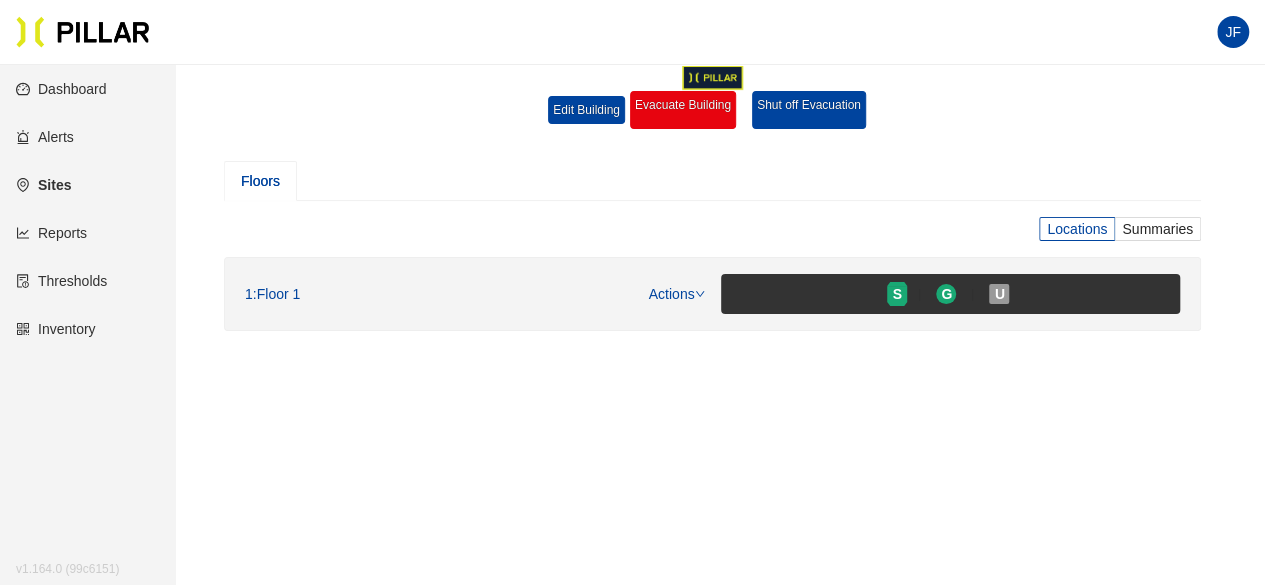 scroll, scrollTop: 0, scrollLeft: 0, axis: both 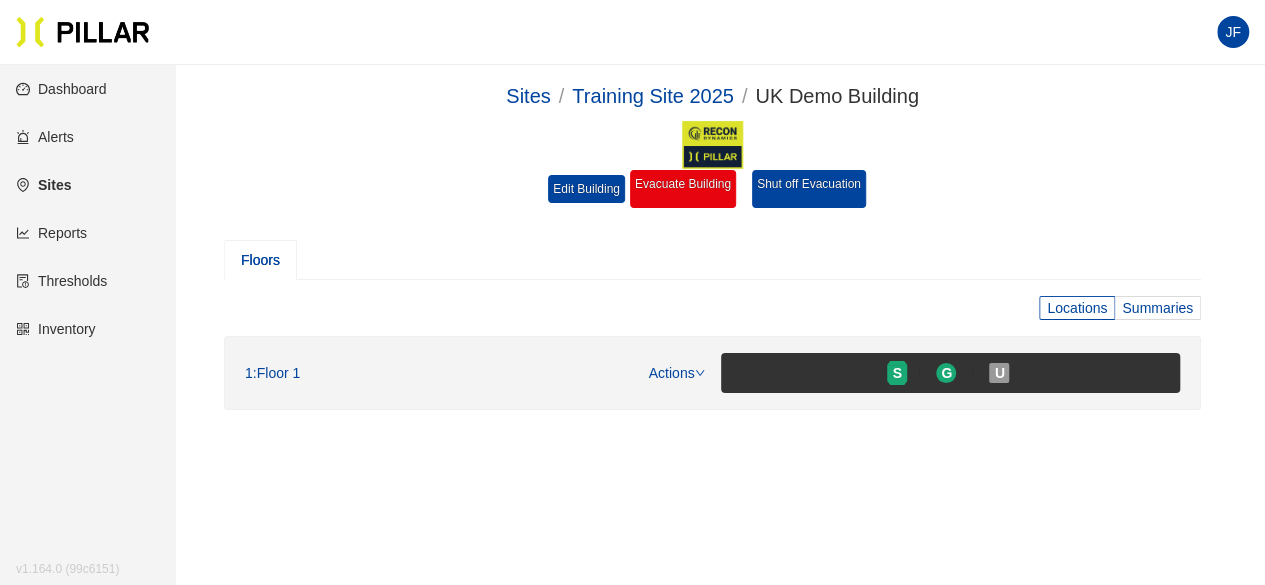 click on "Summaries" at bounding box center [1157, 308] 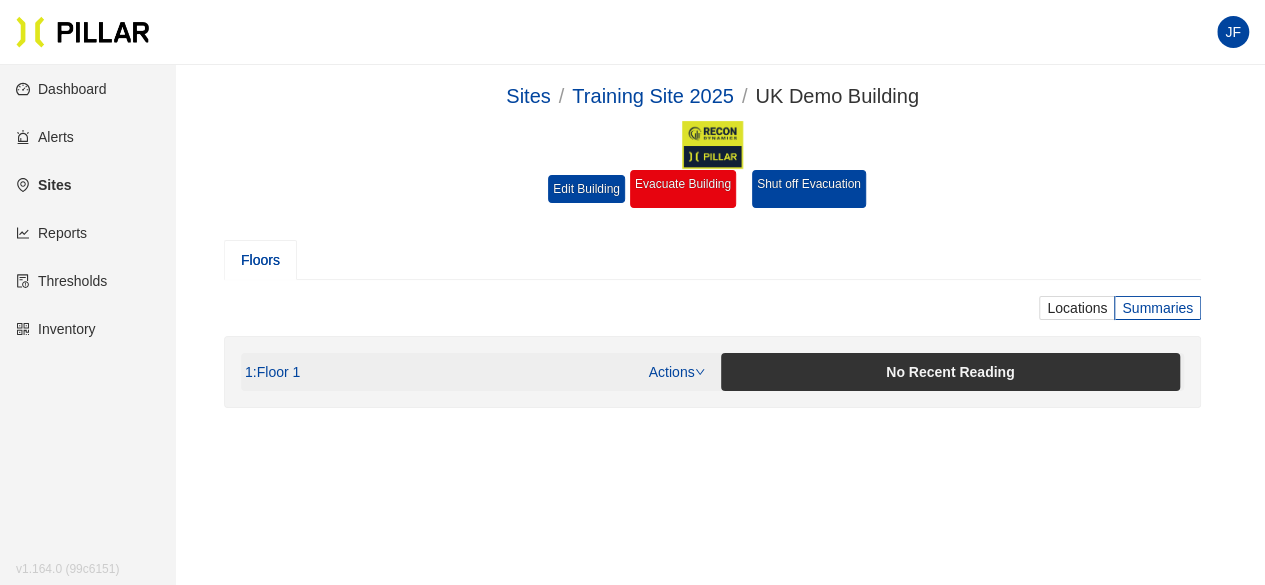 click on "Actions" at bounding box center [677, 372] 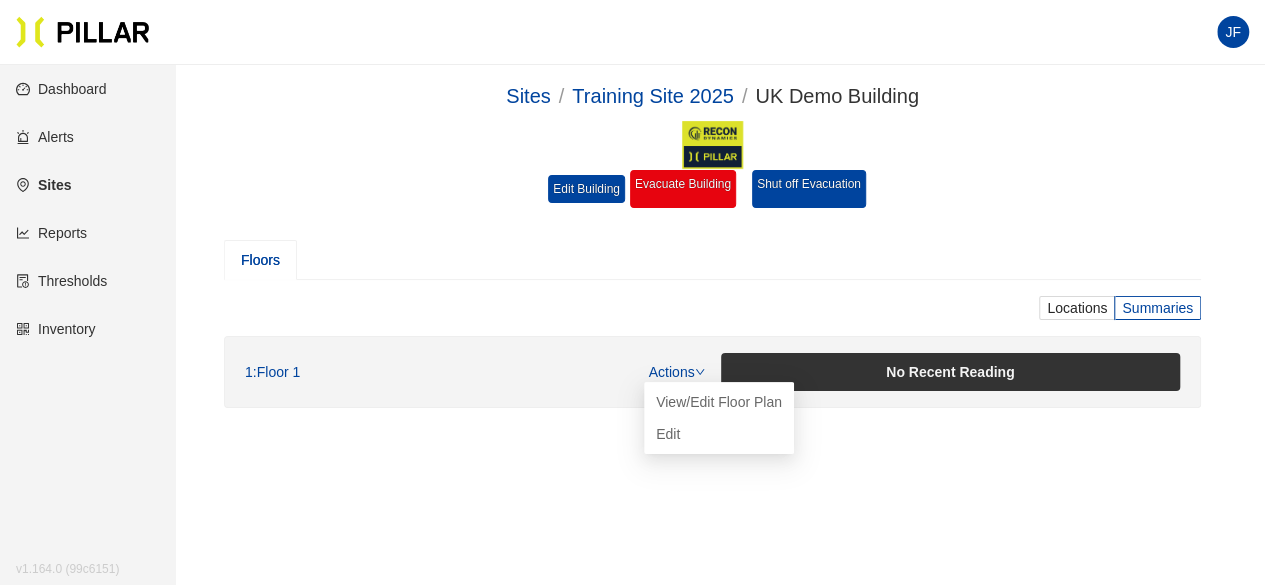 click on "Locations [GEOGRAPHIC_DATA]" at bounding box center [712, 308] 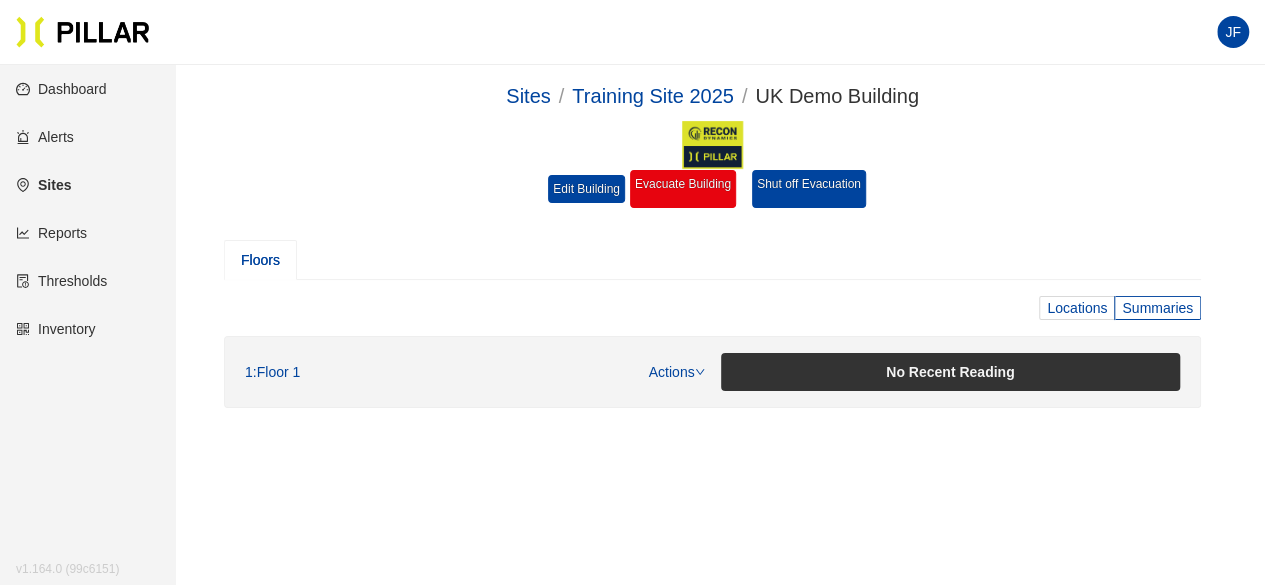 click on "Locations" at bounding box center [1077, 308] 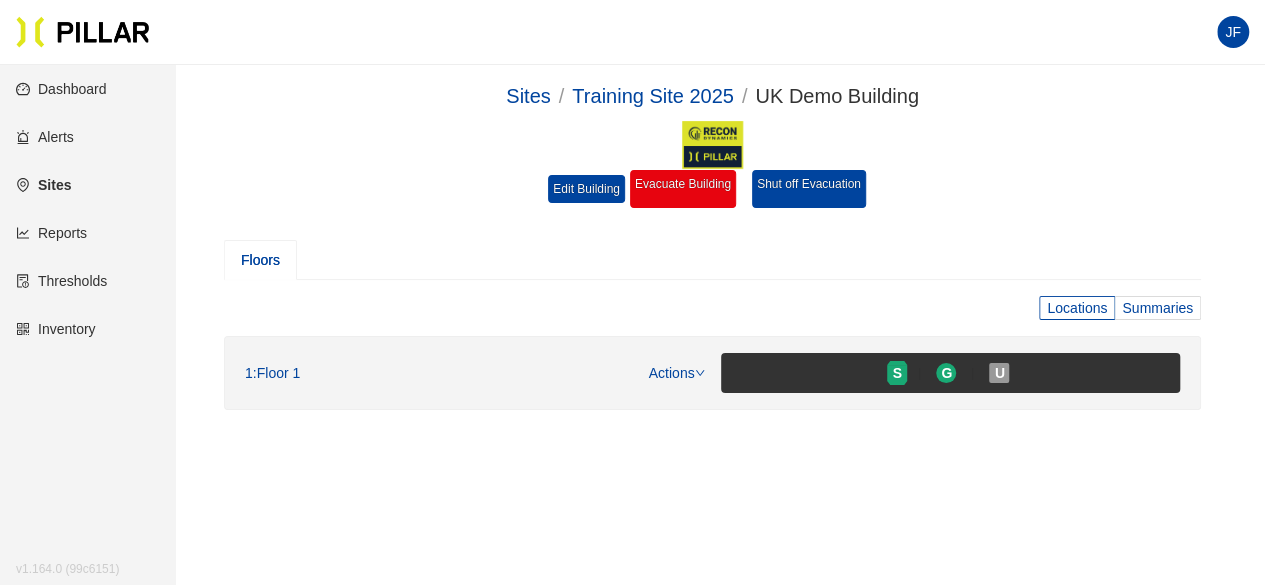 click on "Summaries" at bounding box center [1158, 308] 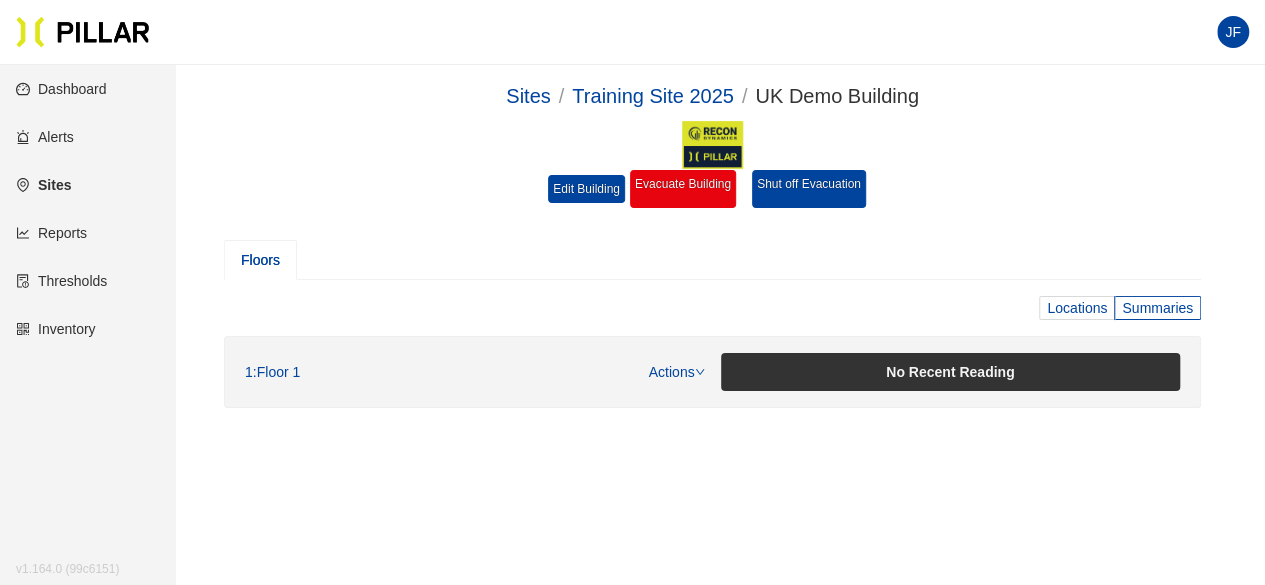 click on "Locations" at bounding box center (1077, 308) 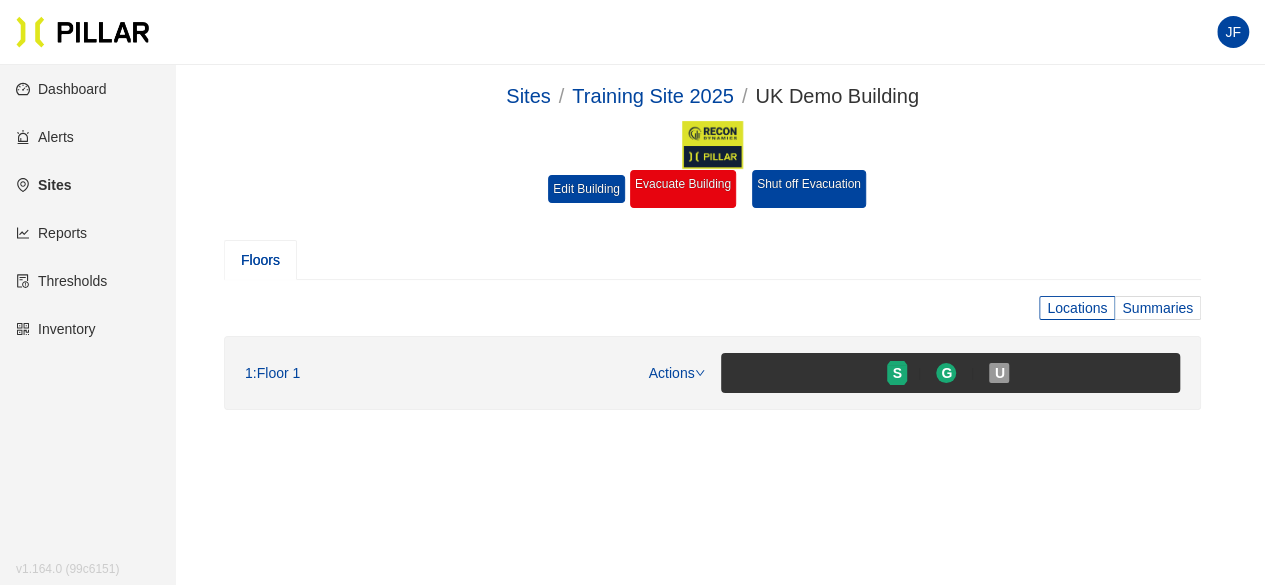 click on "Summaries" at bounding box center [1157, 308] 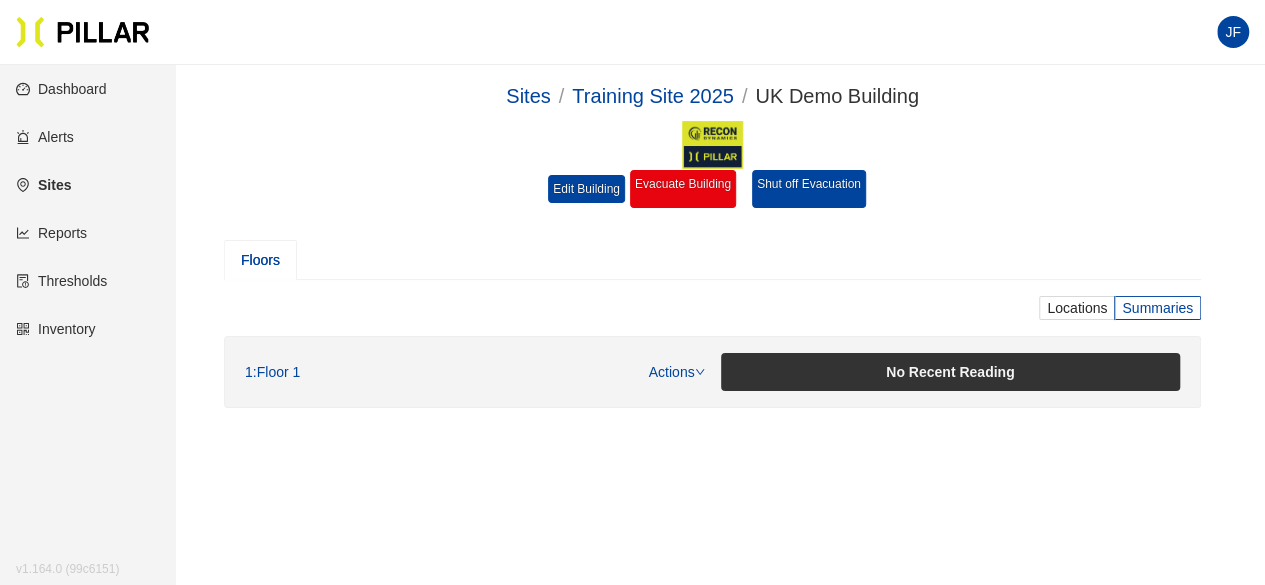 click on "Floors" at bounding box center (260, 260) 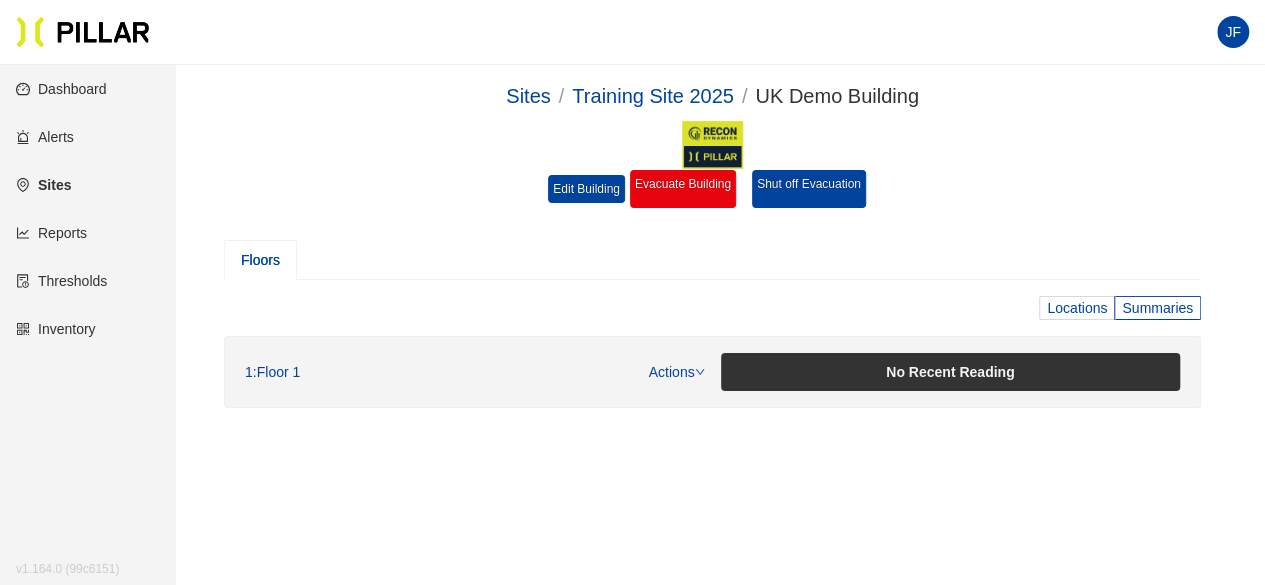 click on "Locations" at bounding box center (1077, 308) 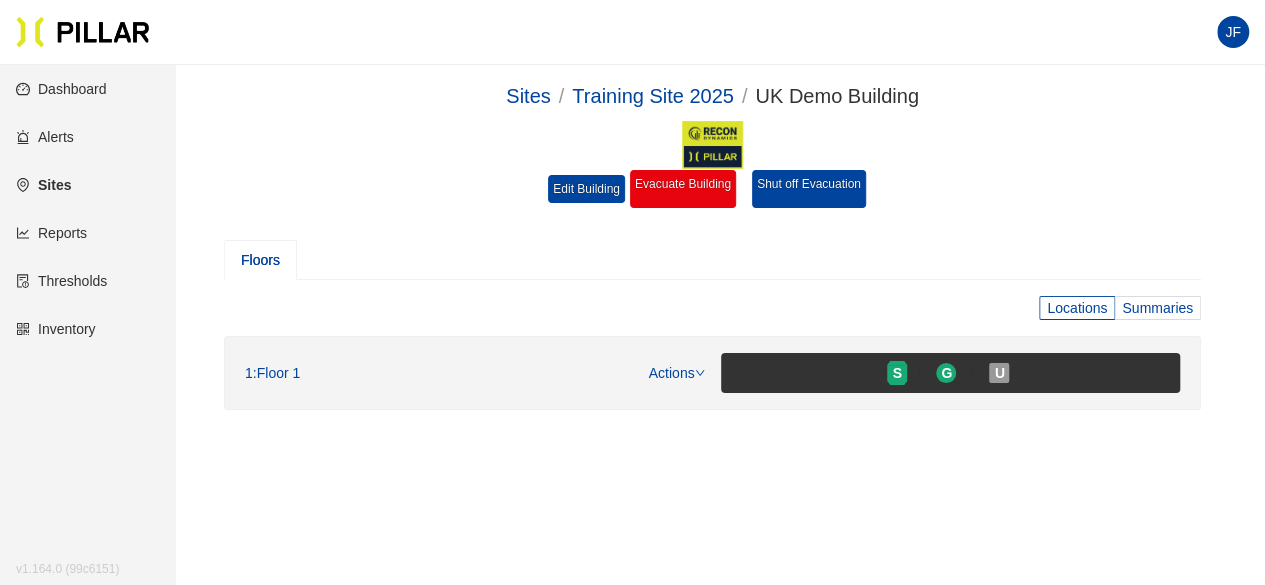 click on "Summaries" at bounding box center (1157, 308) 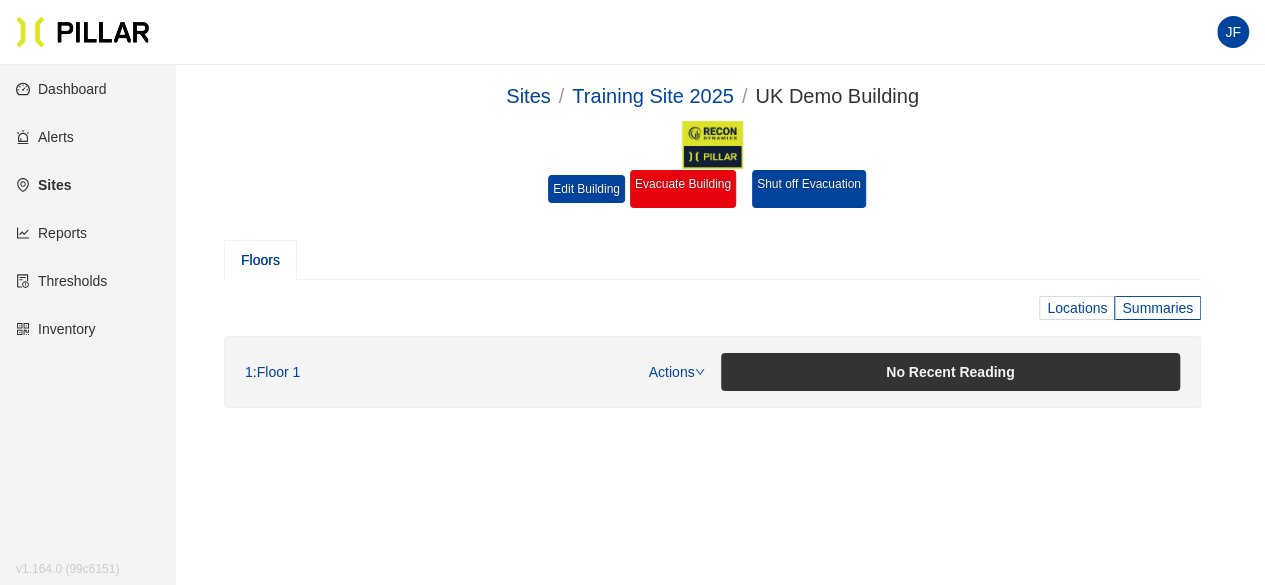 click on "Locations" at bounding box center (1077, 308) 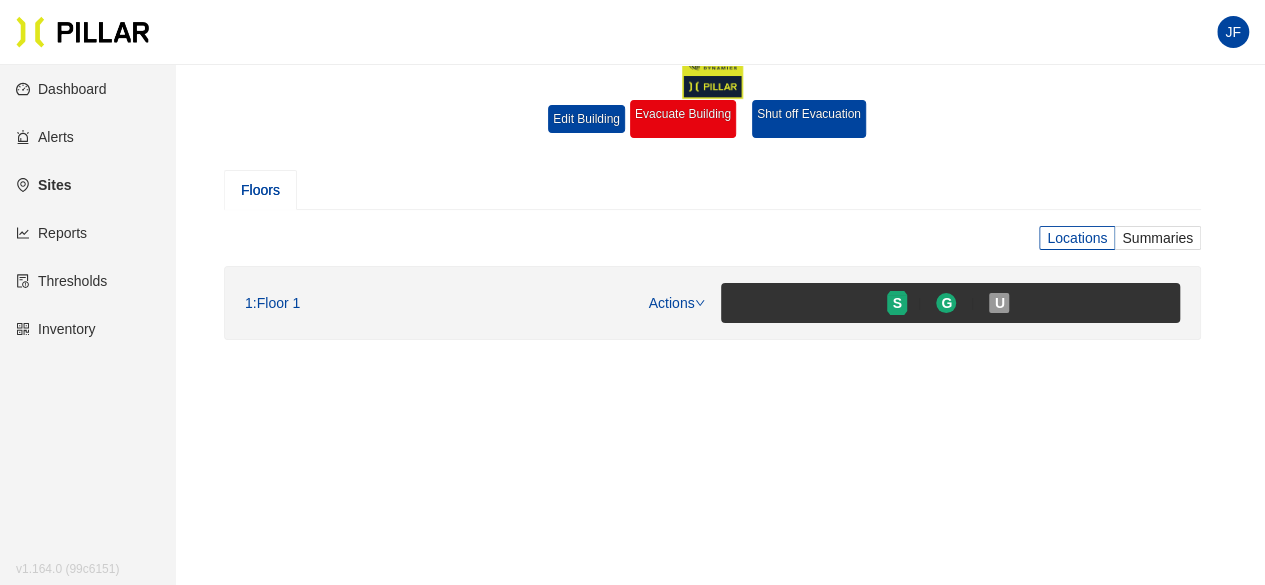 scroll, scrollTop: 79, scrollLeft: 0, axis: vertical 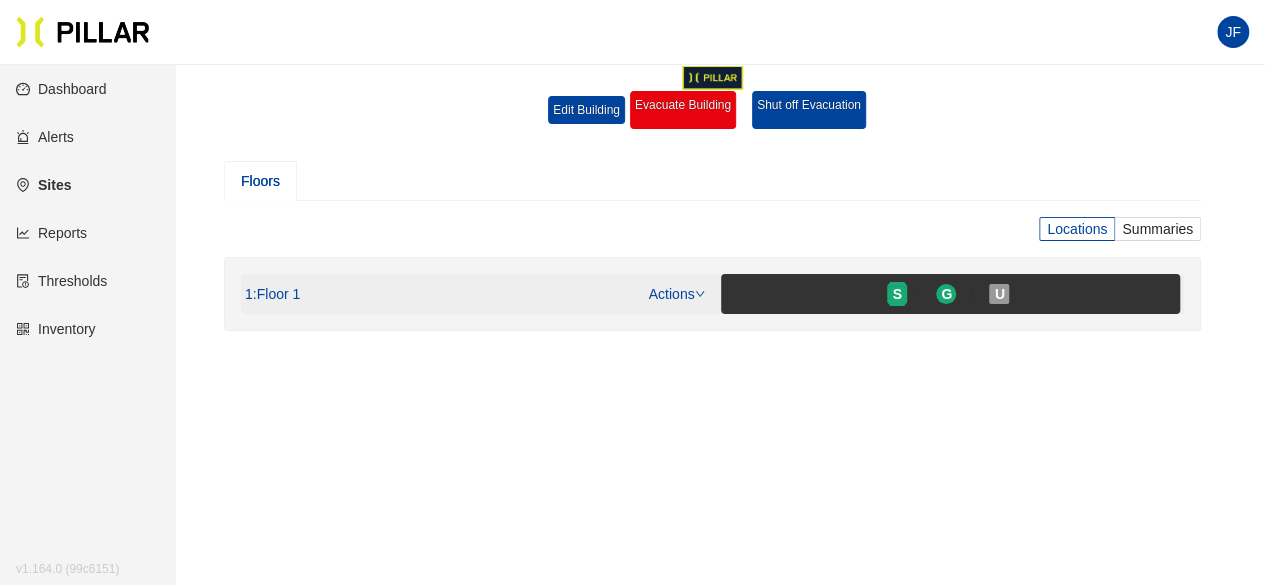 click on "Actions" at bounding box center [667, 294] 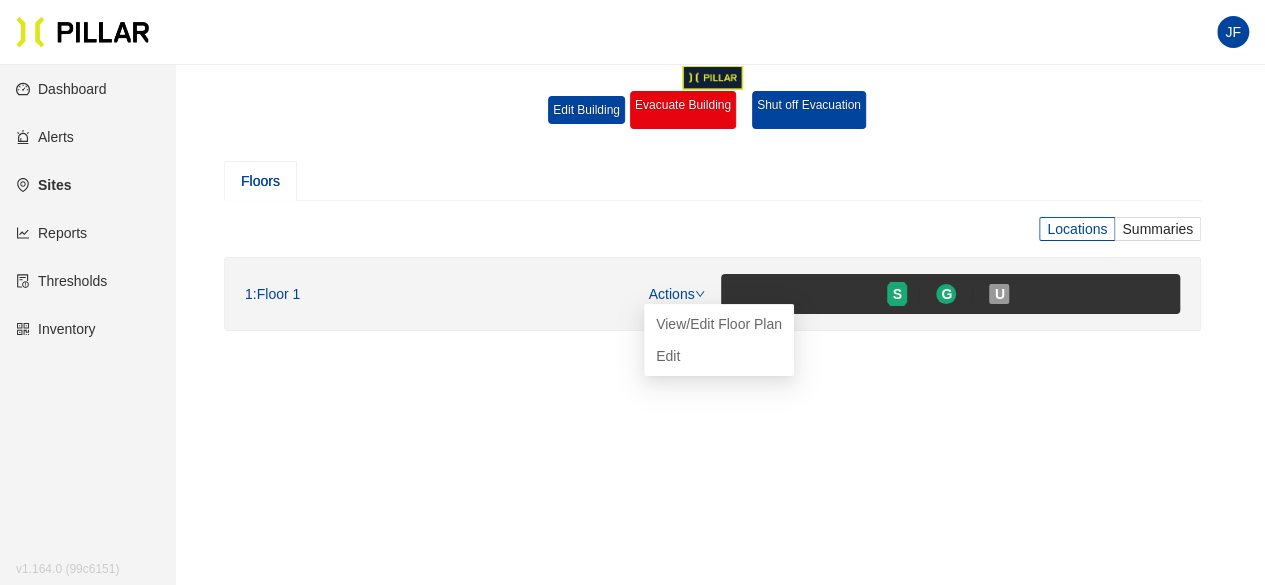 click on "Floors Locations Summaries 1 :  Floor 1 Actions  S G U" at bounding box center [712, 246] 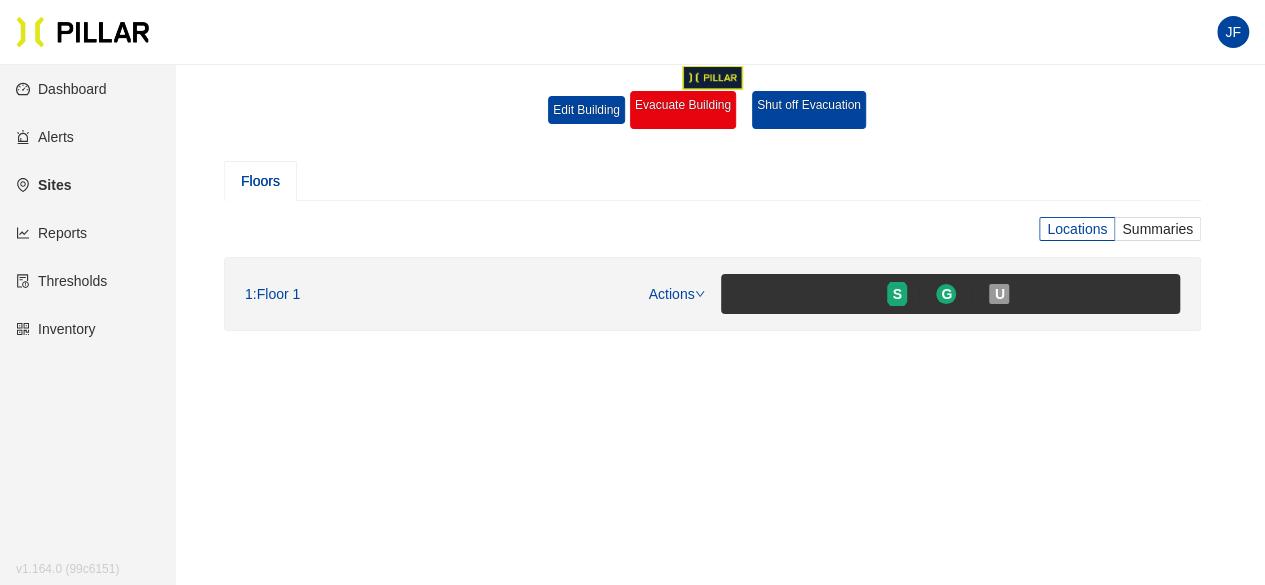click on "Reports" at bounding box center [51, 233] 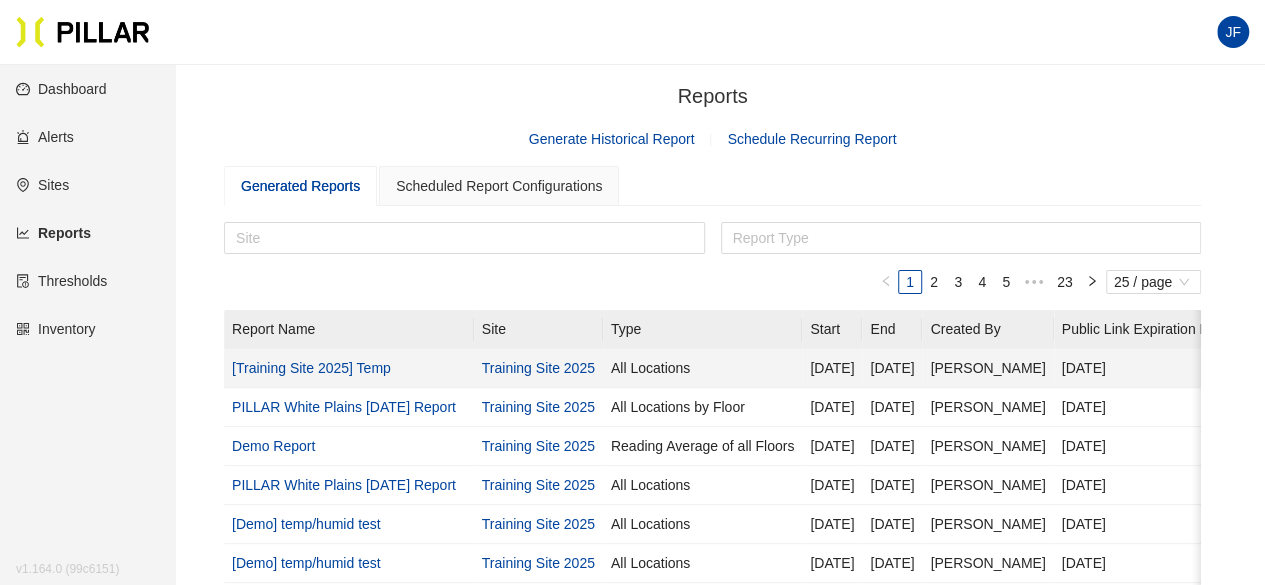 click on "[Training Site 2025] Temp" at bounding box center (311, 368) 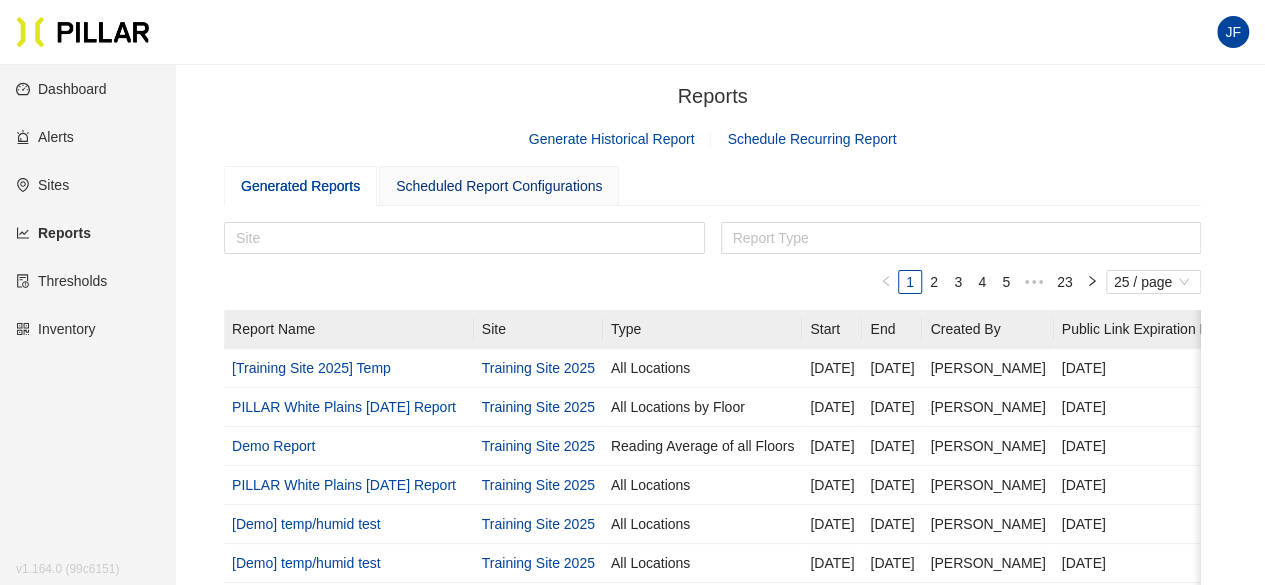 click on "Scheduled Report Configurations" at bounding box center (499, 186) 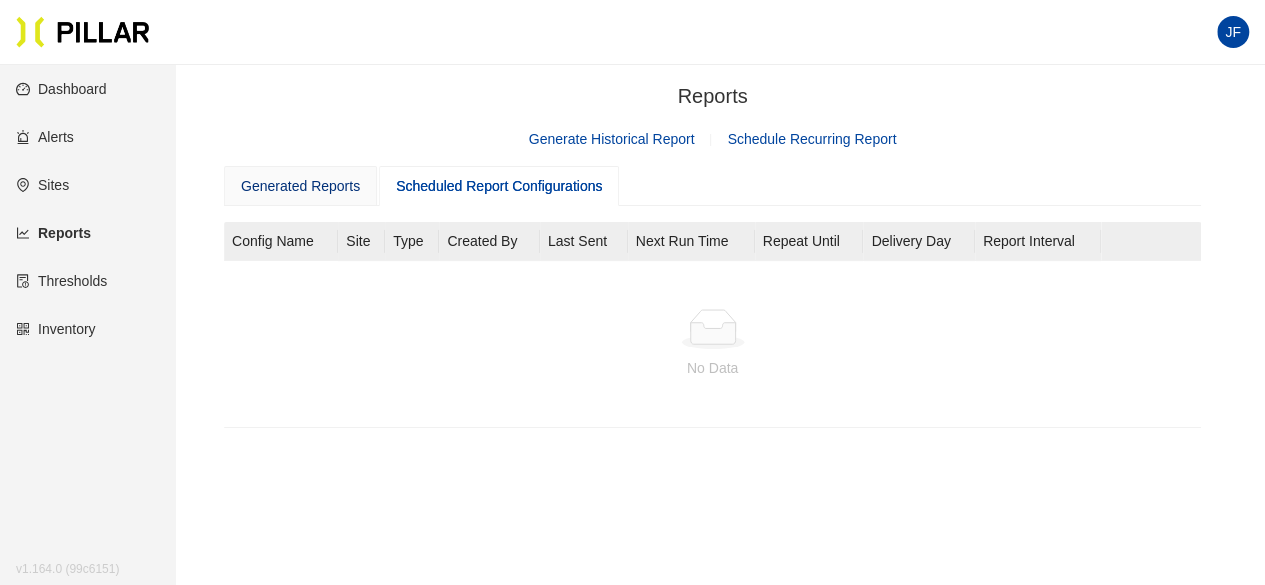 click on "Generated Reports" at bounding box center [300, 186] 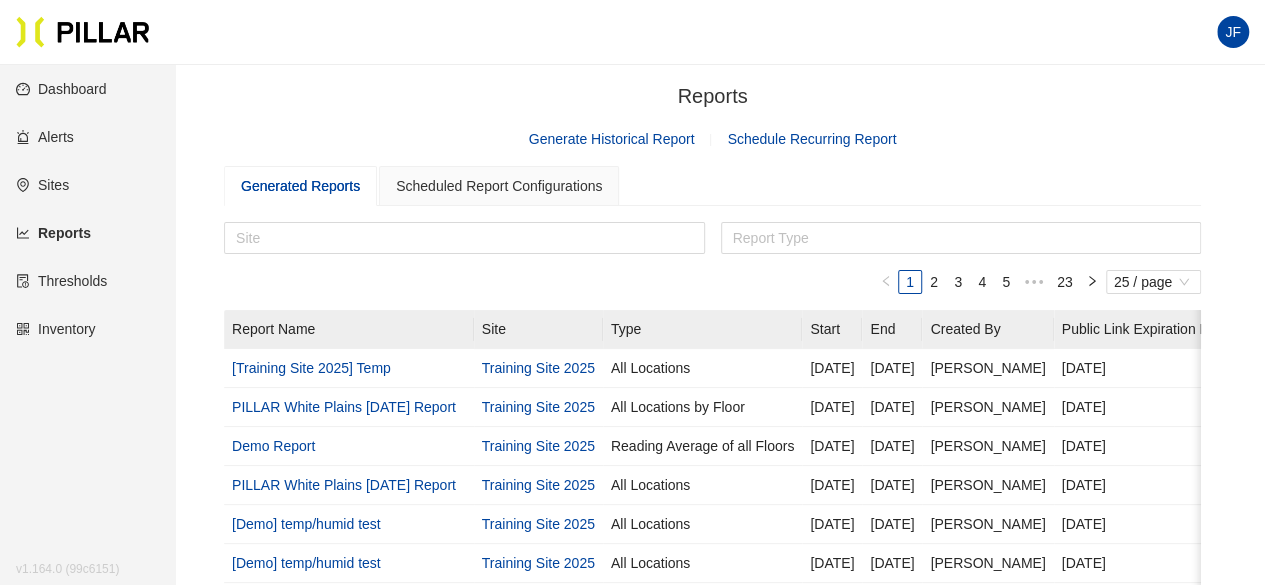 click on "Generate Historical Report" at bounding box center [612, 139] 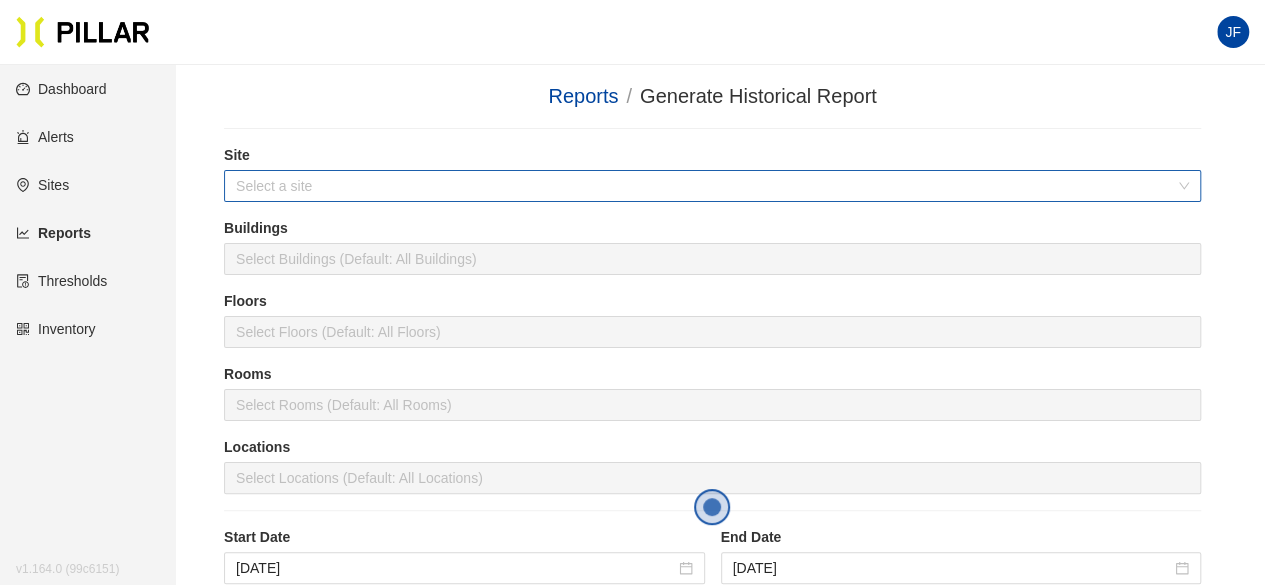 click at bounding box center (705, 186) 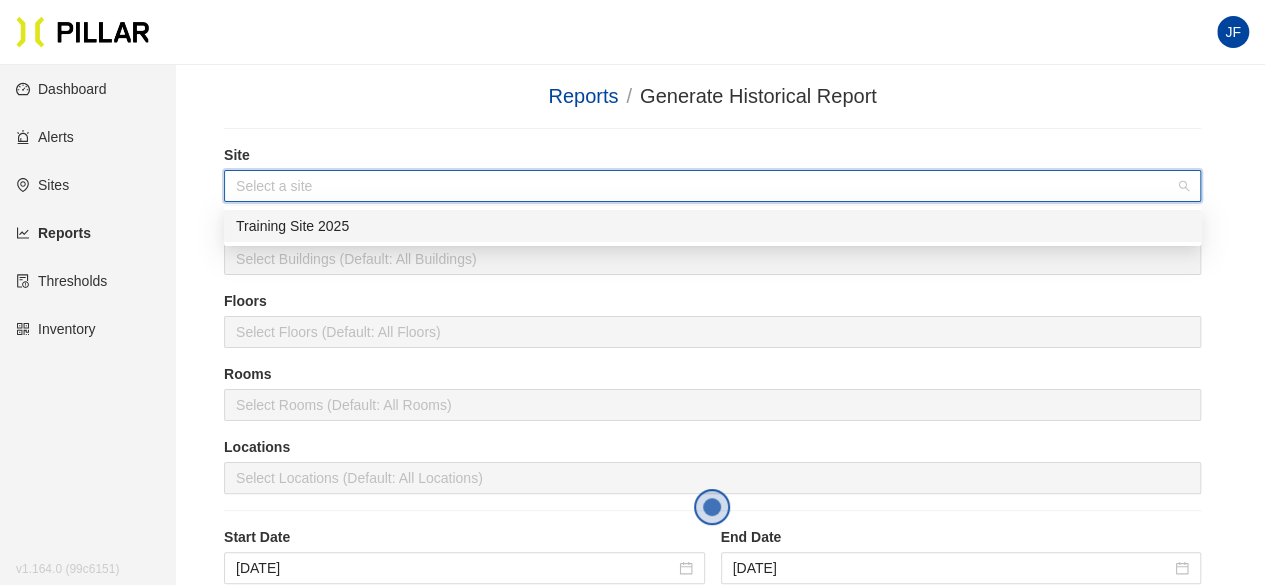 click on "Training Site 2025" at bounding box center (712, 226) 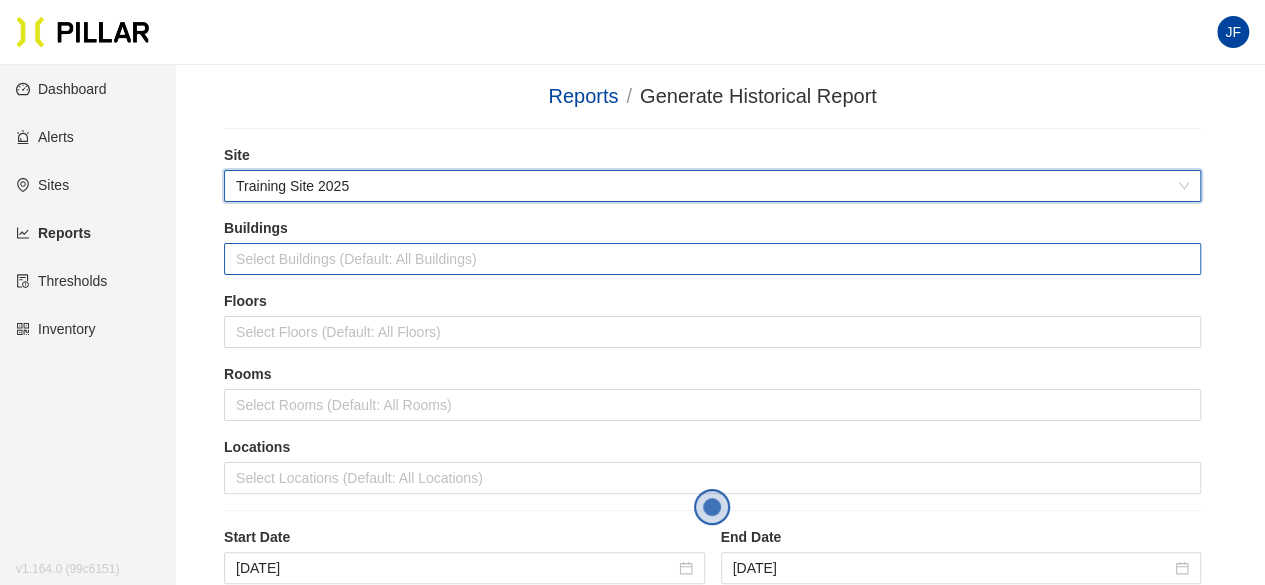 click at bounding box center [712, 259] 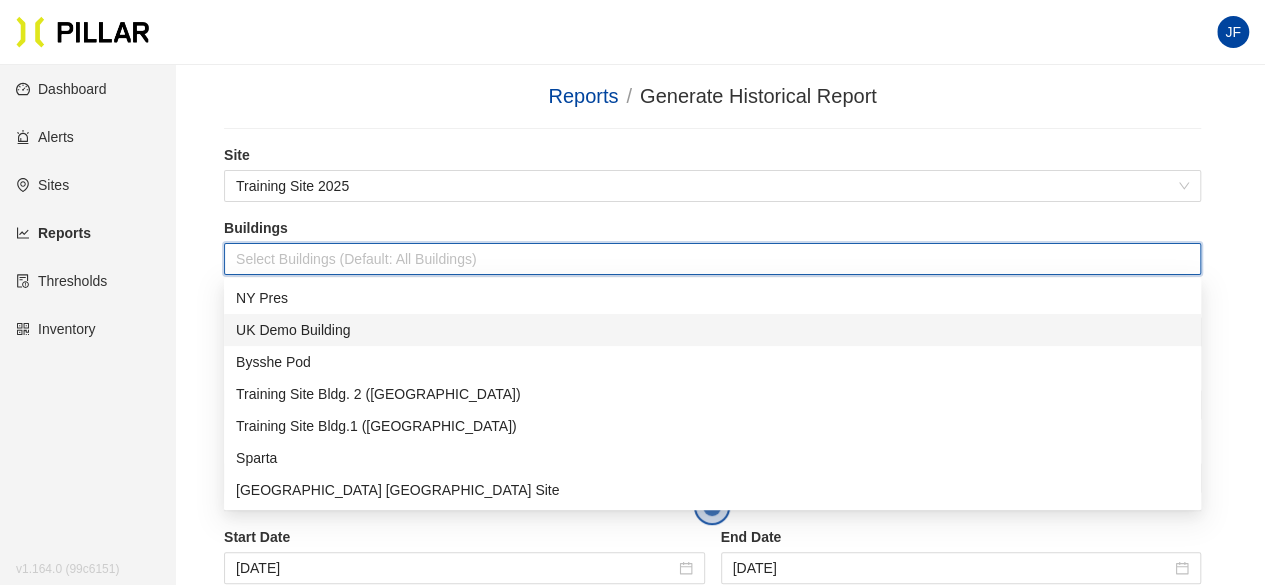 click on "UK Demo Building" at bounding box center (712, 330) 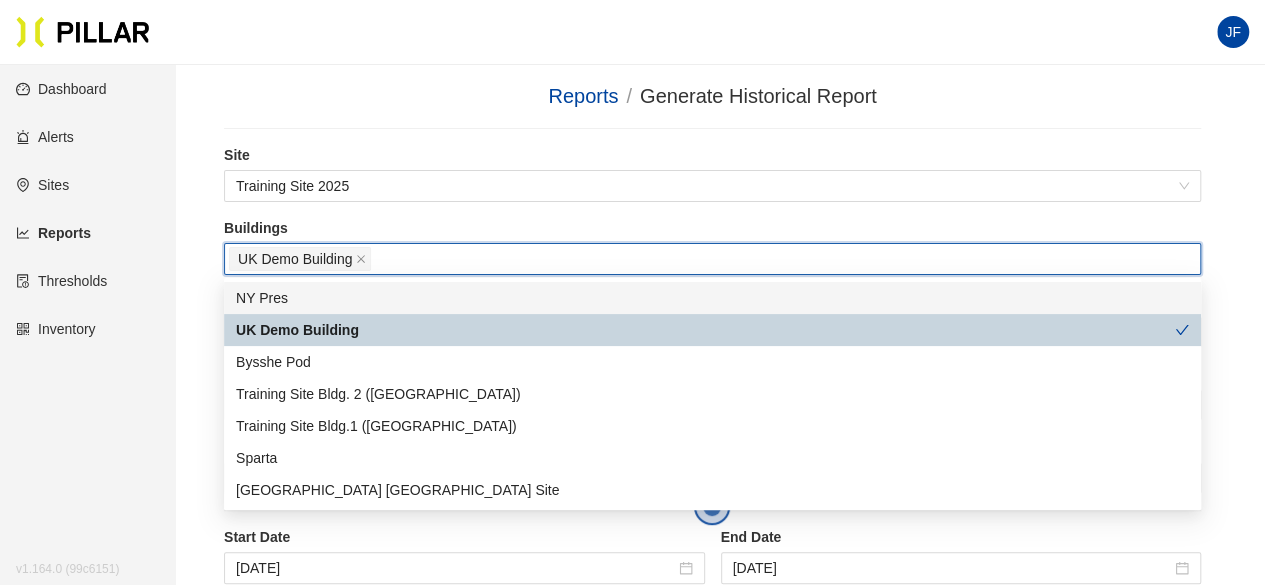 click on "Reports / Generate Historical Report / Site Training Site 2025 Buildings UK Demo Building   Floors   Select Floors (Default: All Floors) Rooms   Select Rooms (Default: All Rooms) Locations   Select Locations (Default: All Locations) Start Date [DATE] End Date [DATE] Note: Reports can contain a maximum of   three months  of data. Sensor Readings (Four Max) Temperature Humidity   Report Type All Locations Include Water Monitors Include Weather Data Name Public Link Expiration Date [DATE] Submit Save Report" at bounding box center (632, 647) 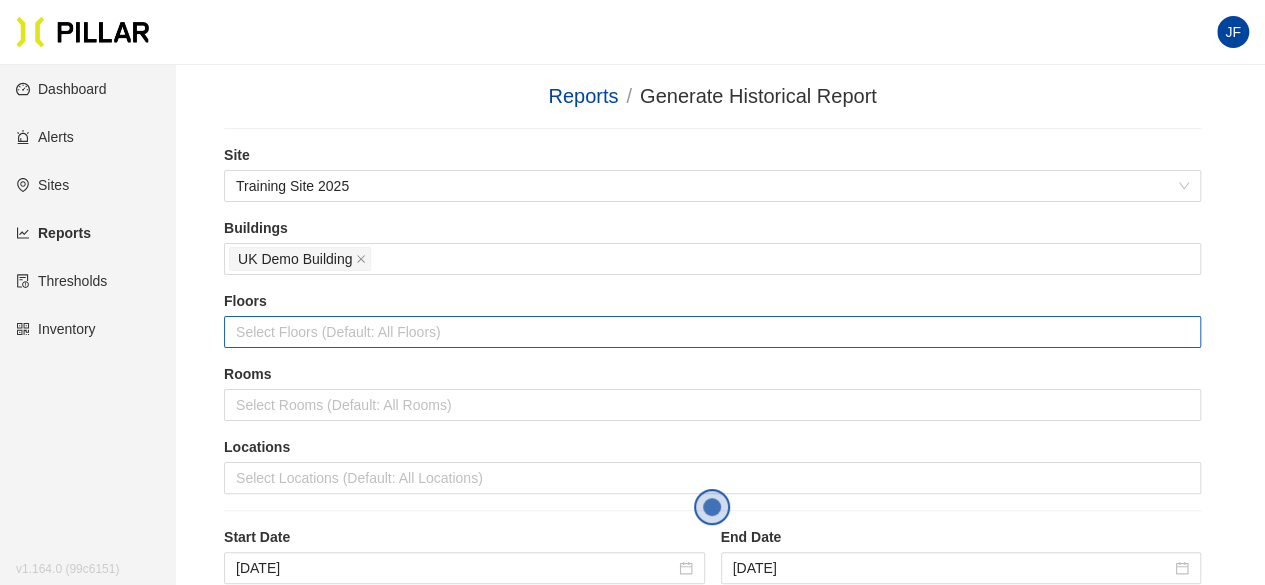 click at bounding box center (712, 332) 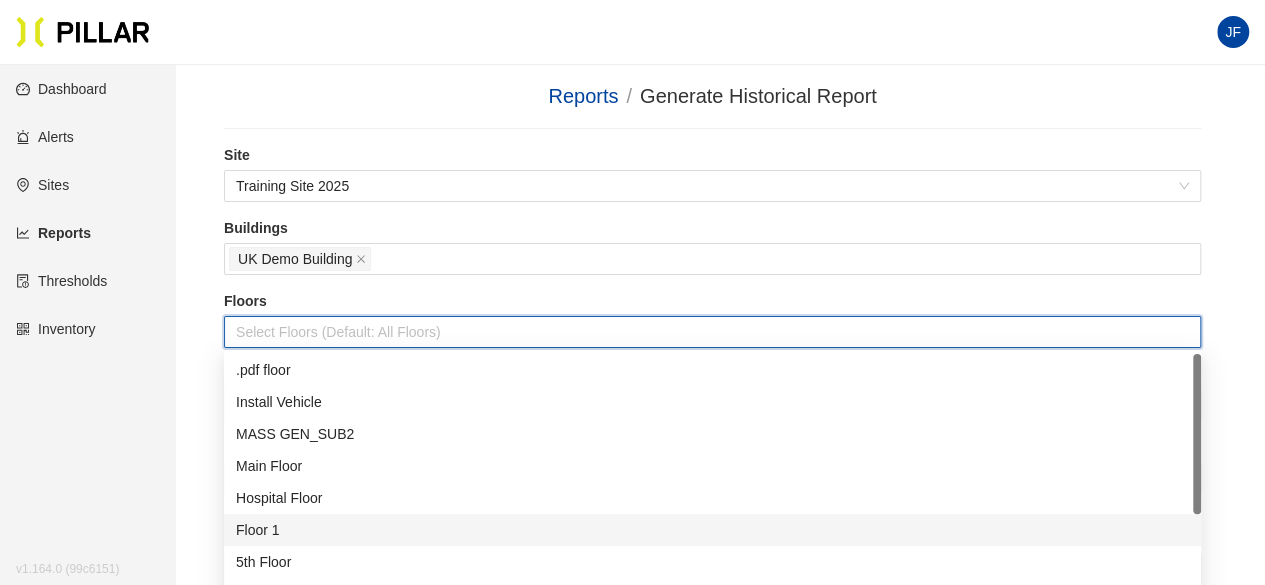 click on "Floor 1" at bounding box center (712, 530) 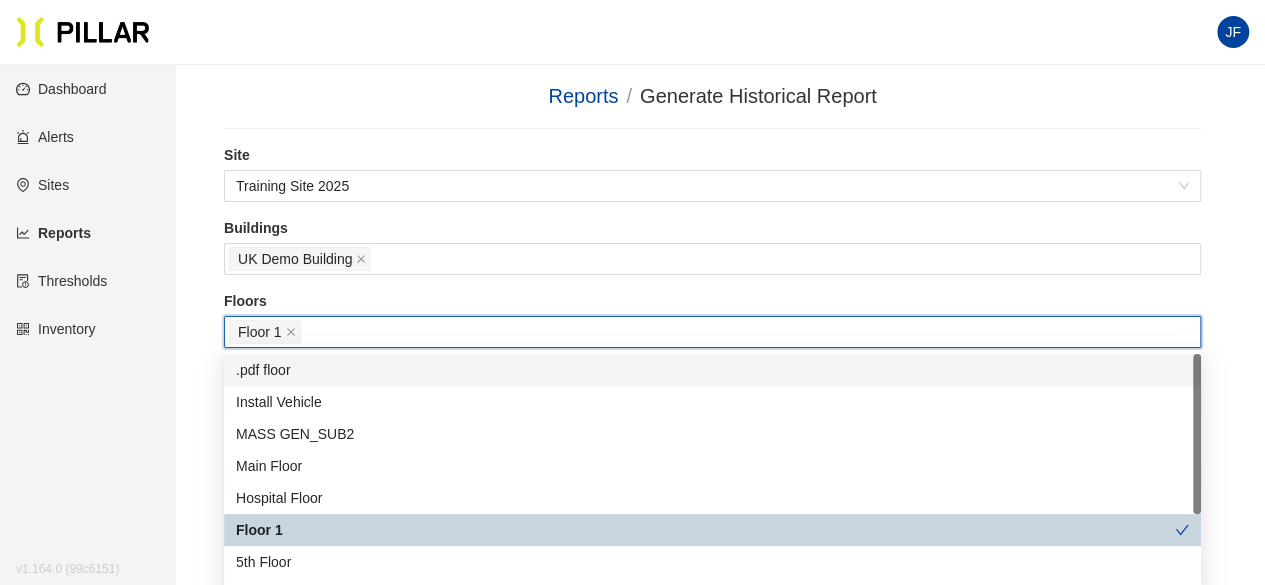 click on "Reports / Generate Historical Report / Site Training Site 2025 Buildings UK Demo Building   Floors 1554 Floor 1   Rooms   Select Rooms (Default: All Rooms) Locations   Select Locations (Default: All Locations) Start Date [DATE] End Date [DATE] Note: Reports can contain a maximum of   three months  of data. Sensor Readings (Four Max) Temperature Humidity   Report Type All Locations Include Water Monitors Include Weather Data Name Public Link Expiration Date [DATE] Submit Save Report" at bounding box center (632, 647) 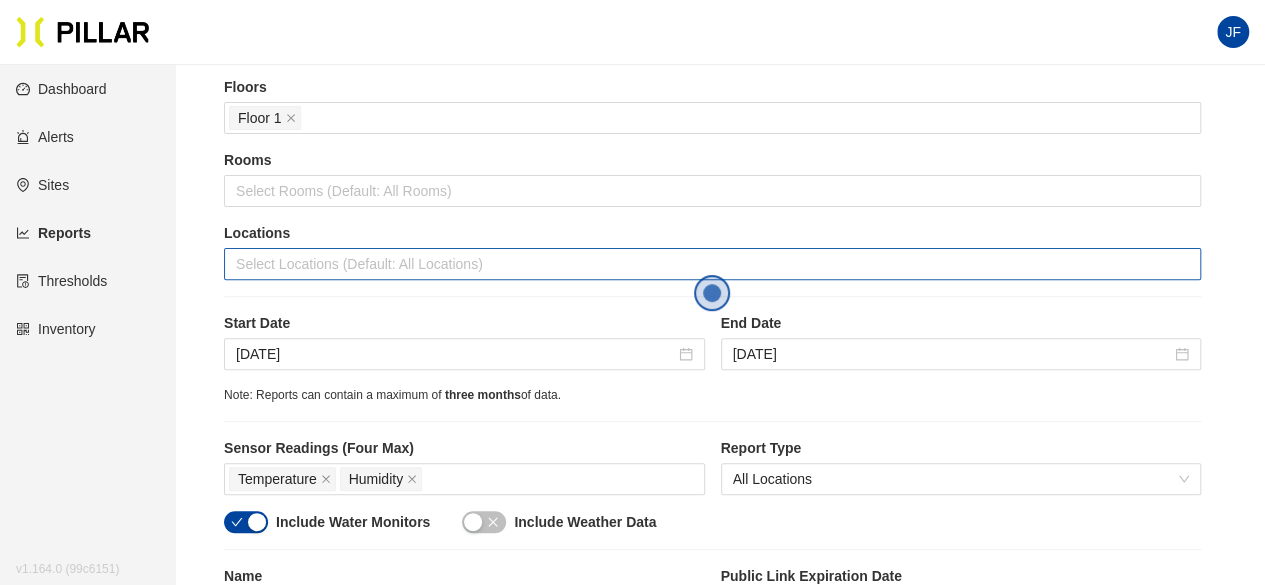scroll, scrollTop: 215, scrollLeft: 0, axis: vertical 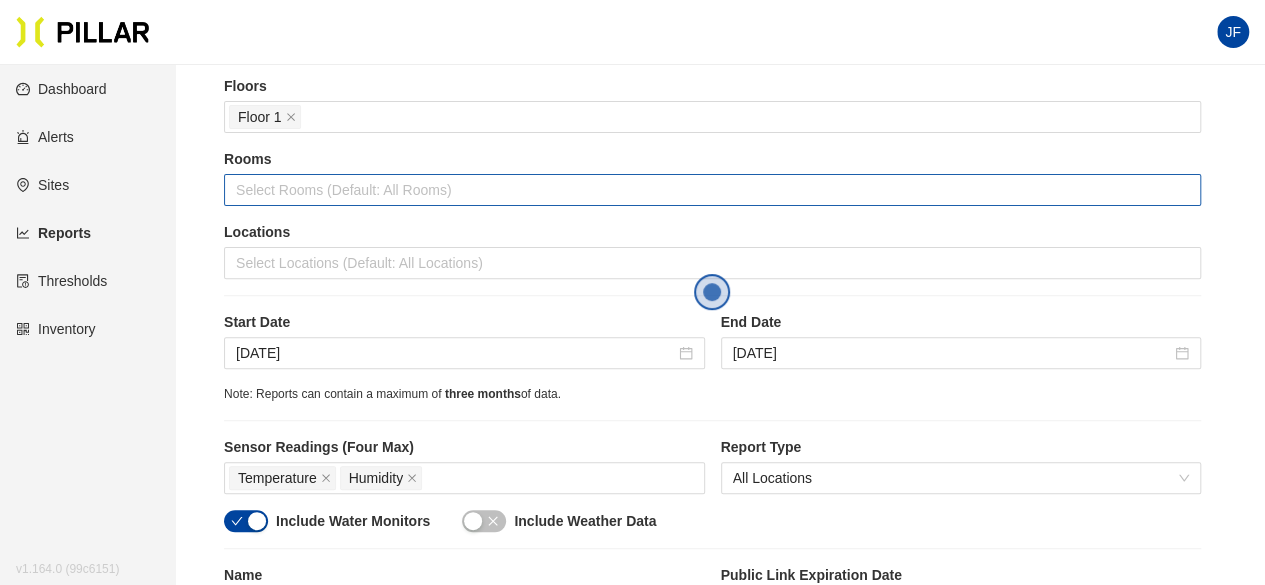 click at bounding box center (712, 190) 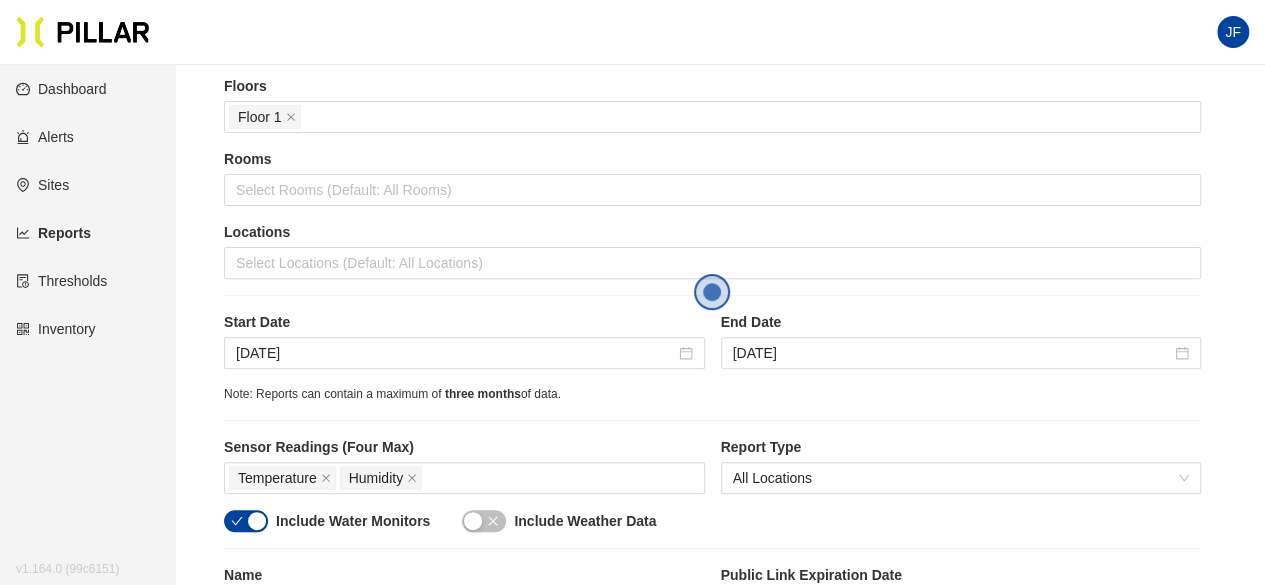 click on "Reports / Generate Historical Report / Site Training Site 2025 Buildings UK Demo Building   Floors Floor 1   Rooms   Select Rooms (Default: All Rooms) Locations   Select Locations (Default: All Locations) Start Date [DATE] End Date [DATE] Note: Reports can contain a maximum of   three months  of data. Sensor Readings (Four Max) Temperature Humidity   Report Type All Locations Include Water Monitors Include Weather Data Name Public Link Expiration Date [DATE] Submit Save Report" at bounding box center [632, 432] 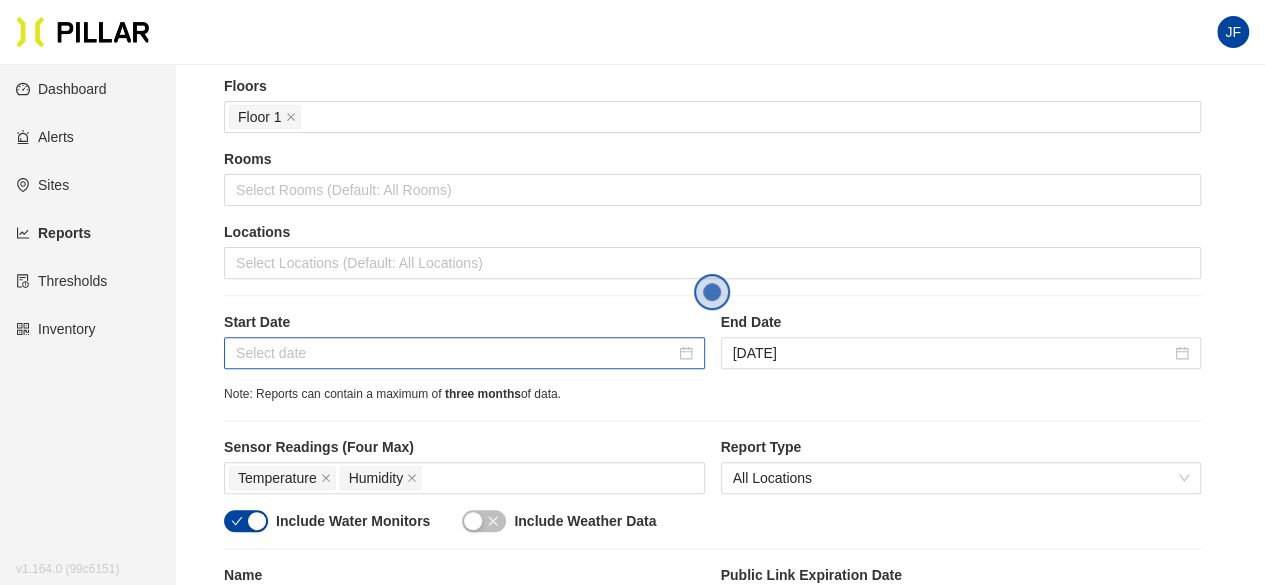click at bounding box center (464, 353) 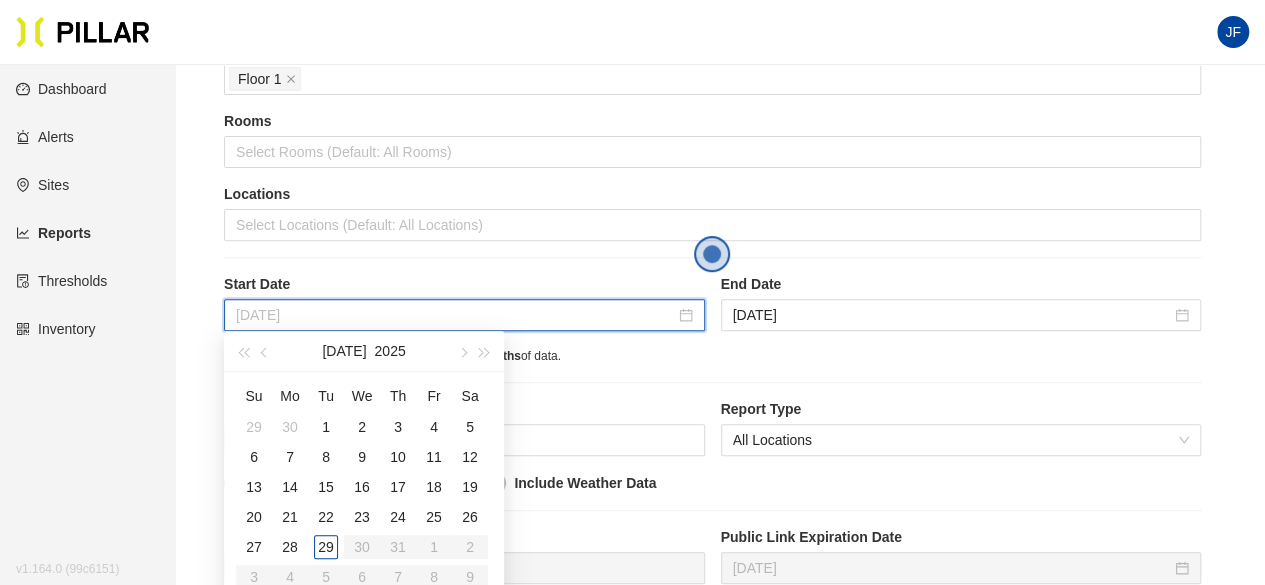 scroll, scrollTop: 254, scrollLeft: 0, axis: vertical 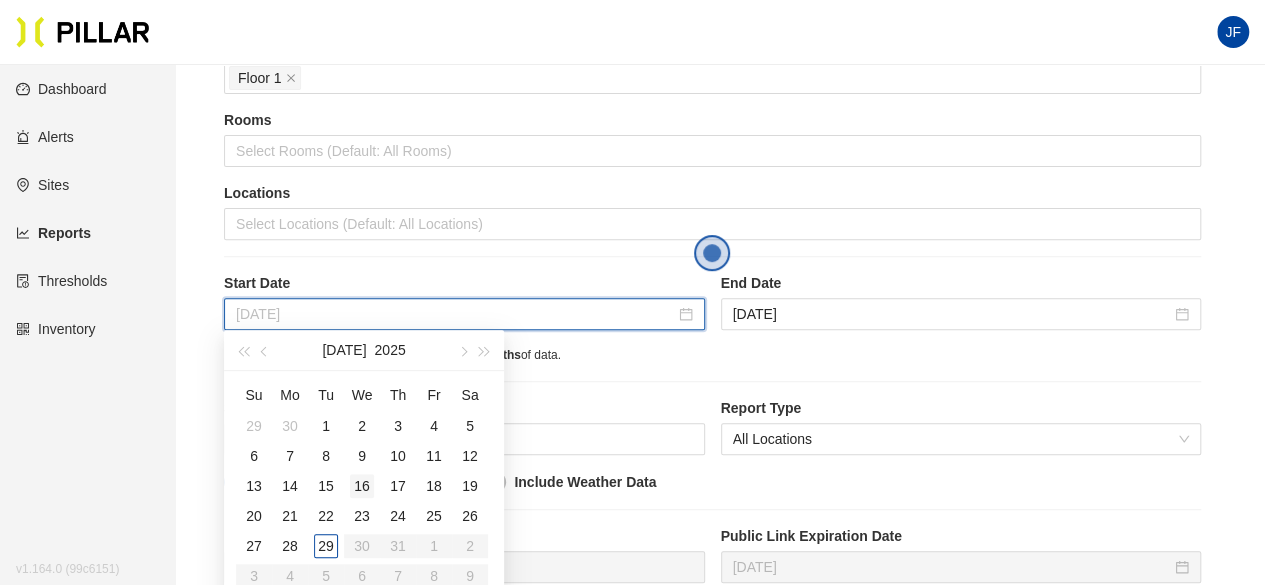 type on "[DATE]" 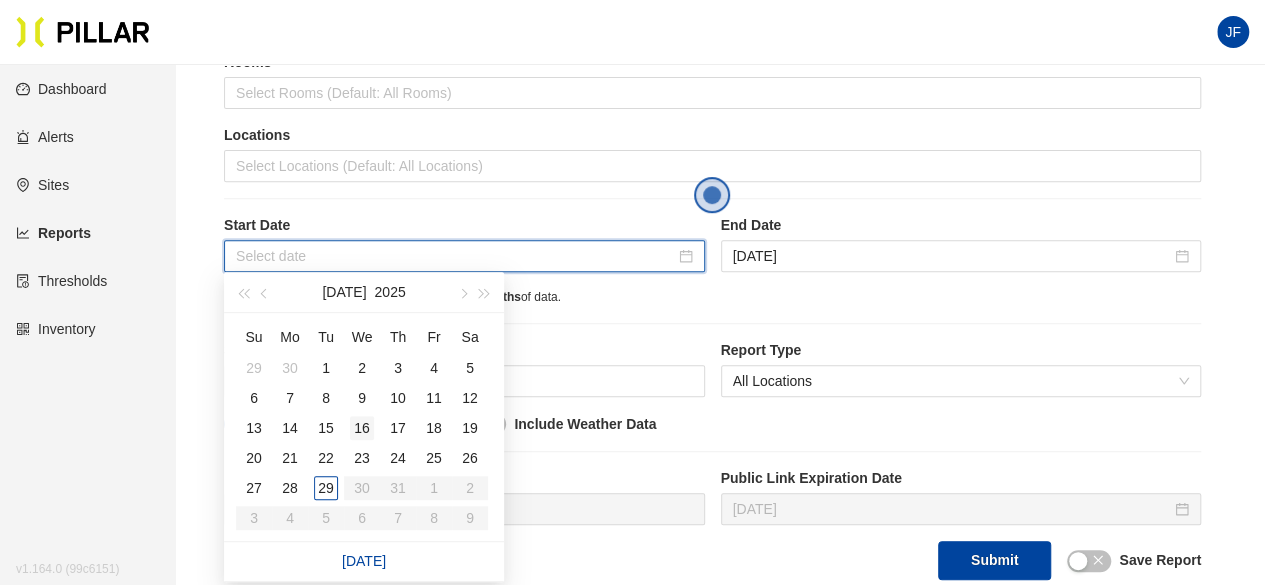 scroll, scrollTop: 315, scrollLeft: 0, axis: vertical 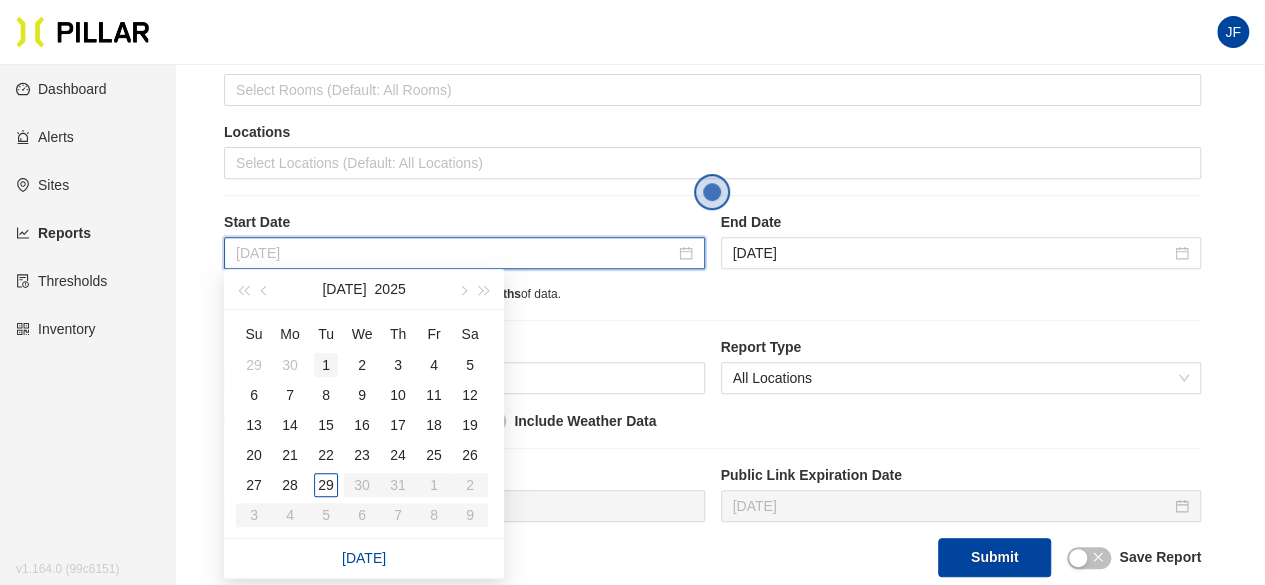 click on "1" at bounding box center [326, 365] 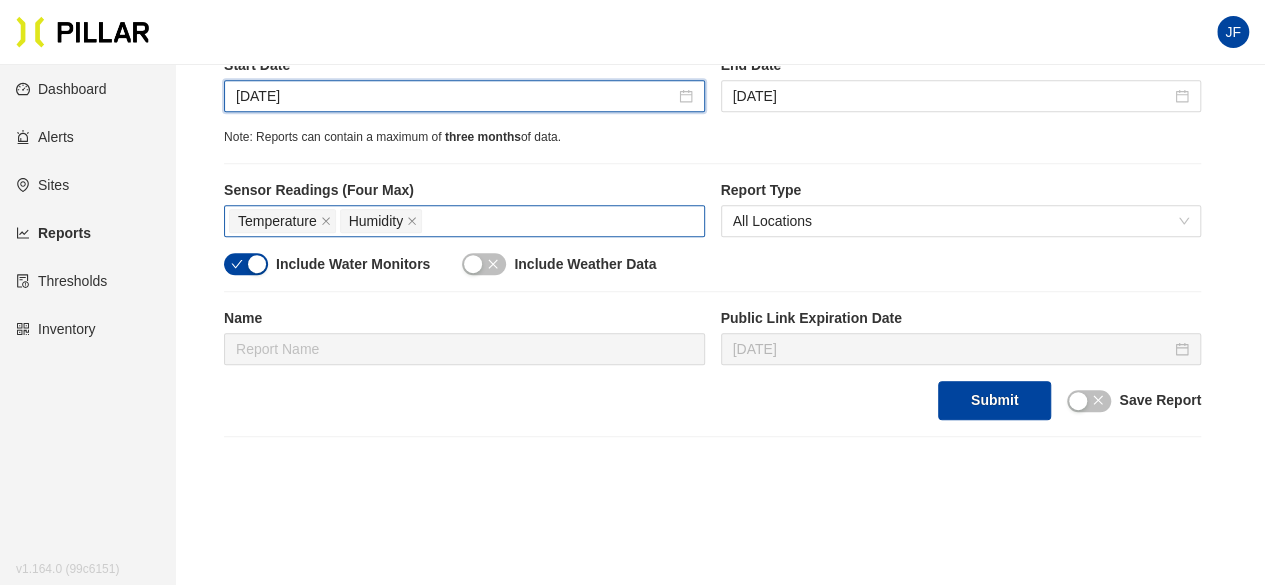 scroll, scrollTop: 473, scrollLeft: 0, axis: vertical 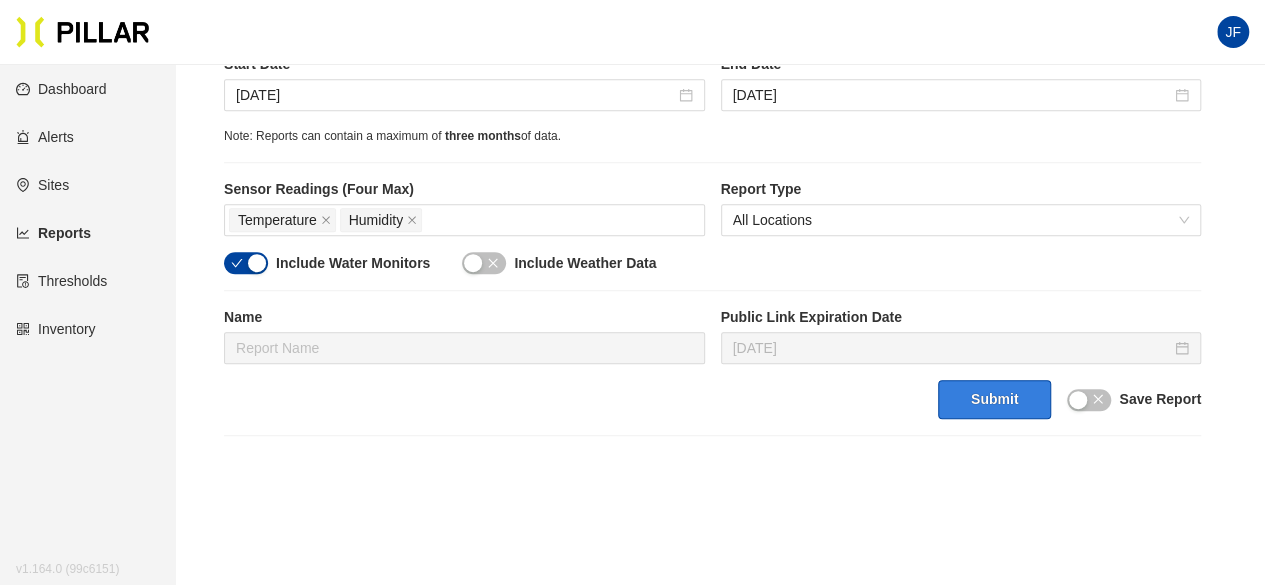 click on "Submit" at bounding box center (994, 399) 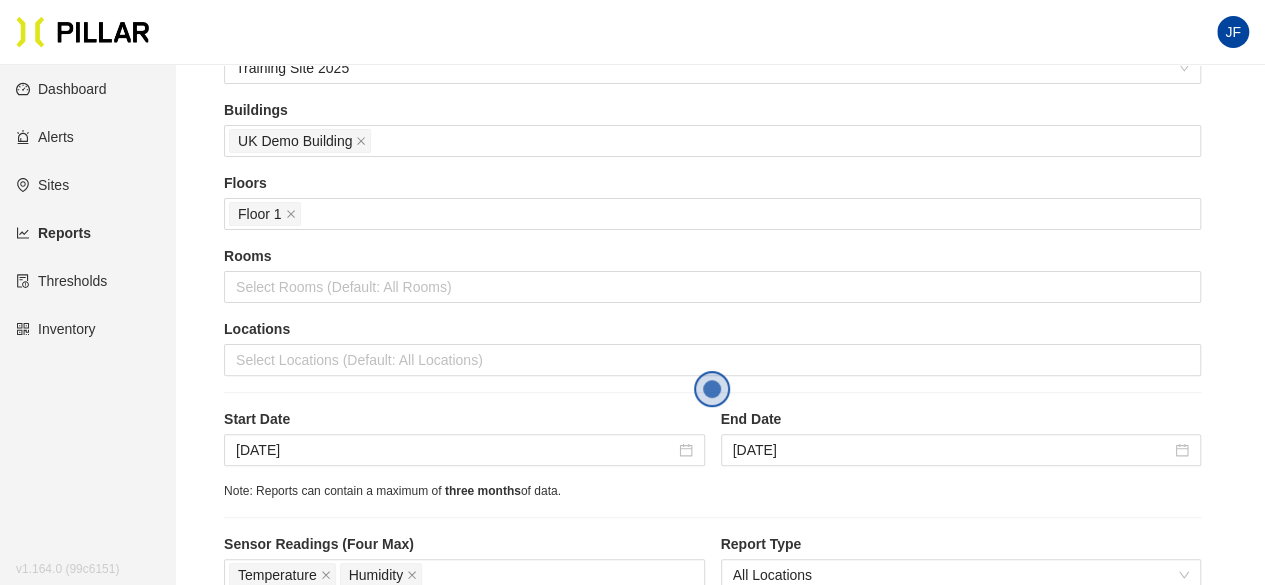 scroll, scrollTop: 0, scrollLeft: 0, axis: both 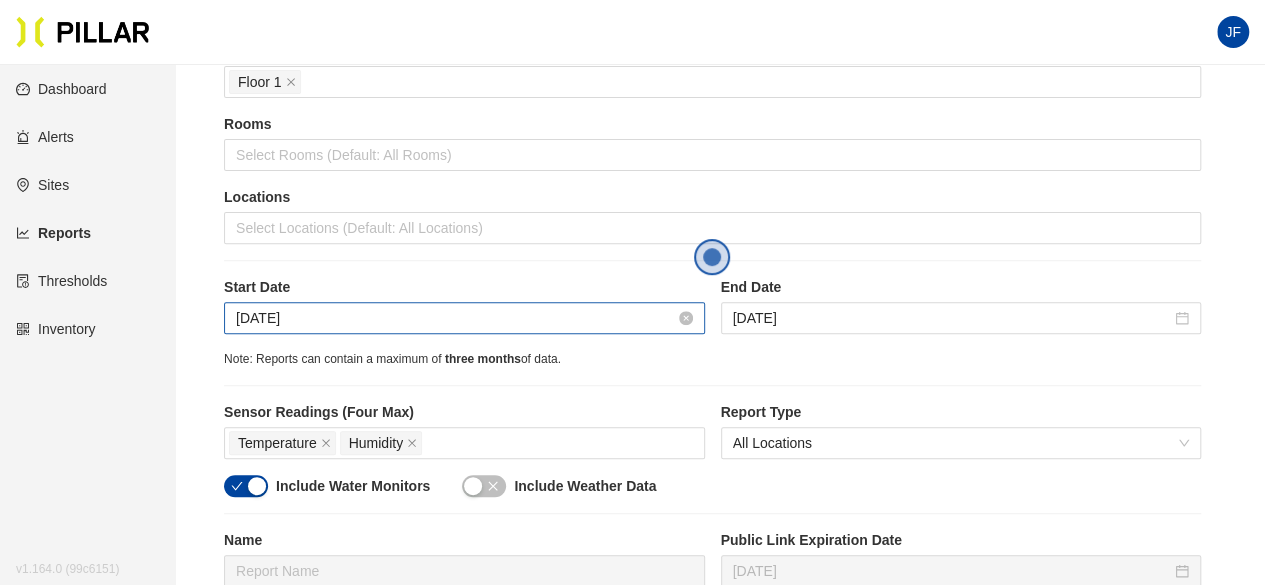 click on "[DATE]" at bounding box center [455, 318] 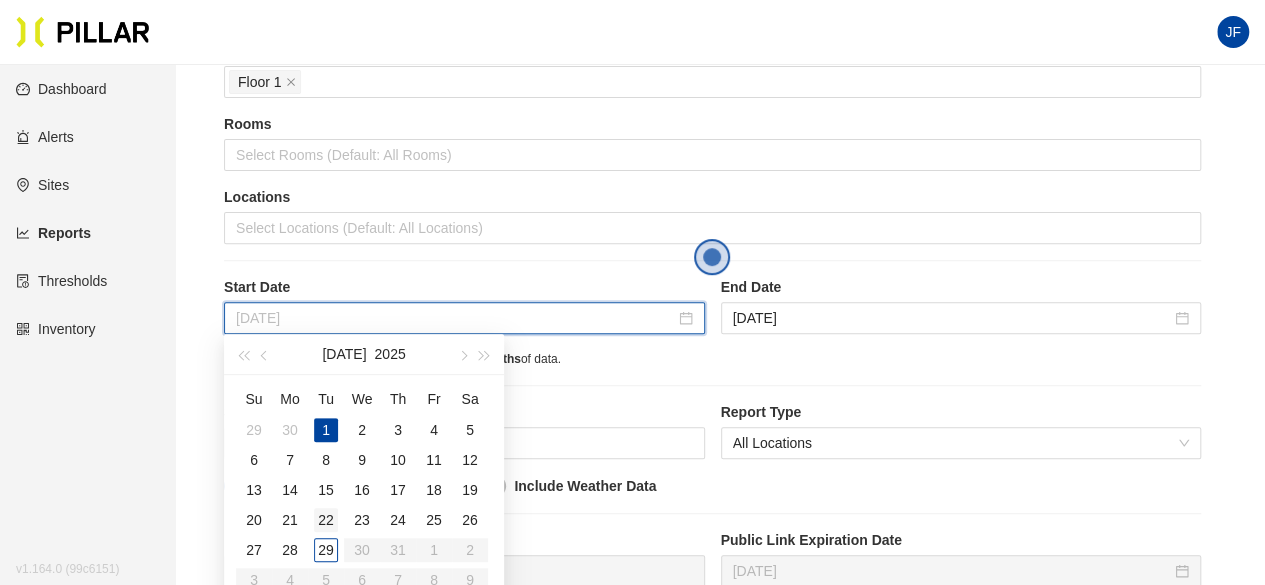 type on "[DATE]" 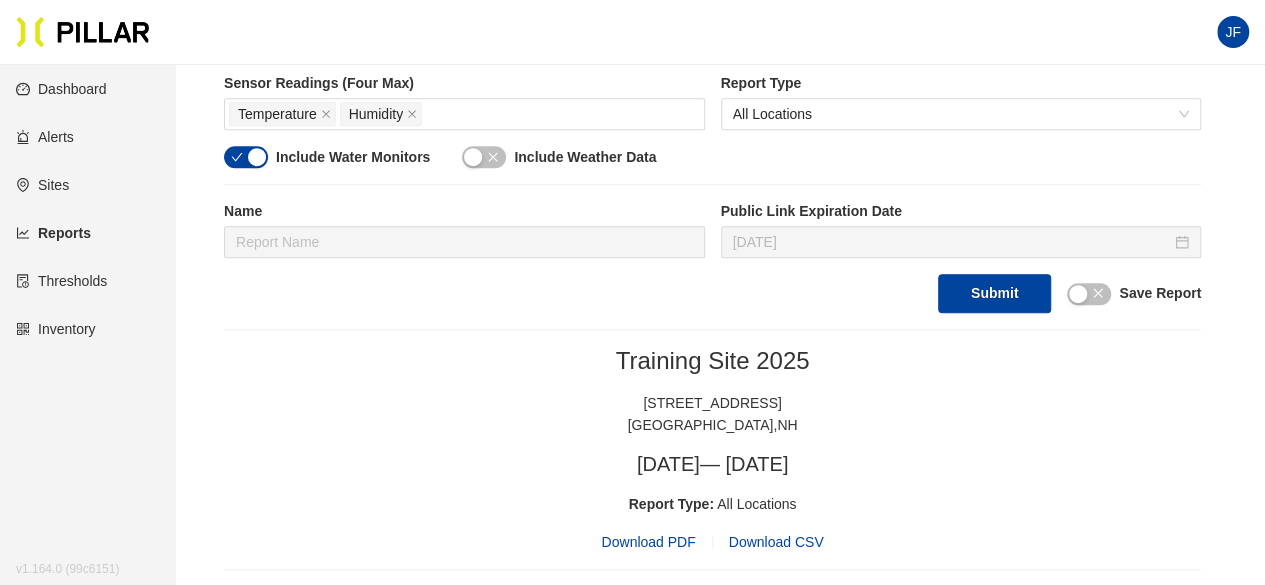 scroll, scrollTop: 580, scrollLeft: 0, axis: vertical 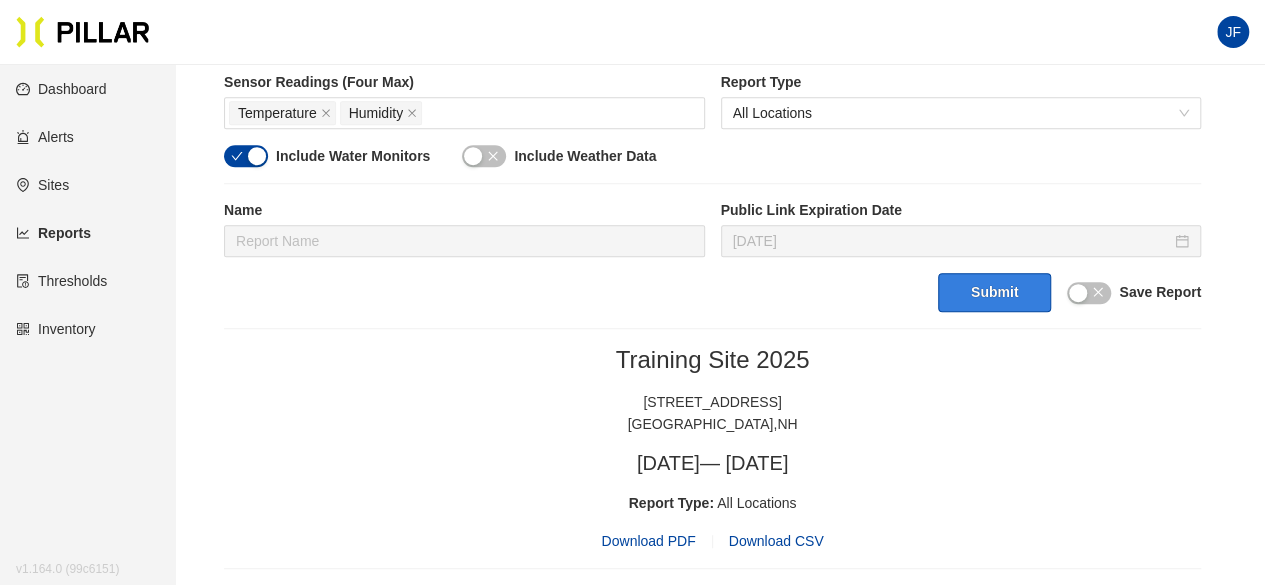 click on "Submit" at bounding box center [994, 292] 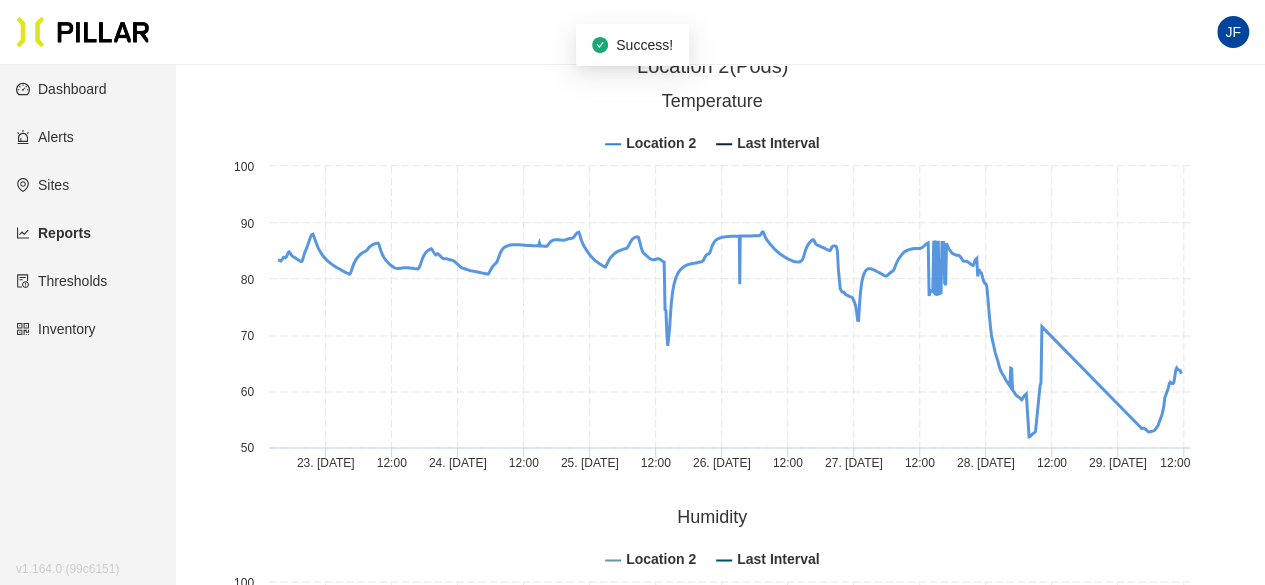 scroll, scrollTop: 1115, scrollLeft: 0, axis: vertical 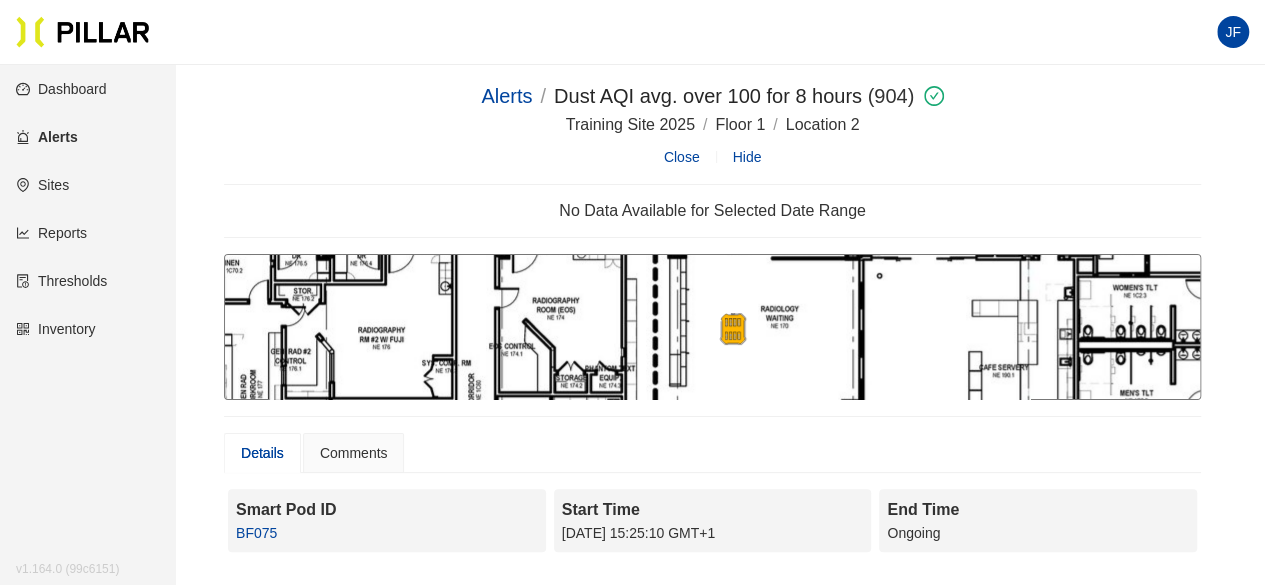 click on "Dashboard" at bounding box center (61, 89) 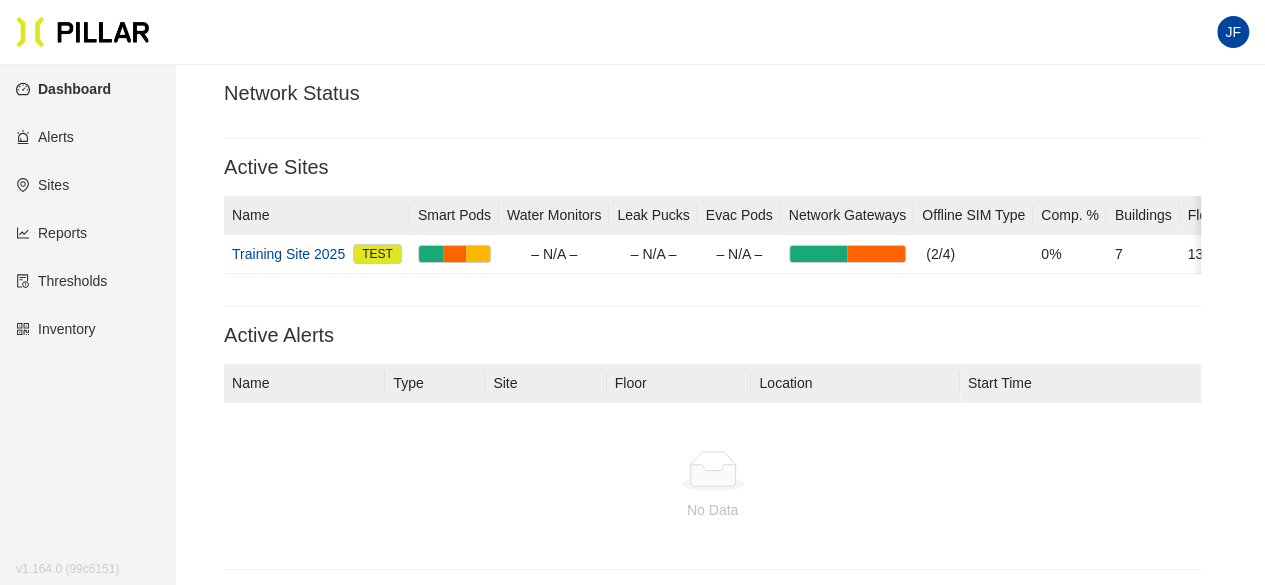click on "Sites" at bounding box center [42, 185] 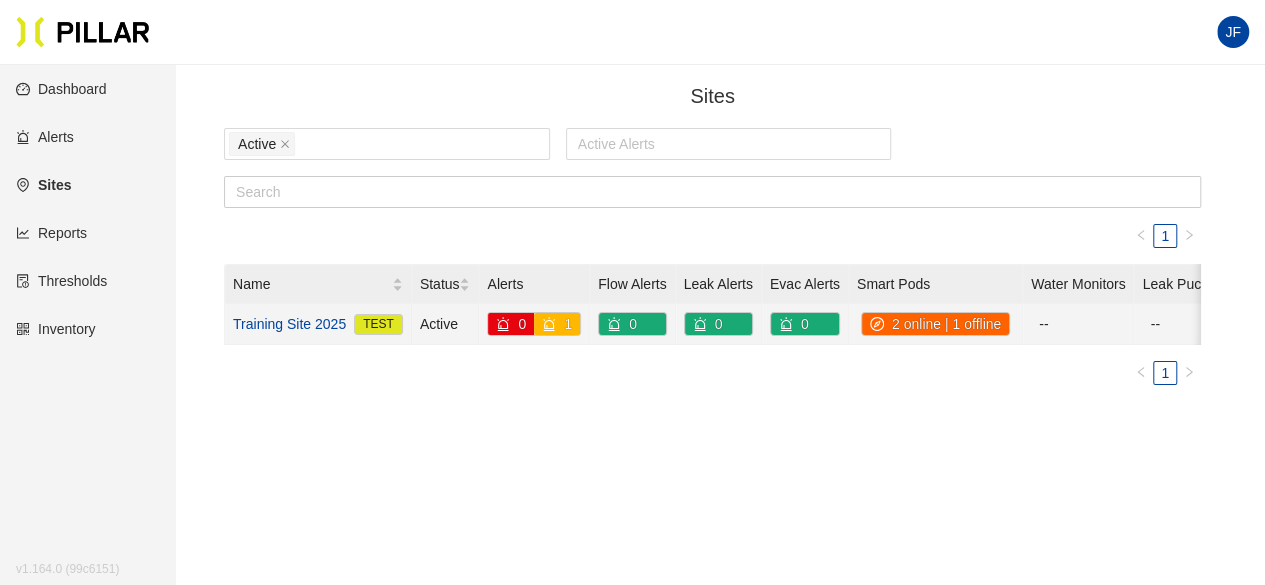 click on "Training Site 2025" at bounding box center [289, 324] 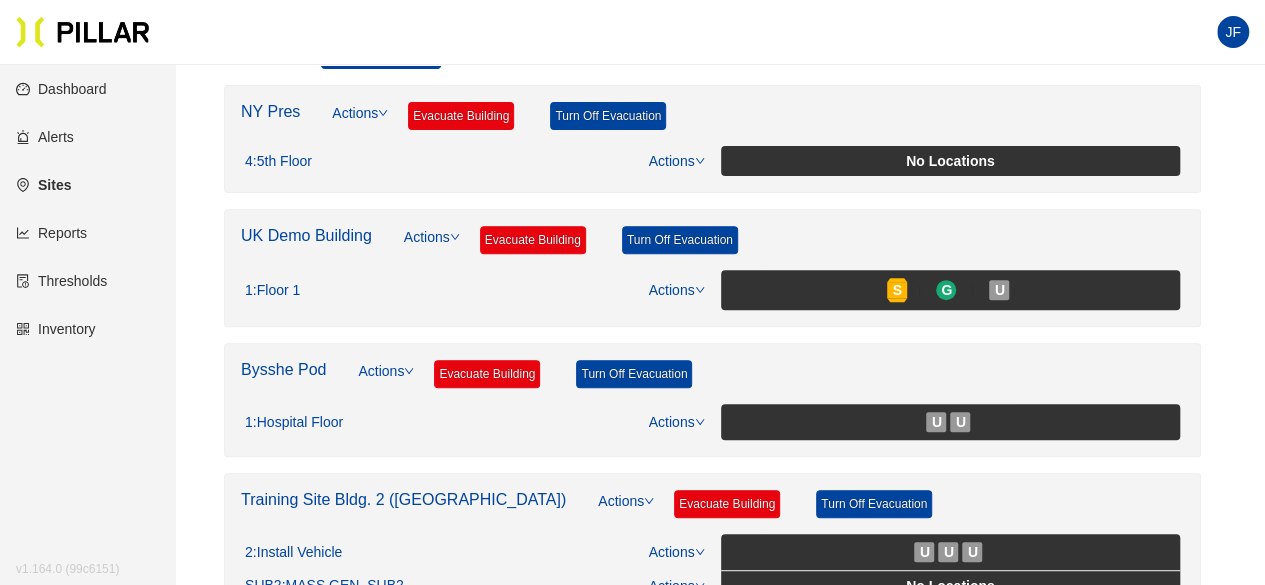 scroll, scrollTop: 270, scrollLeft: 0, axis: vertical 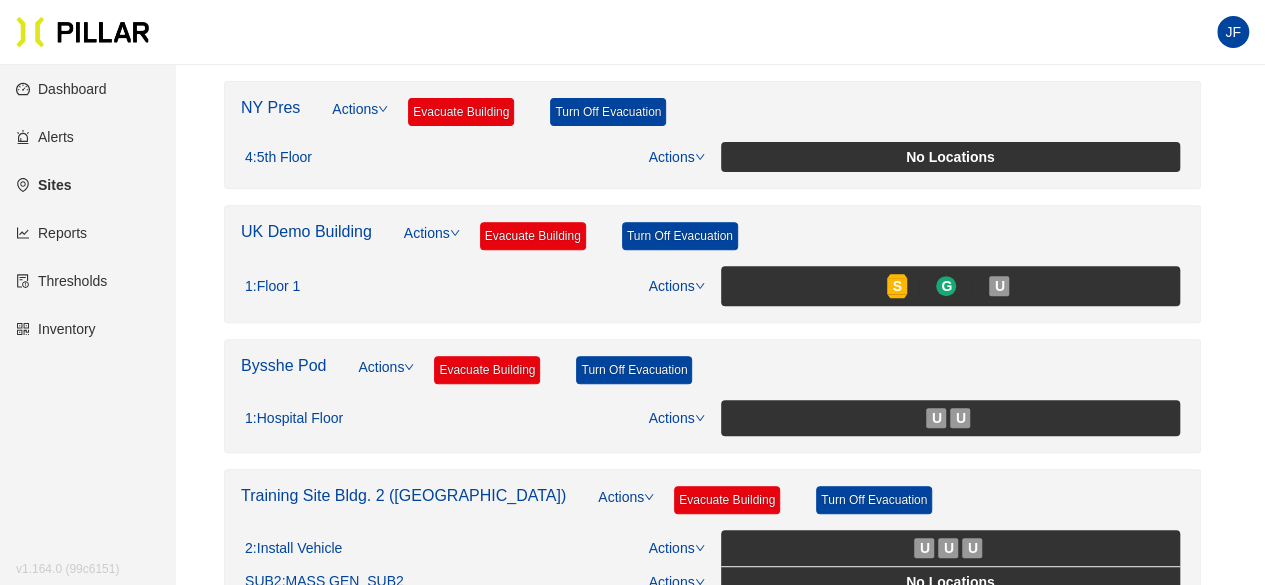 click on "UK Demo Building" at bounding box center (306, 231) 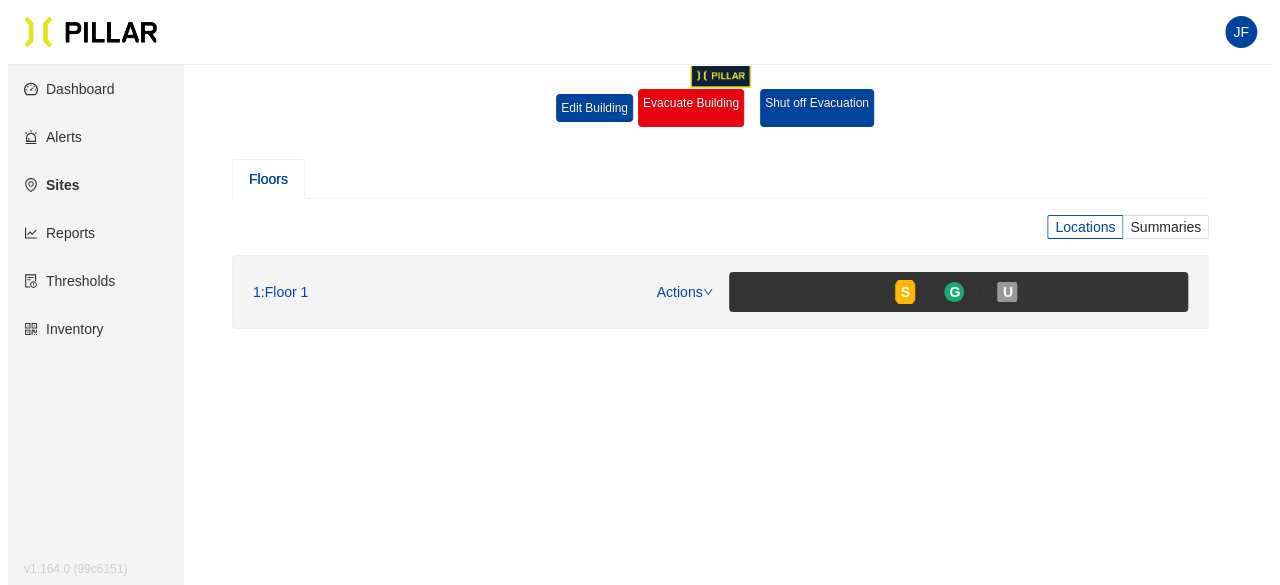 scroll, scrollTop: 79, scrollLeft: 0, axis: vertical 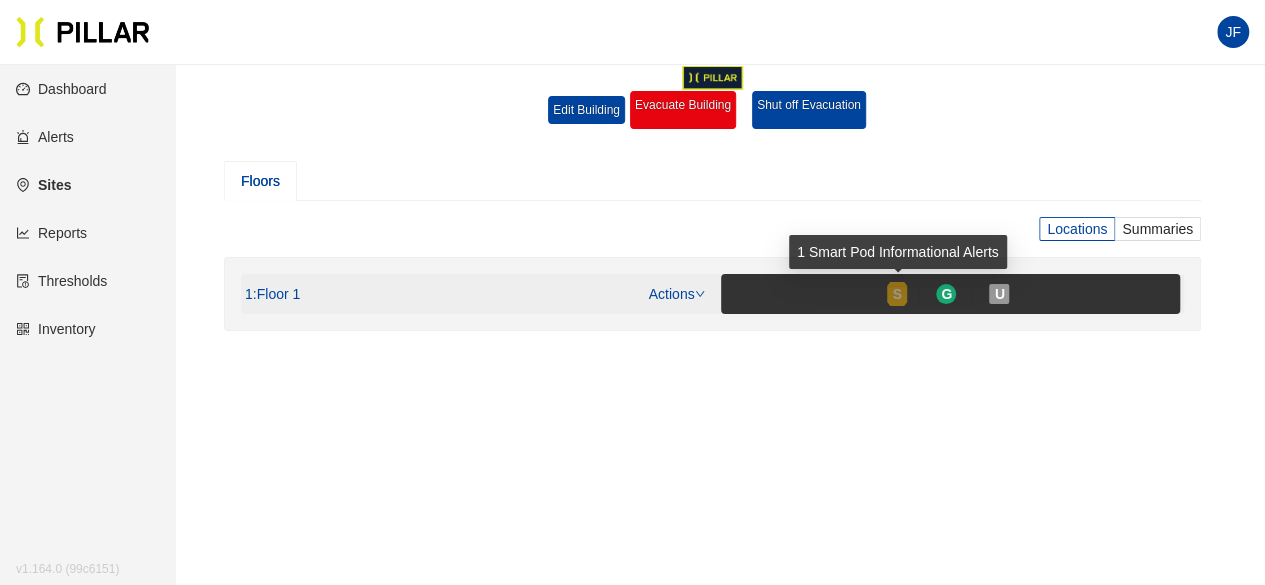 click on "S" at bounding box center [897, 294] 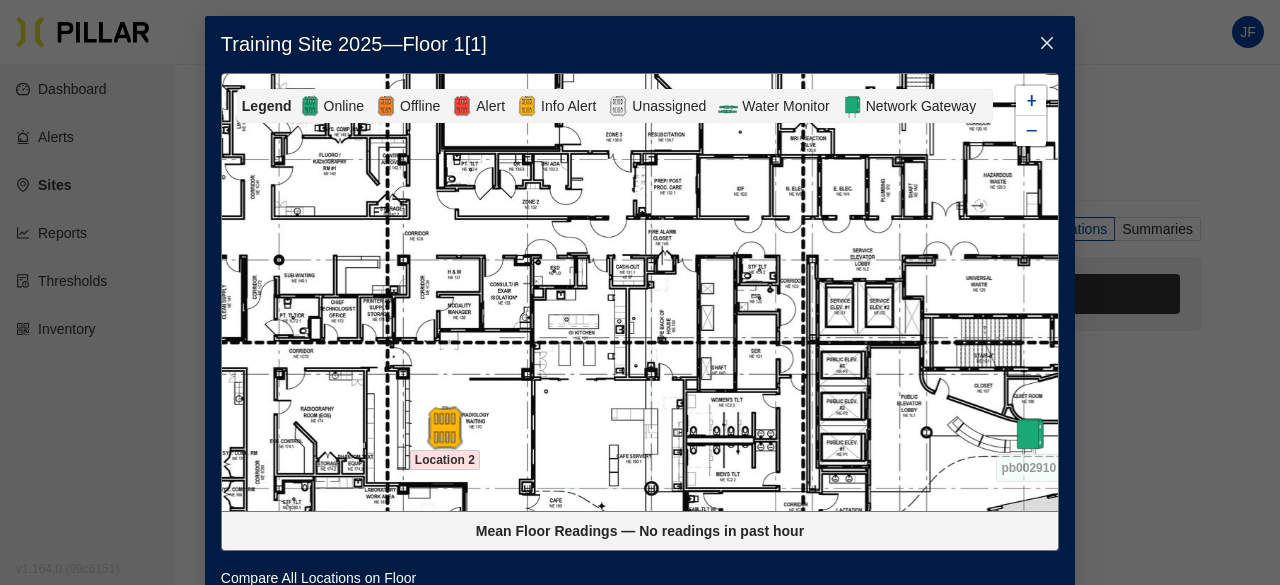 click at bounding box center (444, 427) 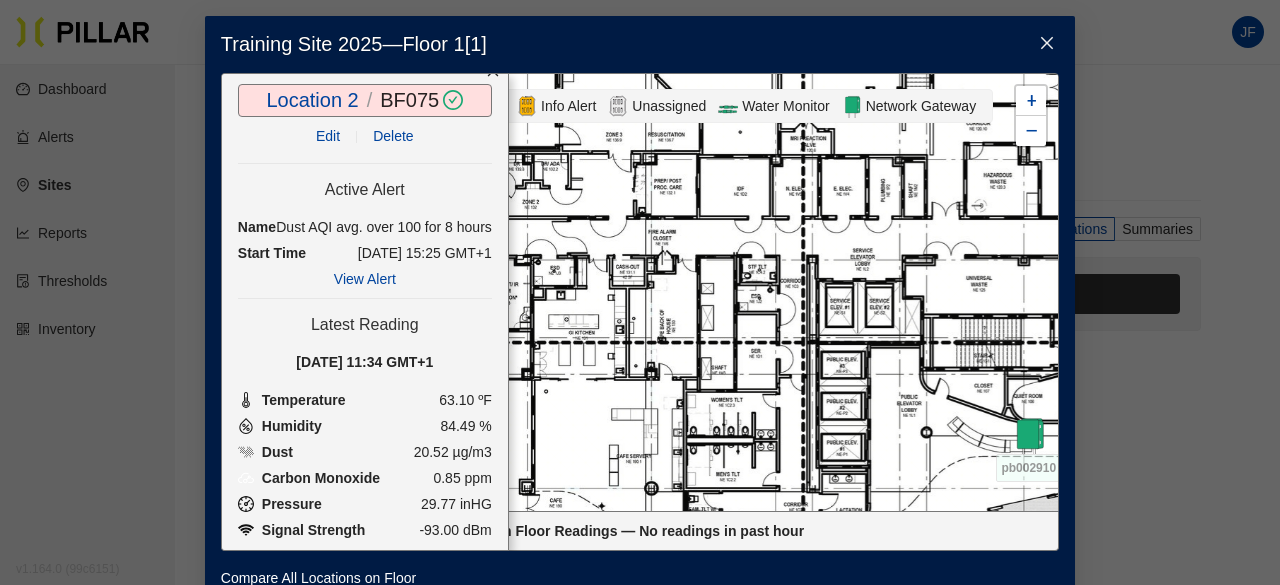 scroll, scrollTop: 0, scrollLeft: 0, axis: both 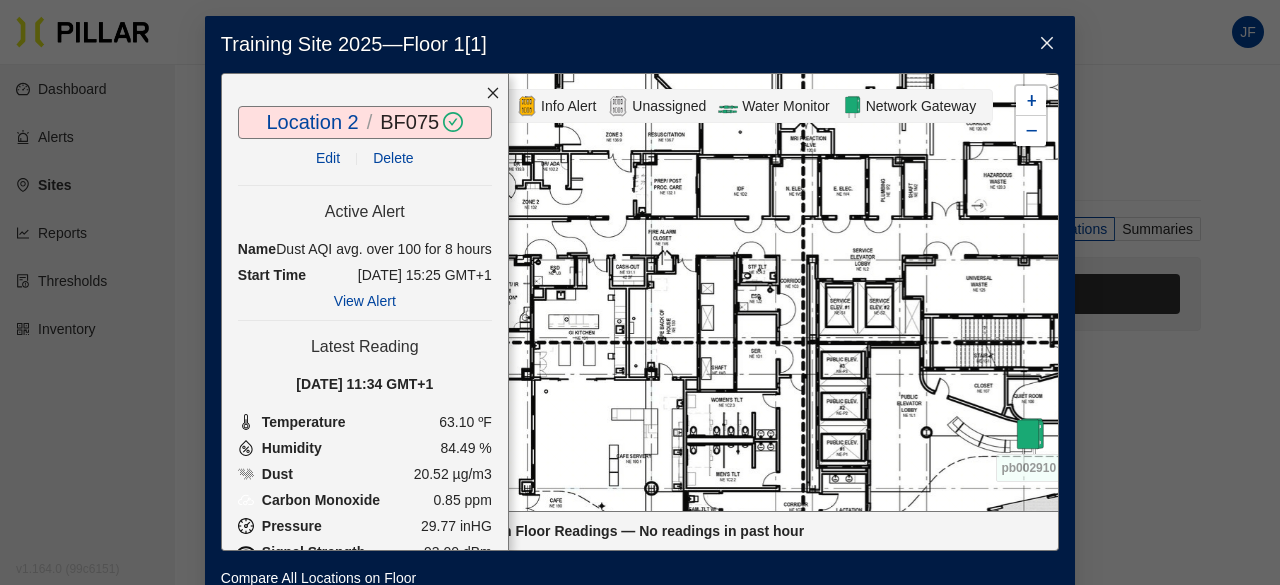 click on "View Alert" at bounding box center [365, 301] 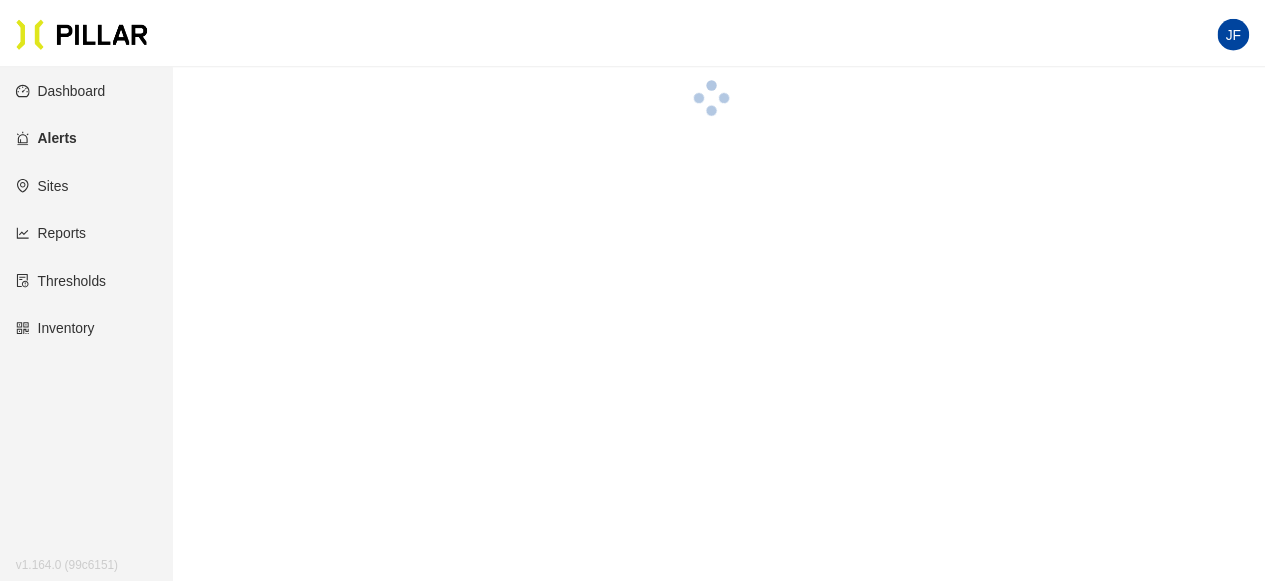 scroll, scrollTop: 0, scrollLeft: 0, axis: both 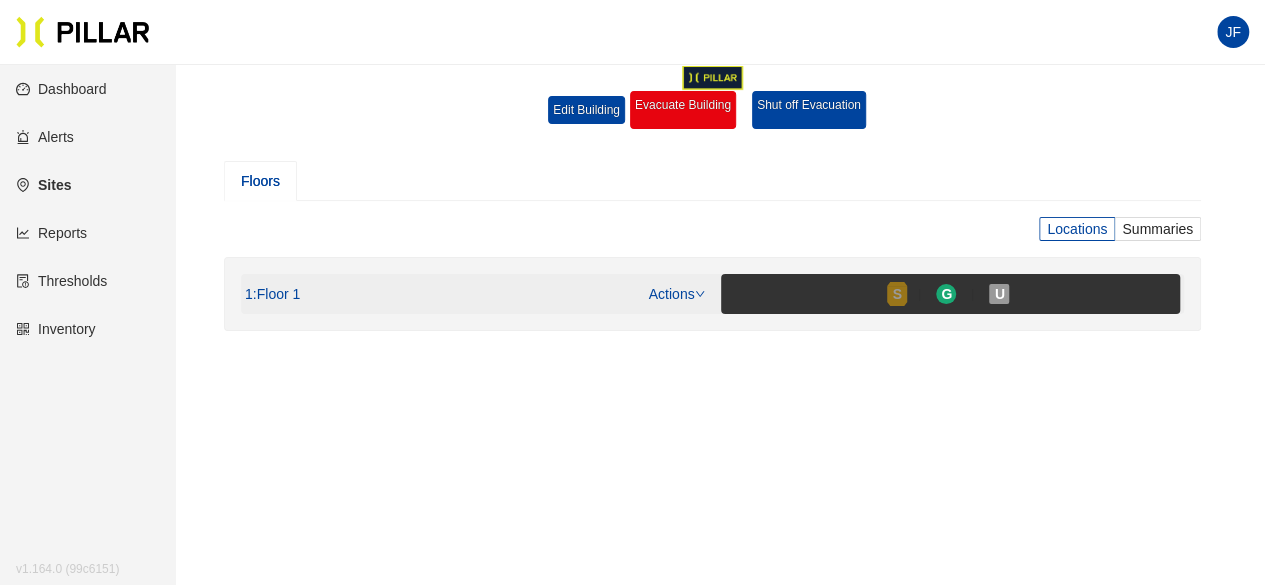 click on "S" at bounding box center (897, 294) 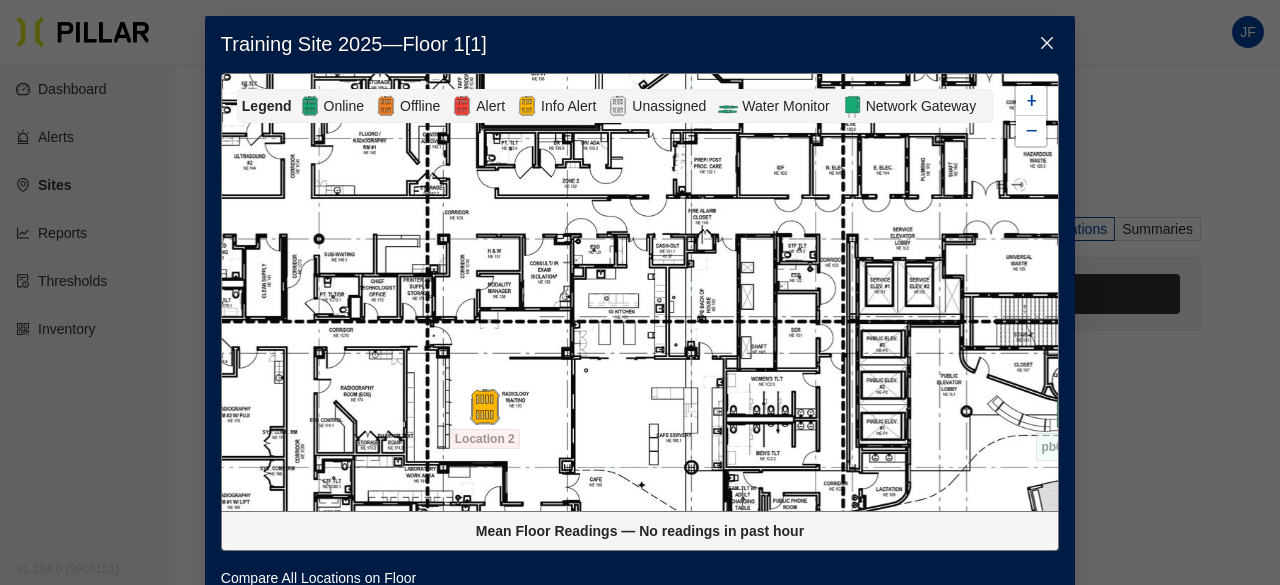 drag, startPoint x: 598, startPoint y: 396, endPoint x: 752, endPoint y: 329, distance: 167.94344 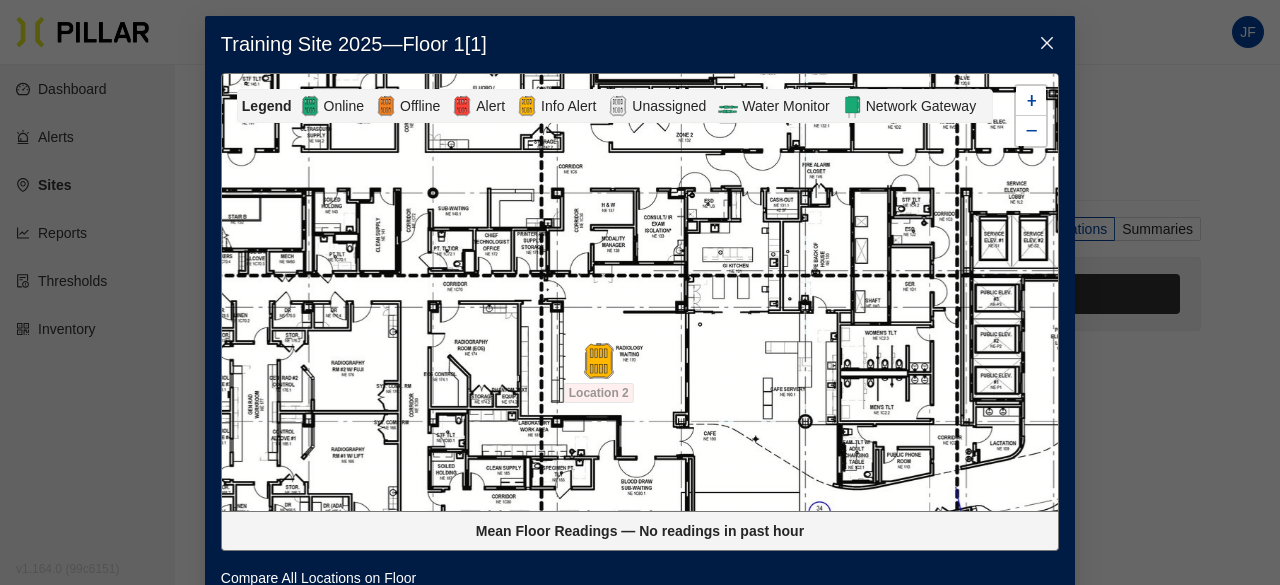 click at bounding box center (640, 292) 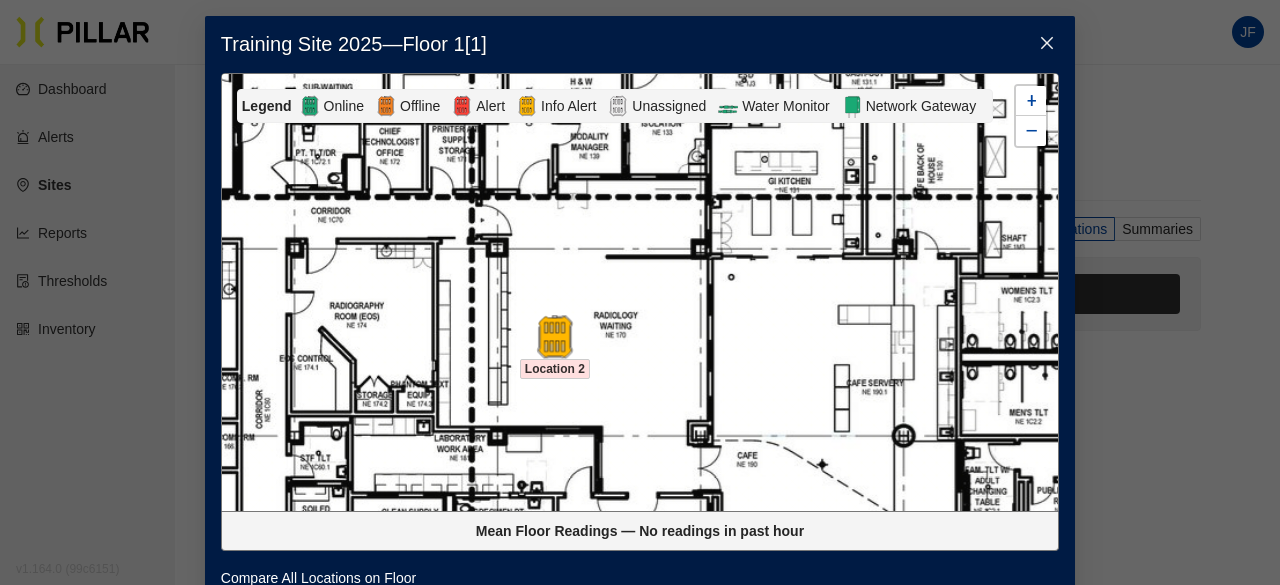 click at bounding box center [554, 336] 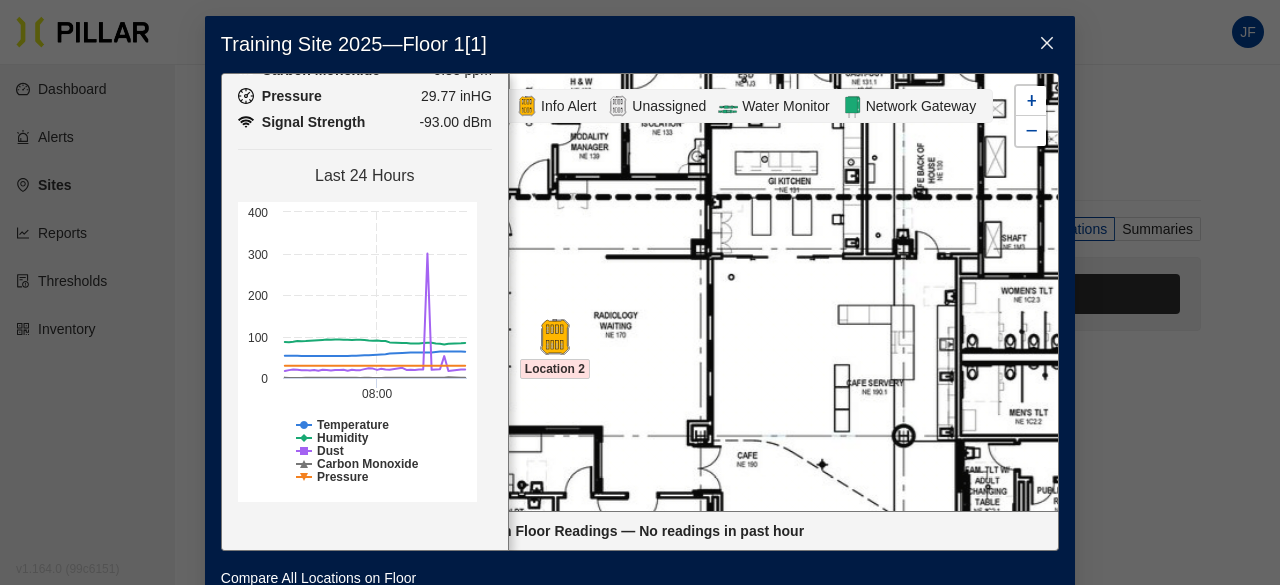 scroll, scrollTop: 450, scrollLeft: 0, axis: vertical 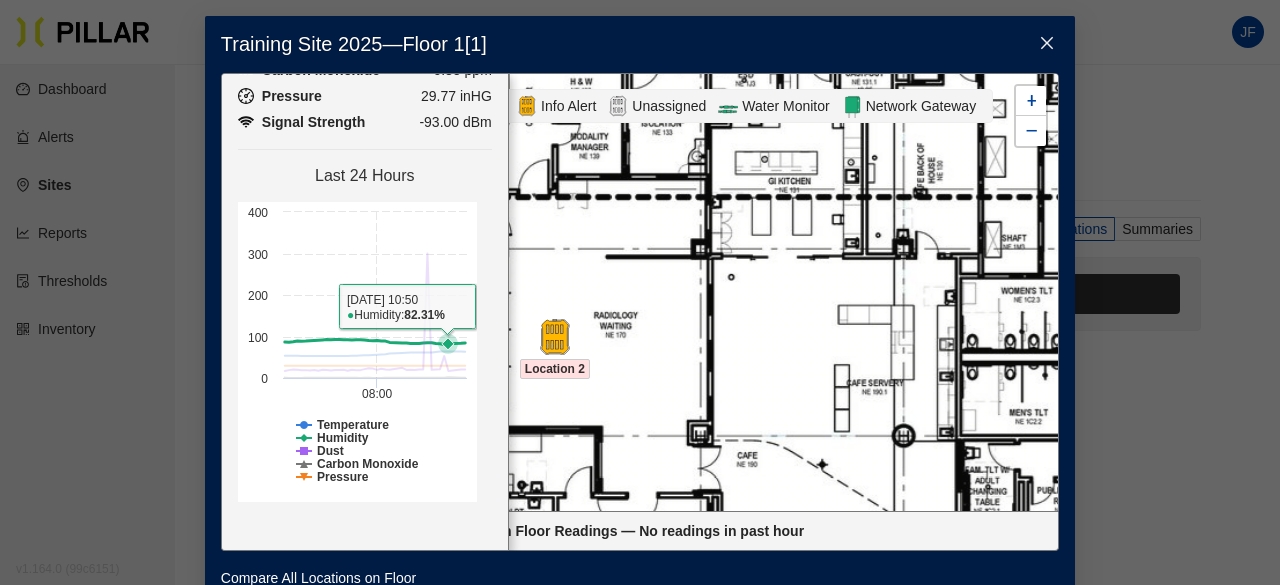 click 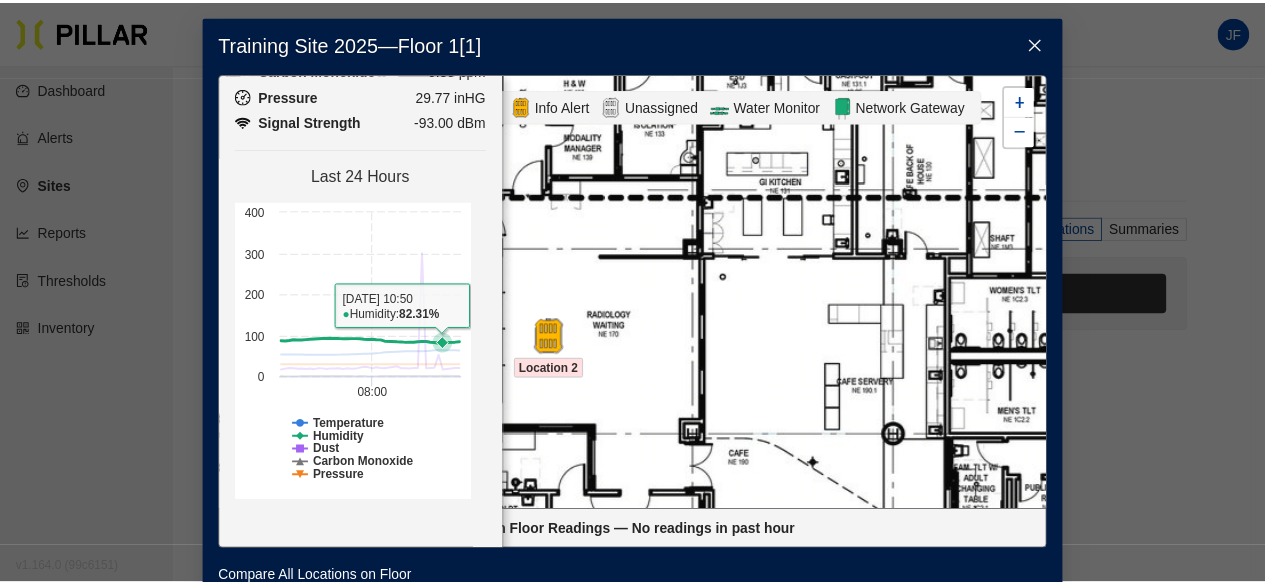 scroll, scrollTop: 0, scrollLeft: 0, axis: both 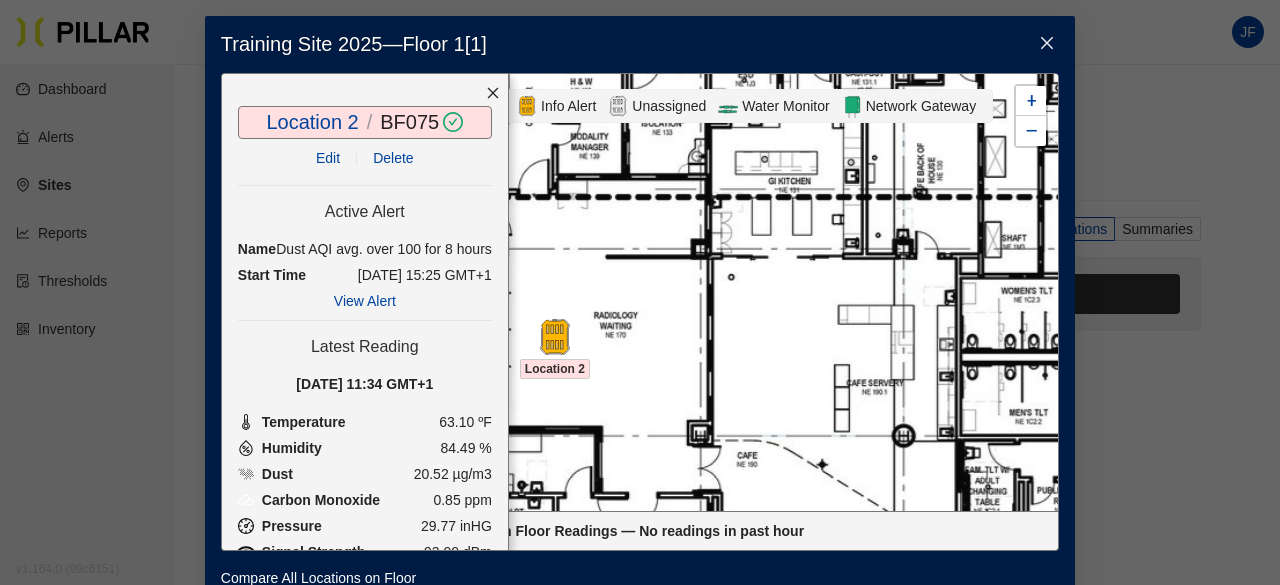 click at bounding box center [493, 93] 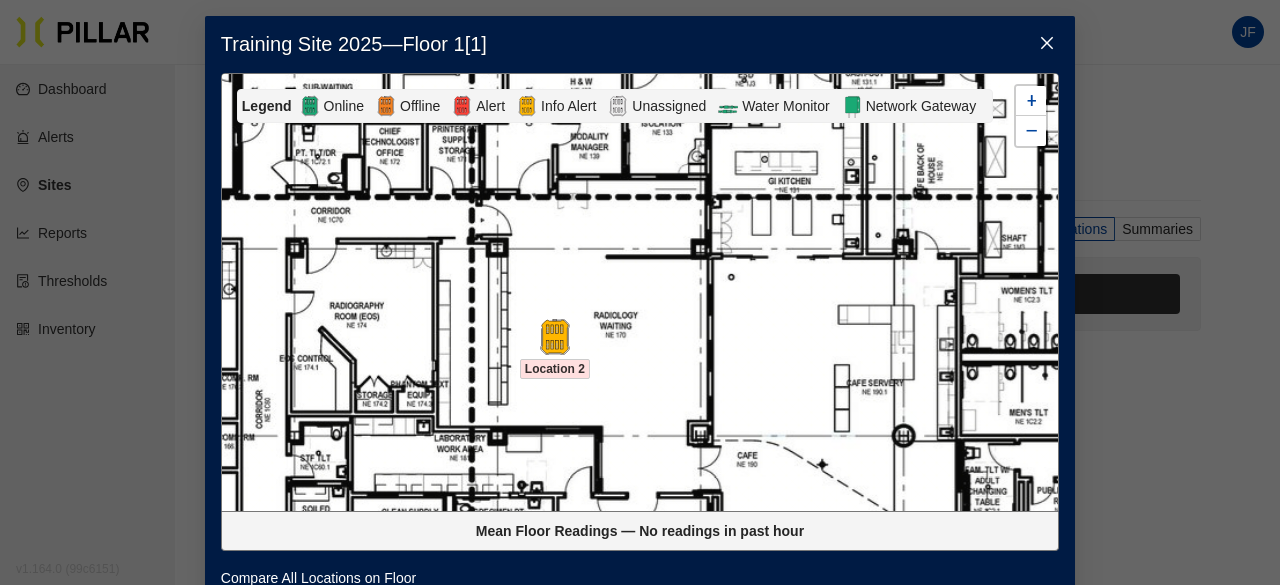 click 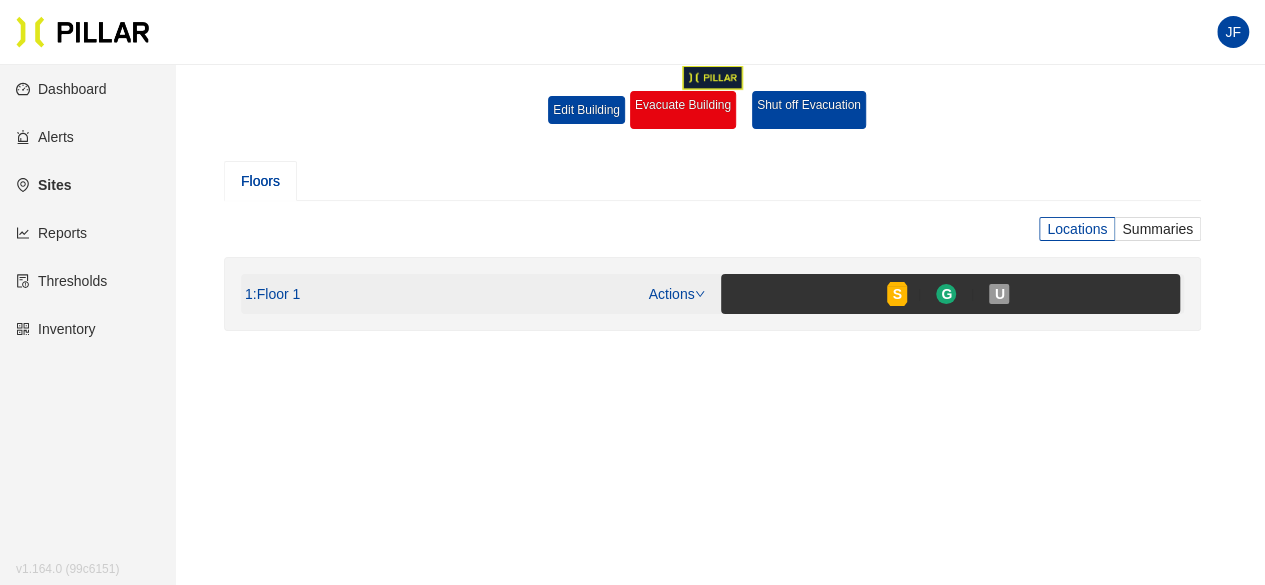 scroll, scrollTop: 0, scrollLeft: 0, axis: both 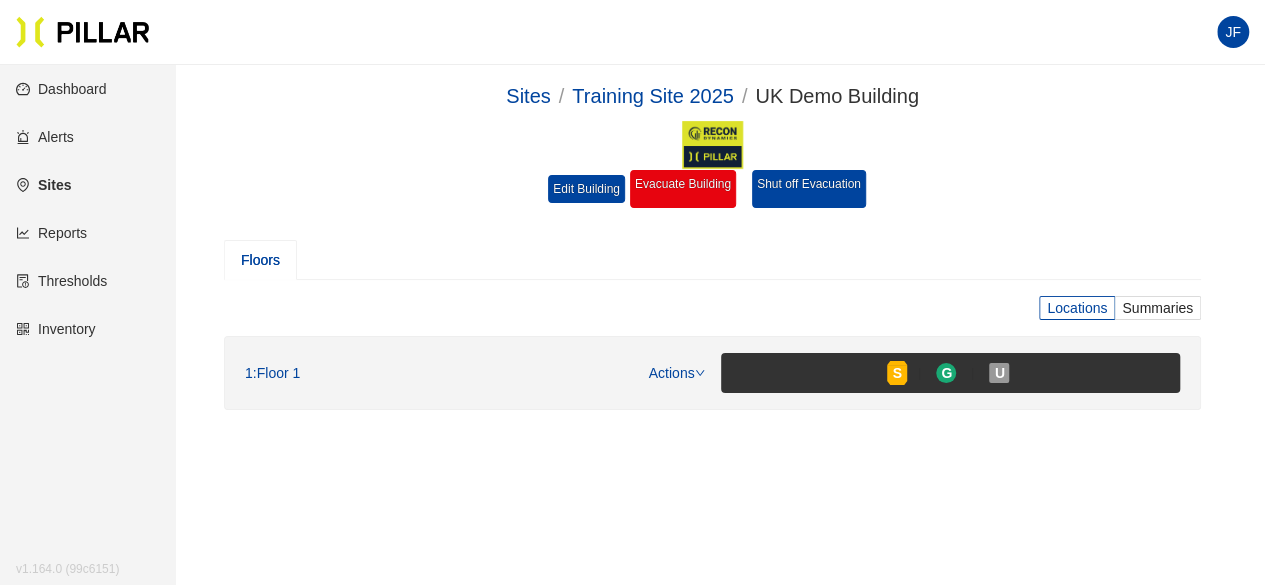 click on "Dashboard" at bounding box center (61, 89) 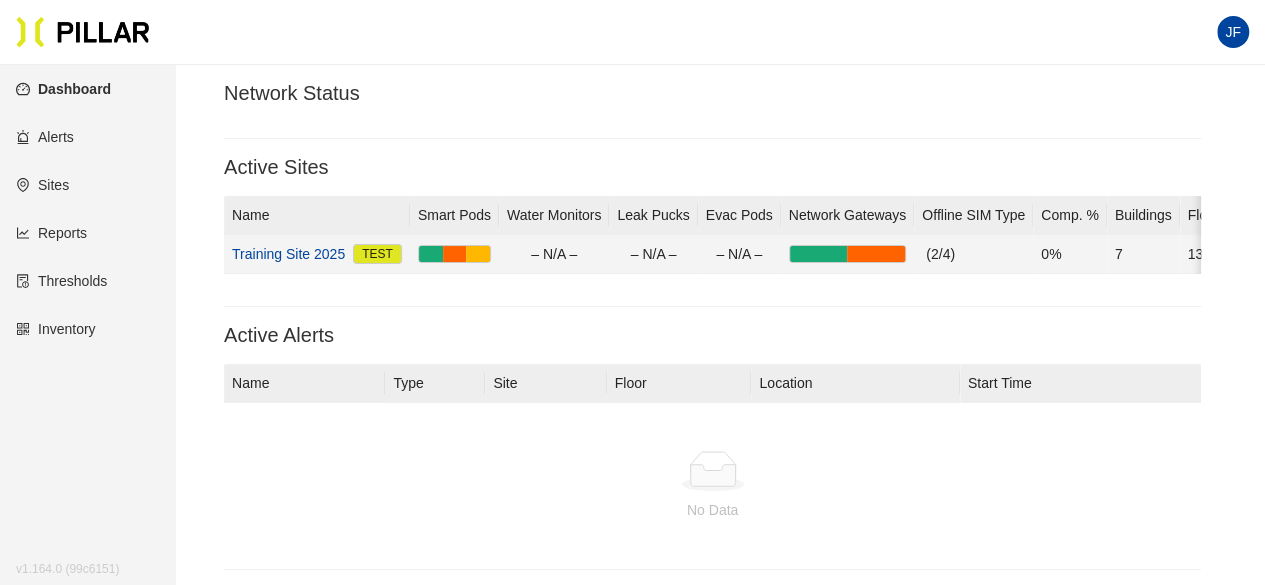 click on "Training Site 2025" at bounding box center (288, 254) 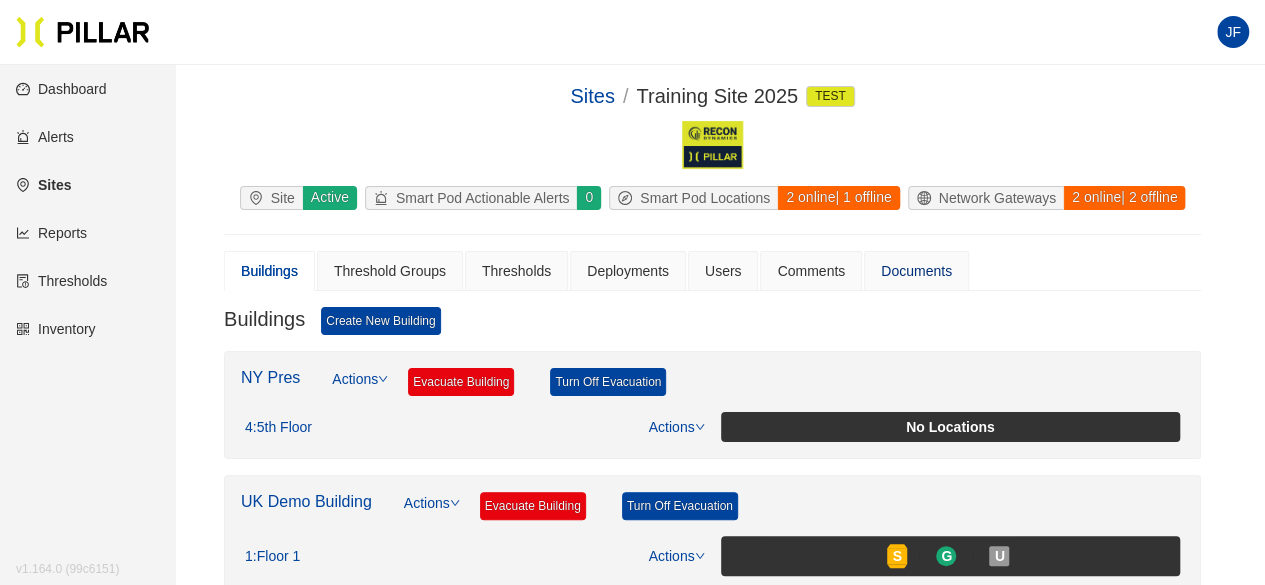 click on "Documents" at bounding box center [916, 271] 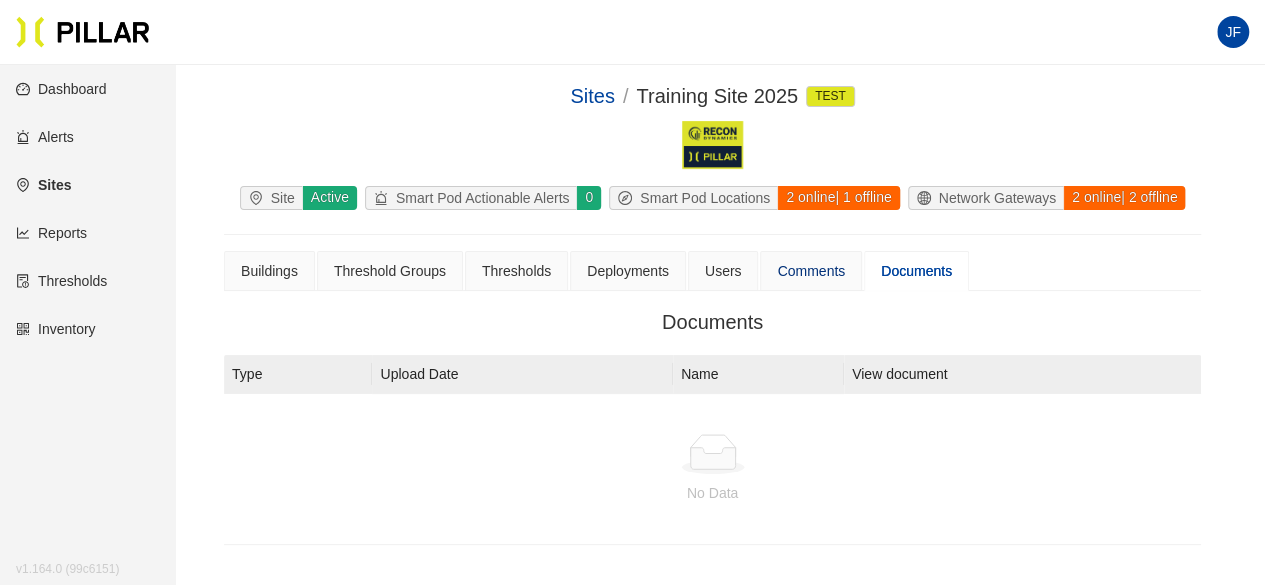 click on "Comments" at bounding box center [811, 271] 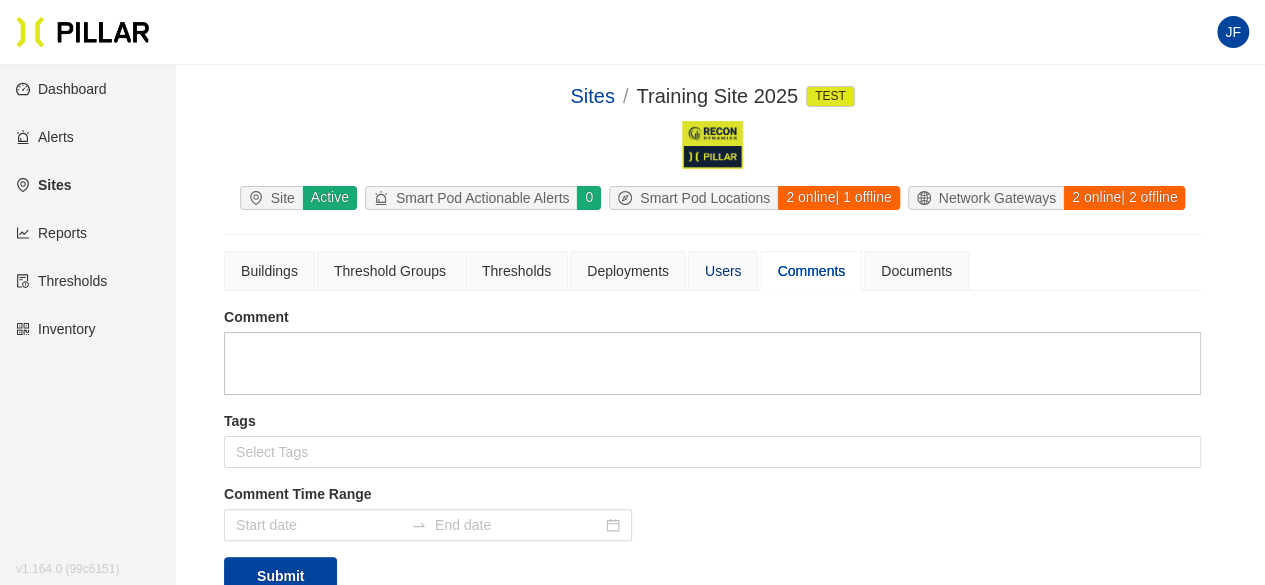 click on "Users" at bounding box center (723, 271) 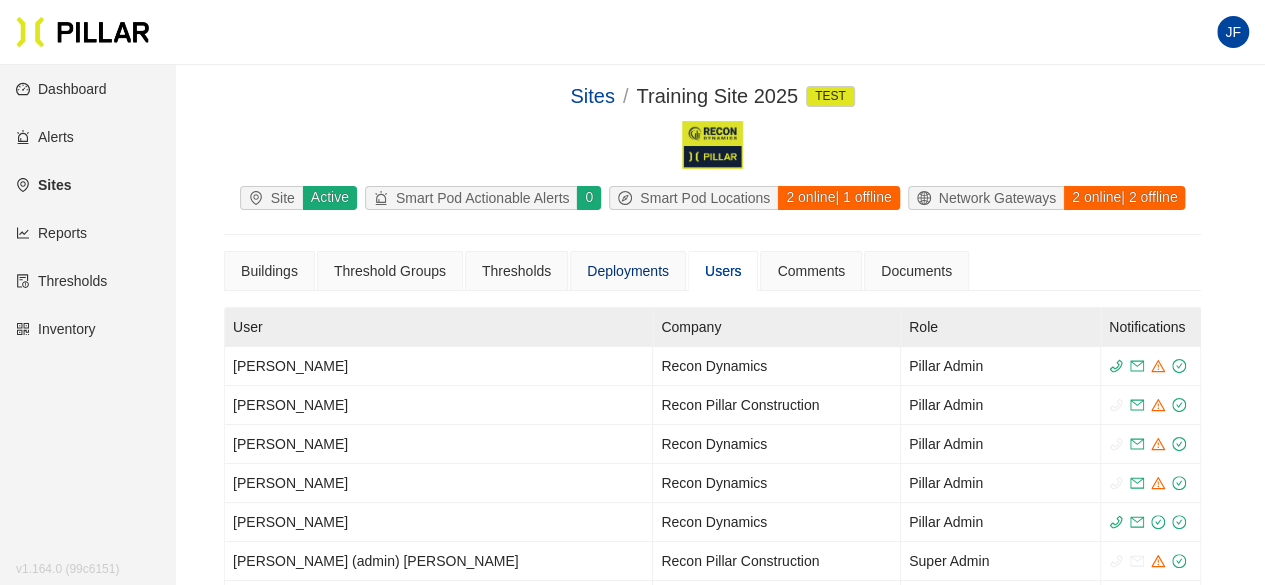 click on "Deployments" at bounding box center (628, 271) 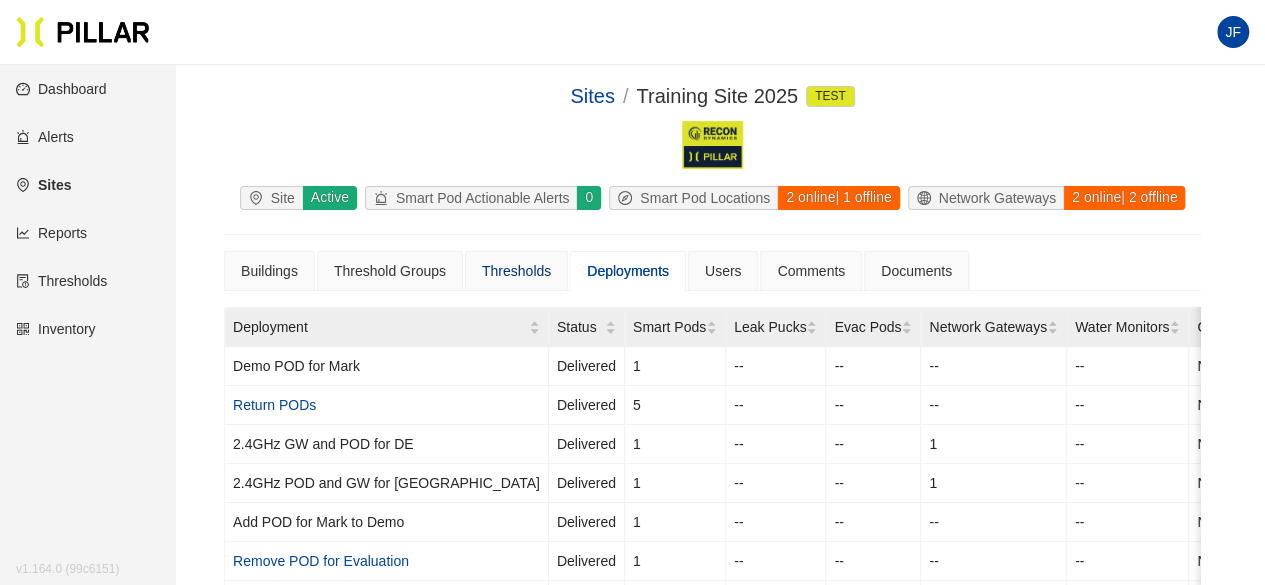 click on "Thresholds" at bounding box center (516, 271) 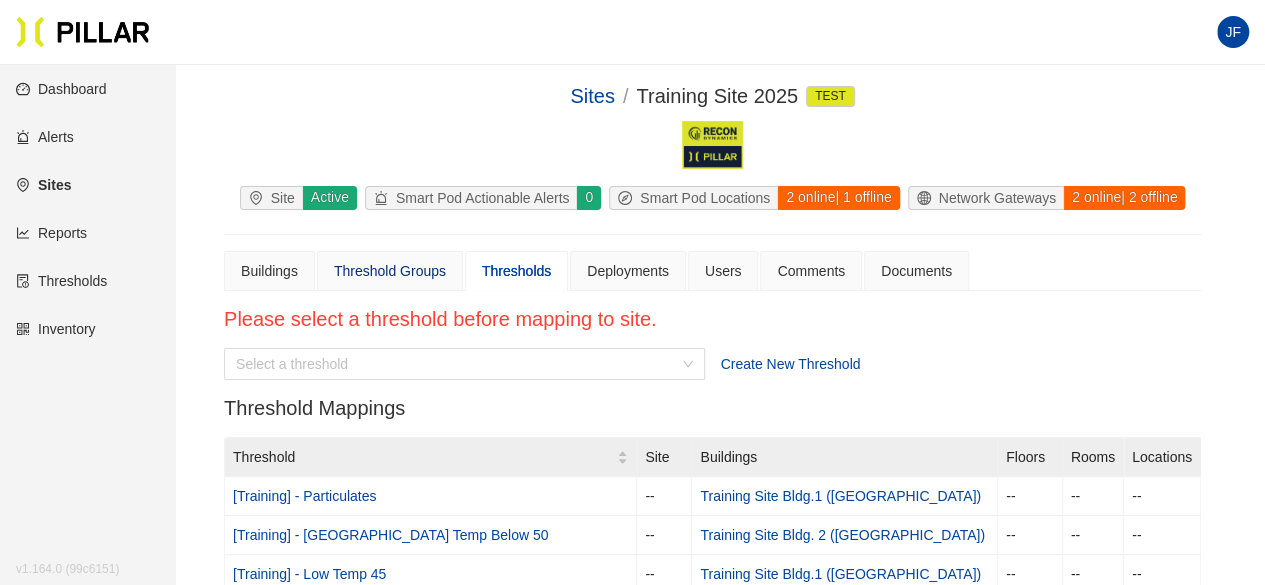 click on "Threshold Groups" at bounding box center (390, 271) 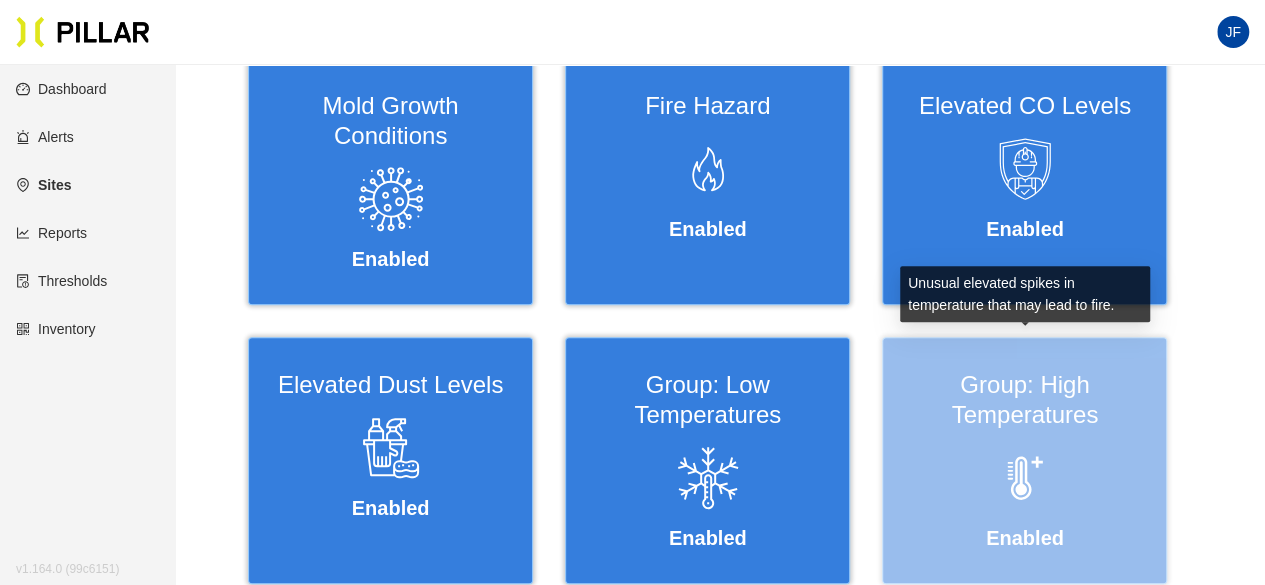 scroll, scrollTop: 409, scrollLeft: 0, axis: vertical 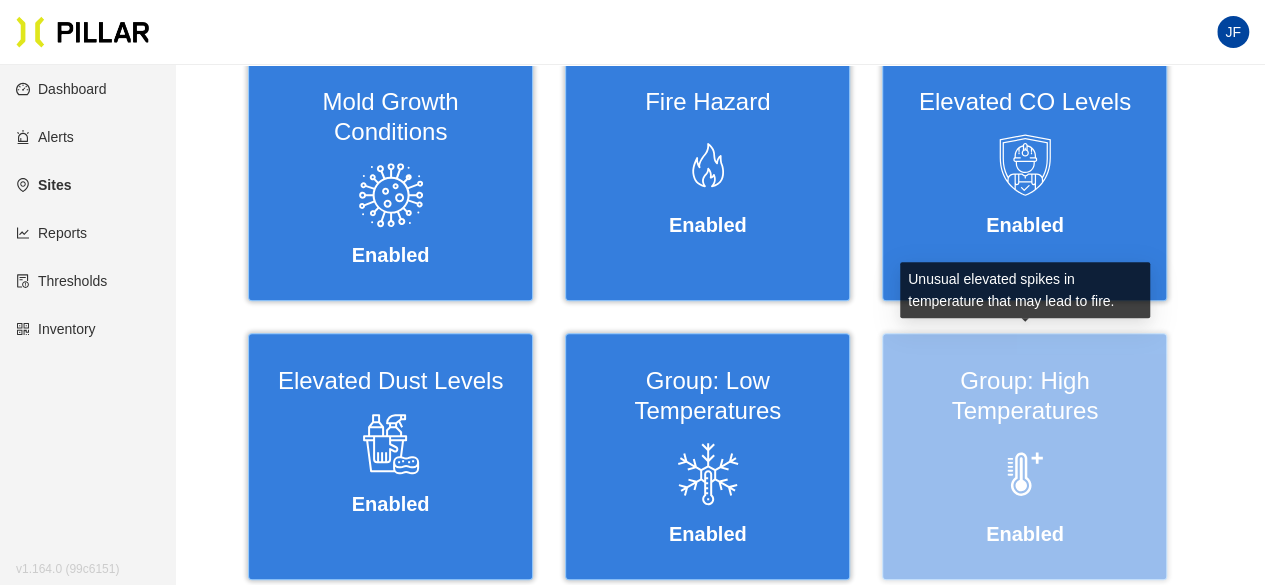 click at bounding box center [1025, 482] 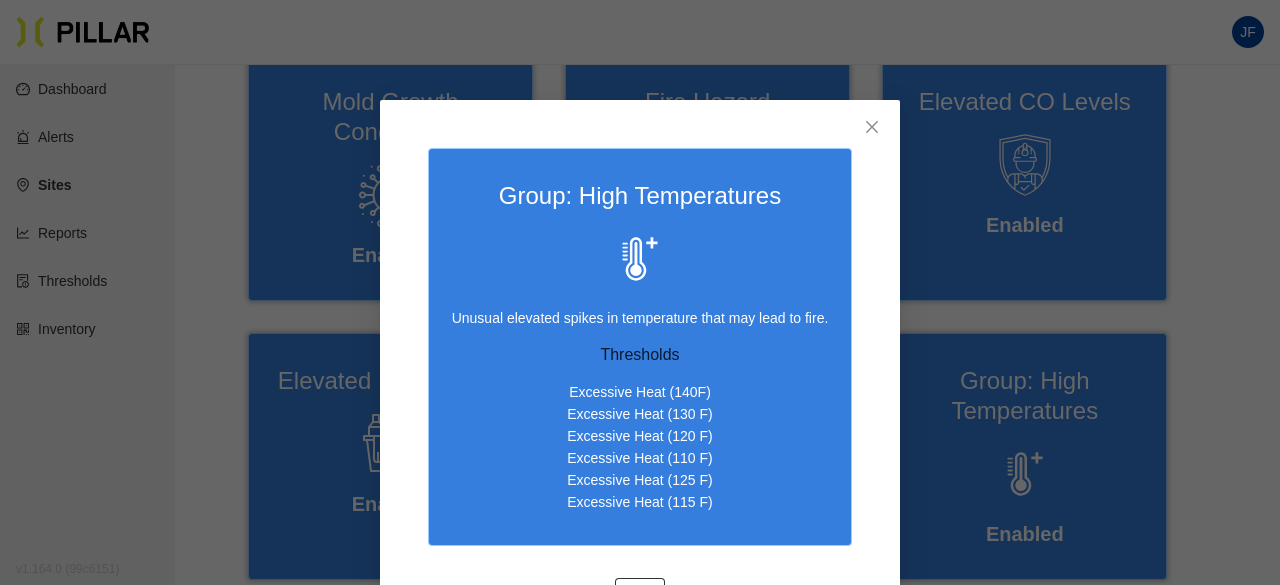 click on "Group: High Temperatures Unusual elevated spikes in temperature that may lead to fire. Thresholds Excessive Heat (140F) Excessive Heat (130 F) Excessive Heat (120 F) Excessive Heat (110 F) Excessive Heat (125 F) Excessive Heat (115 F) Disable" at bounding box center [640, 292] 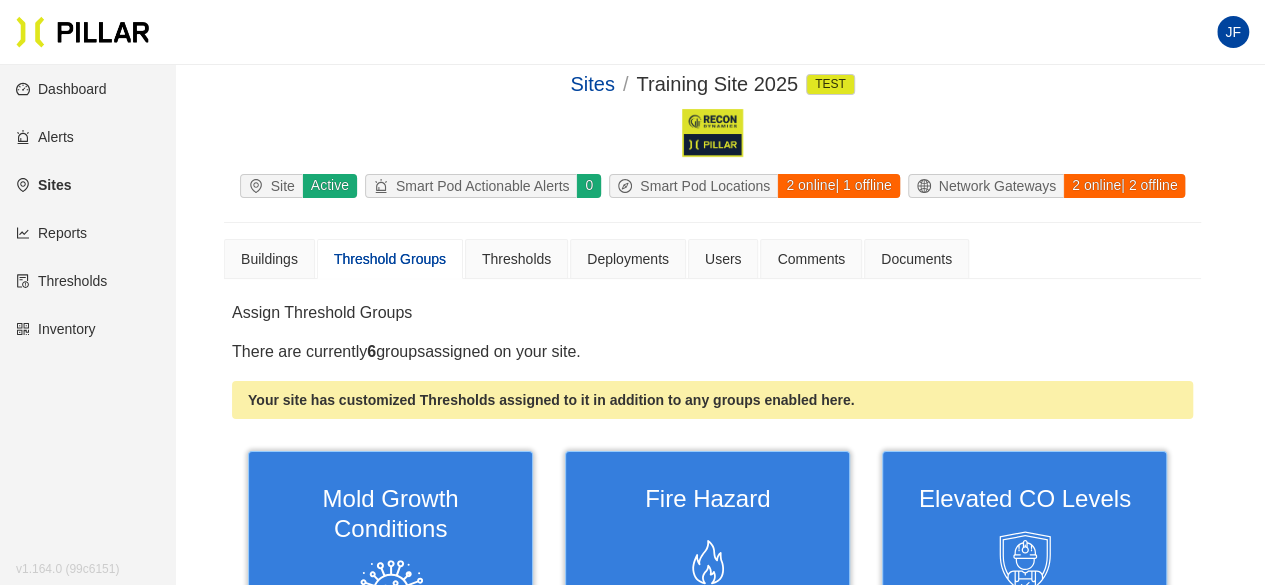 scroll, scrollTop: 0, scrollLeft: 0, axis: both 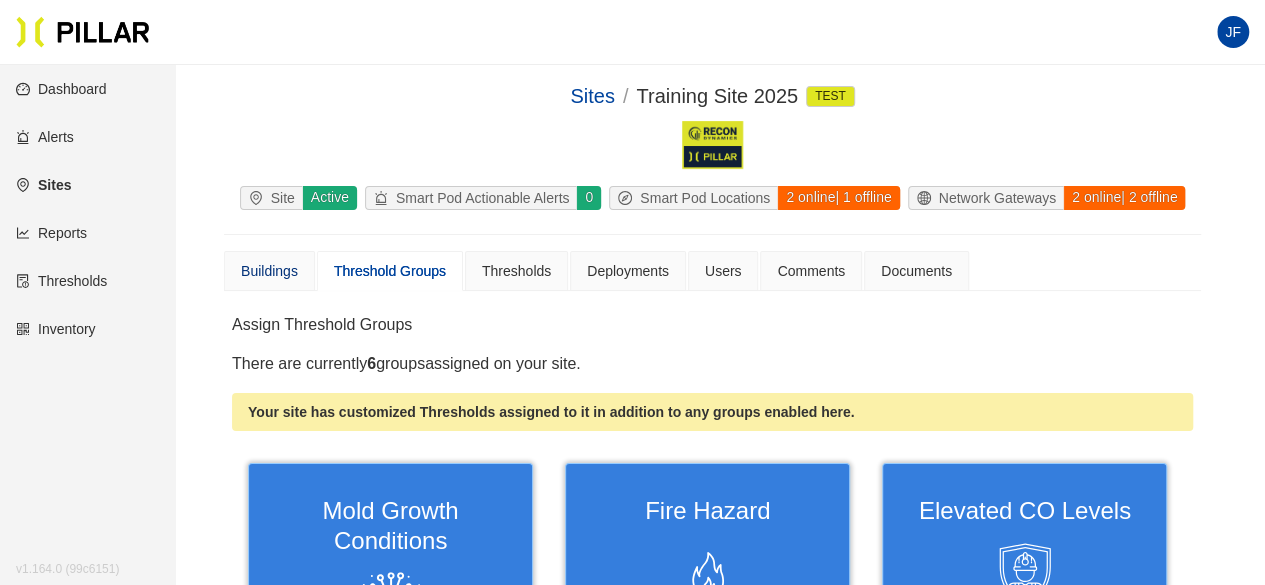 click on "Buildings" at bounding box center [269, 271] 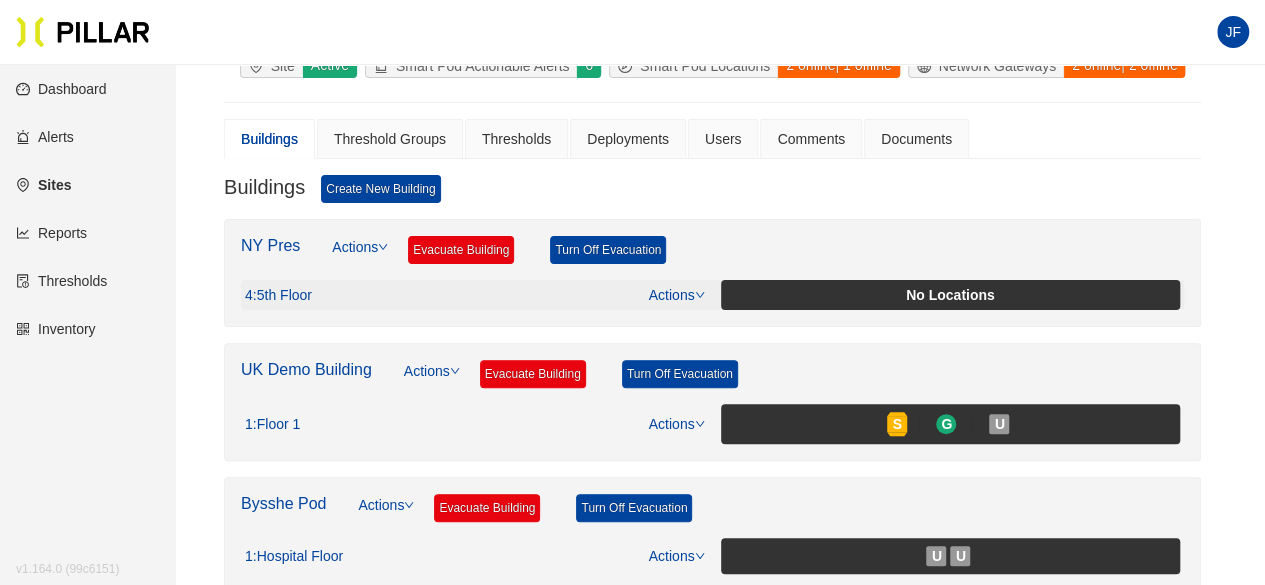 scroll, scrollTop: 140, scrollLeft: 0, axis: vertical 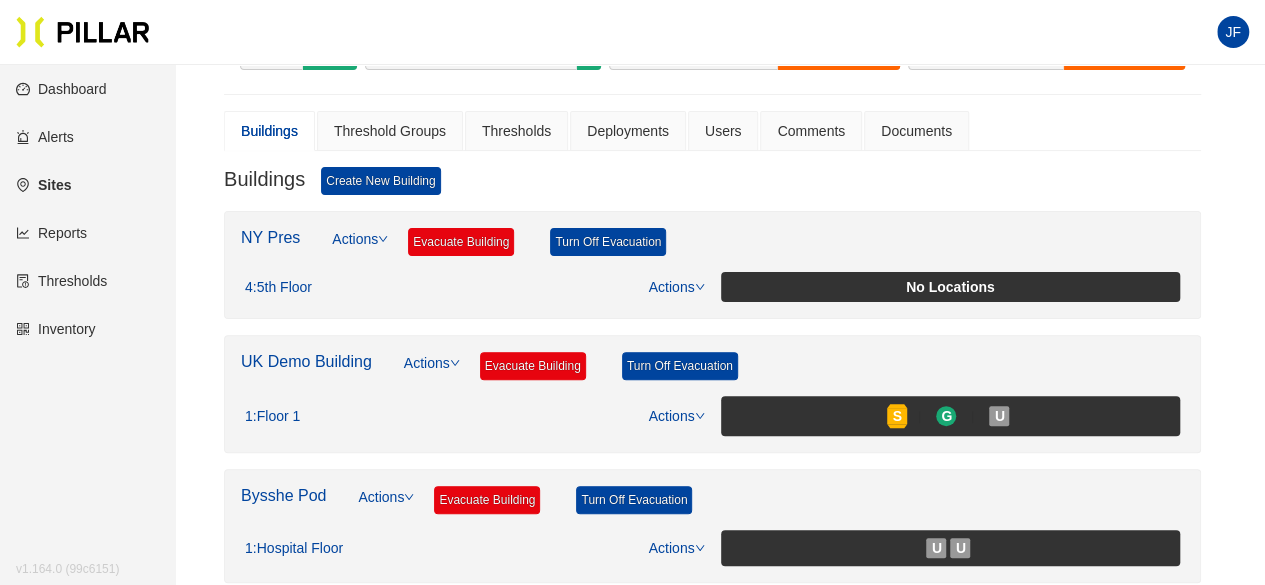 click on "Actions" at bounding box center (432, 374) 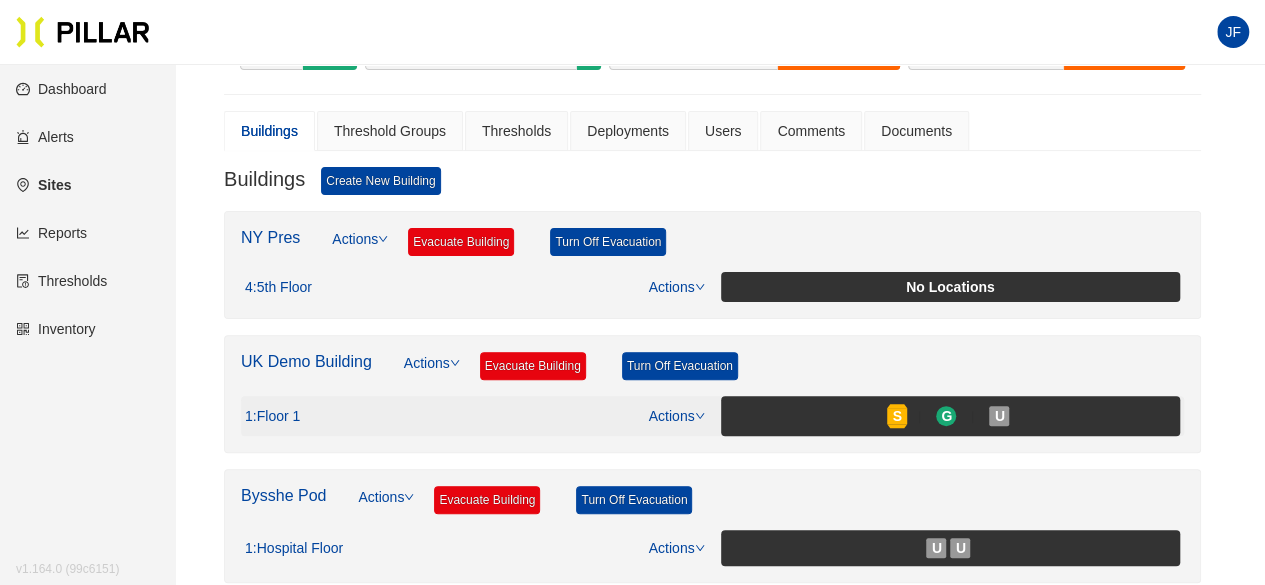 click on ":  Floor 1" at bounding box center (276, 417) 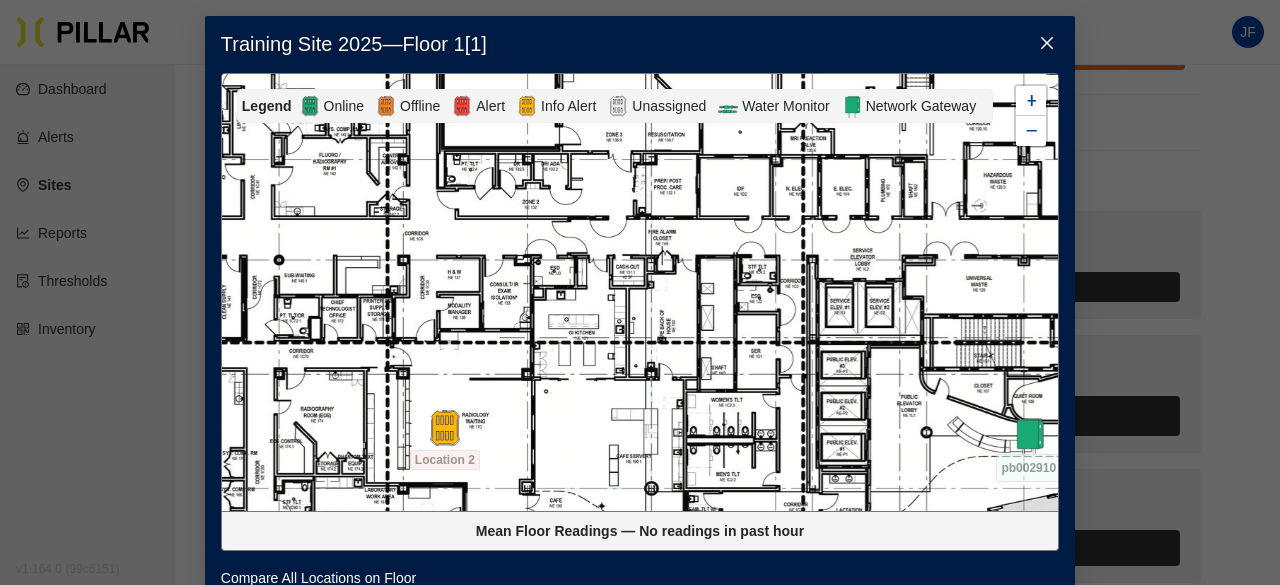 click 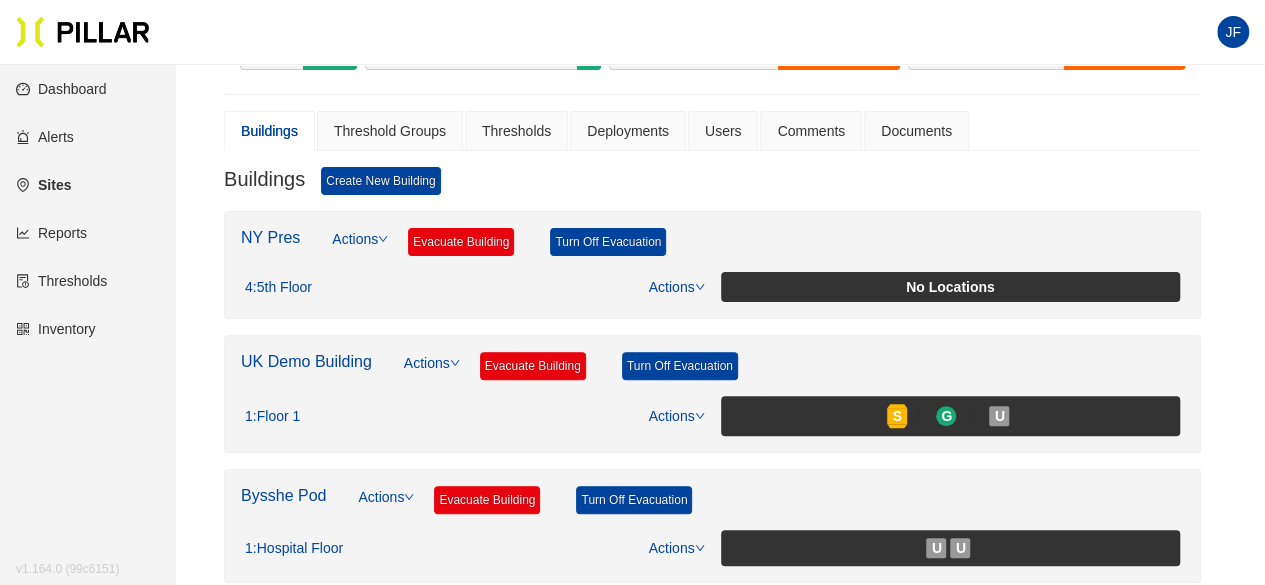 click on "Reports" at bounding box center (51, 233) 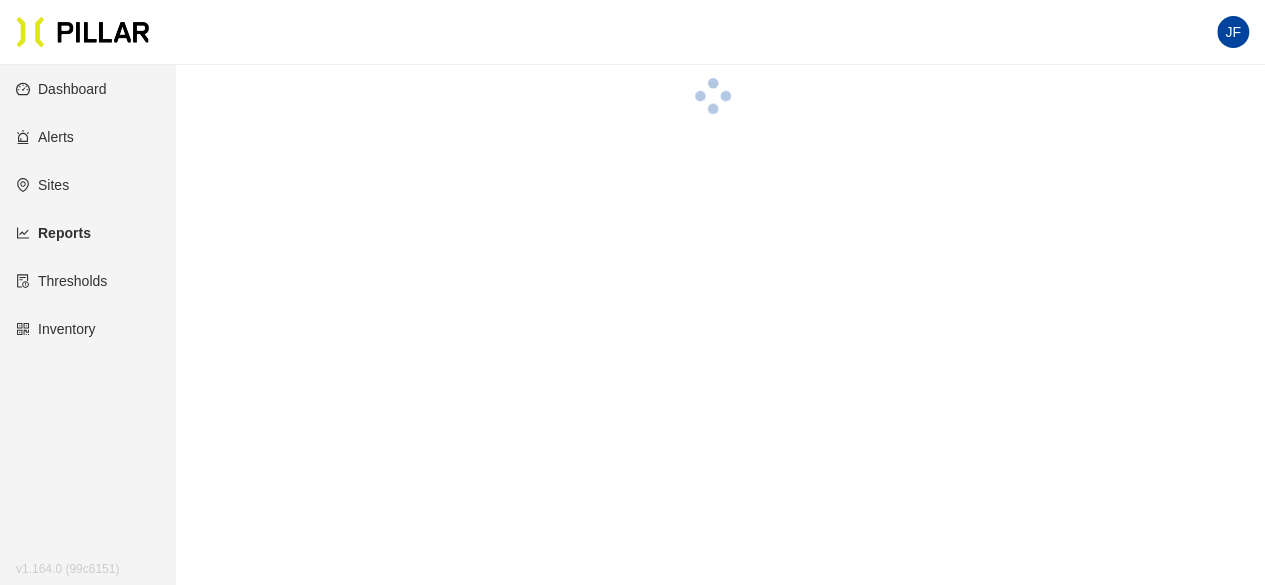 scroll, scrollTop: 0, scrollLeft: 0, axis: both 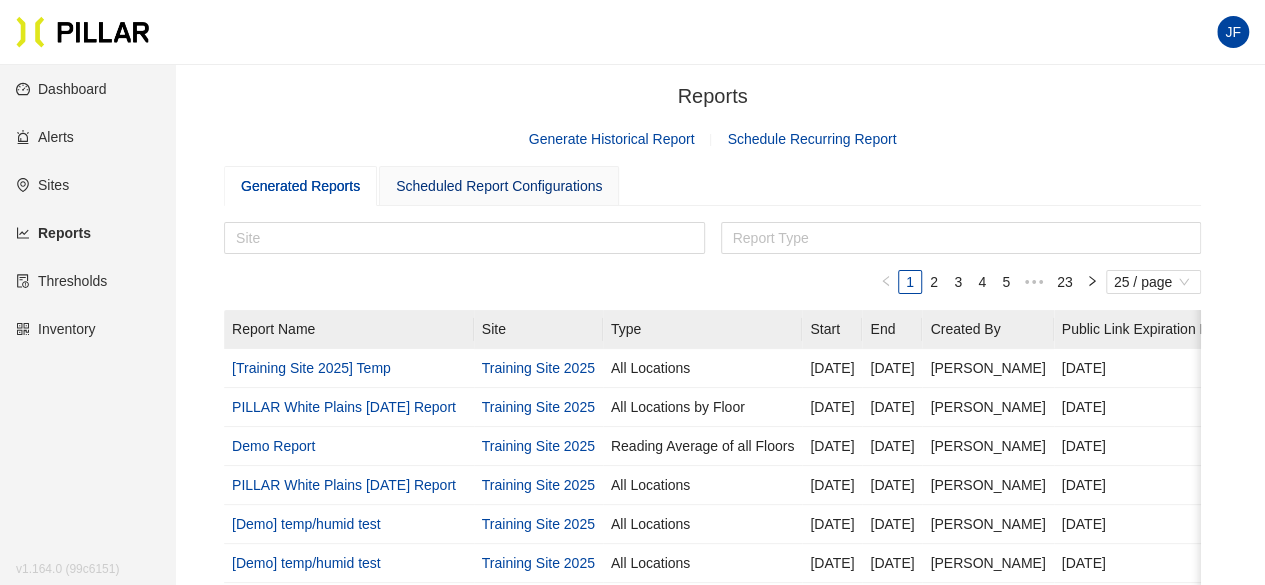 click on "Scheduled Report Configurations" at bounding box center [499, 186] 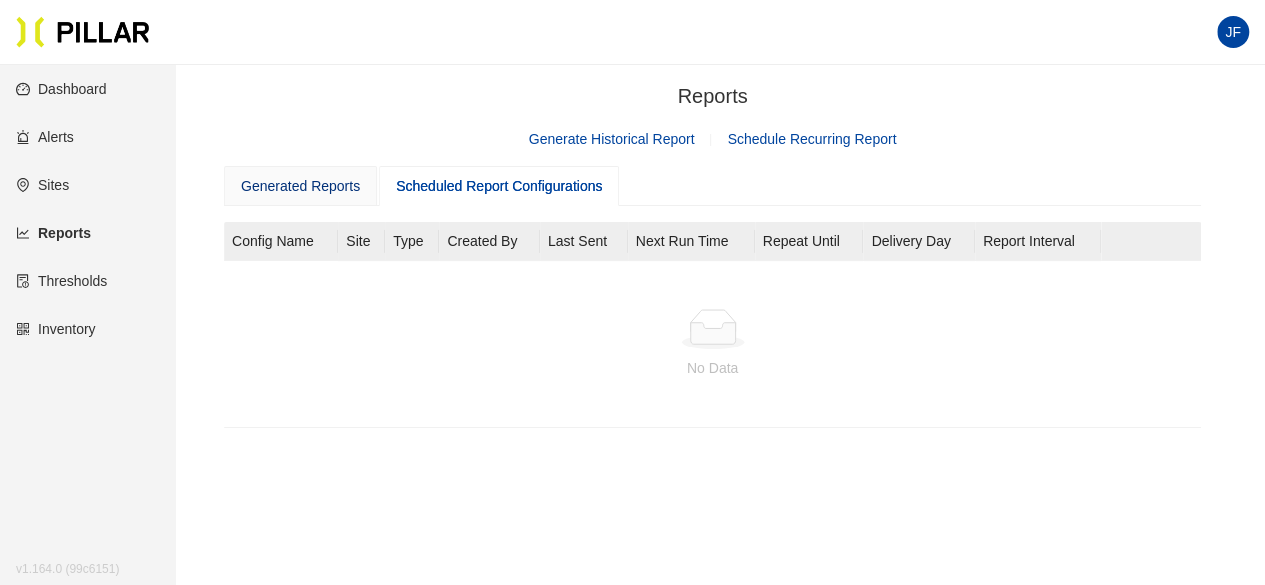 click on "Generated Reports" at bounding box center (300, 186) 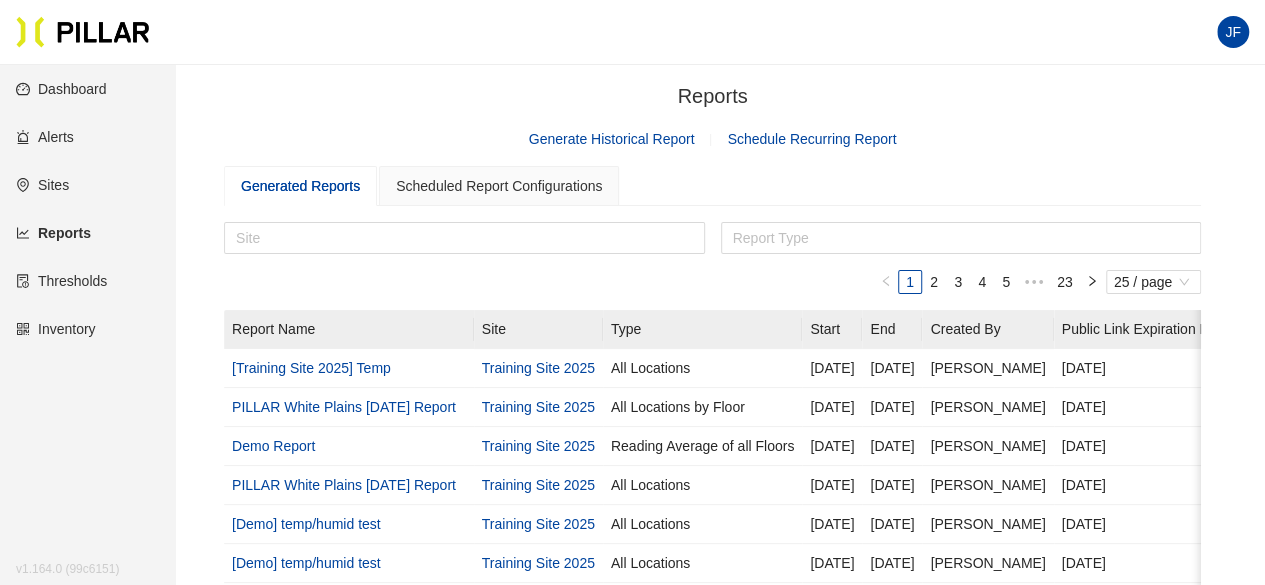 click on "Generate Historical Report" at bounding box center (612, 139) 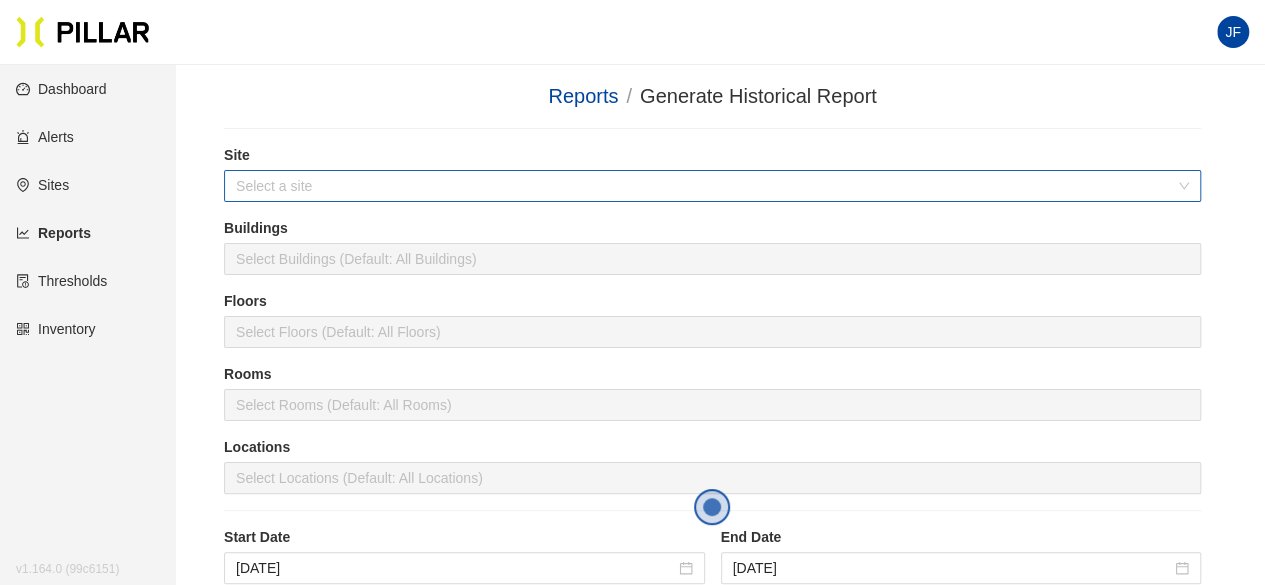 click at bounding box center [705, 186] 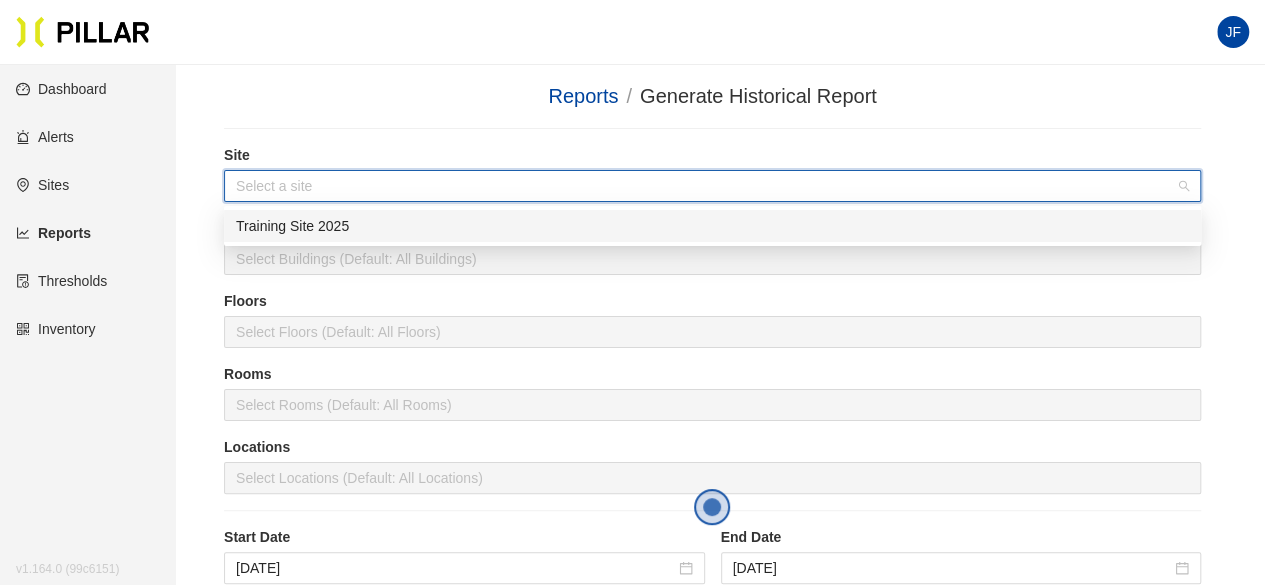 click on "Training Site 2025" at bounding box center (712, 226) 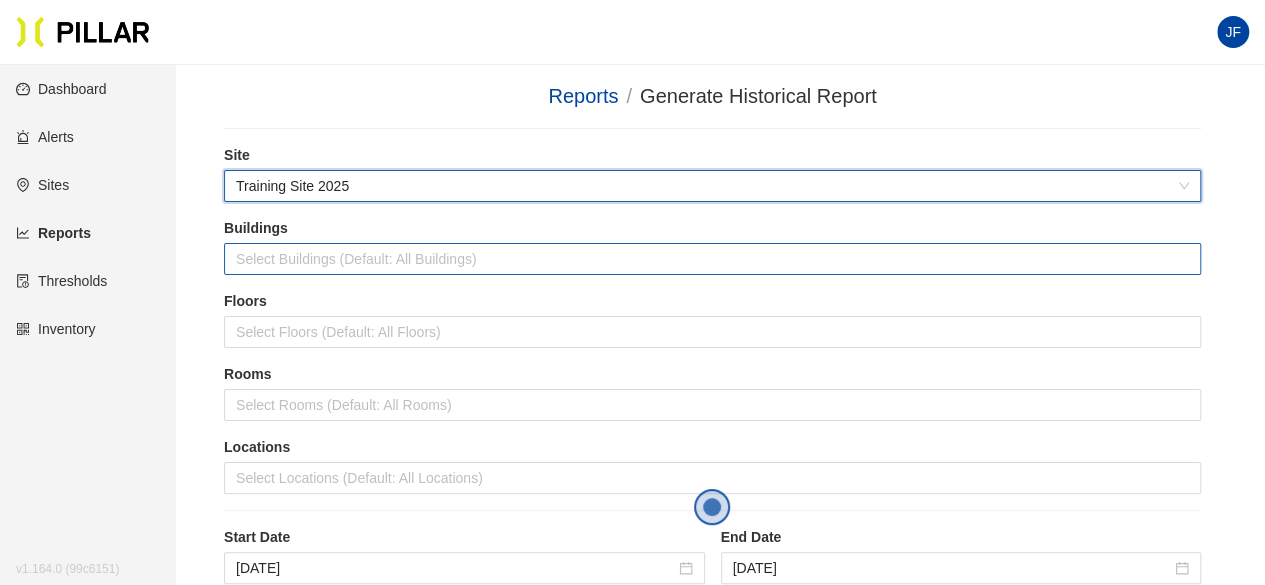 click at bounding box center (712, 259) 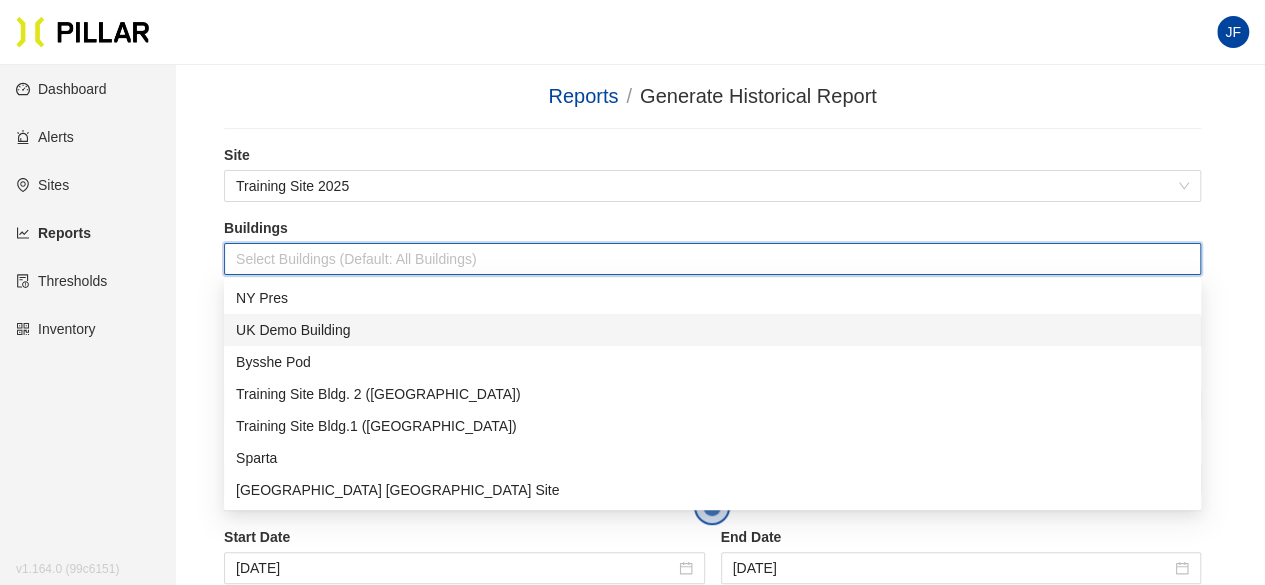 click on "UK Demo Building" at bounding box center (712, 330) 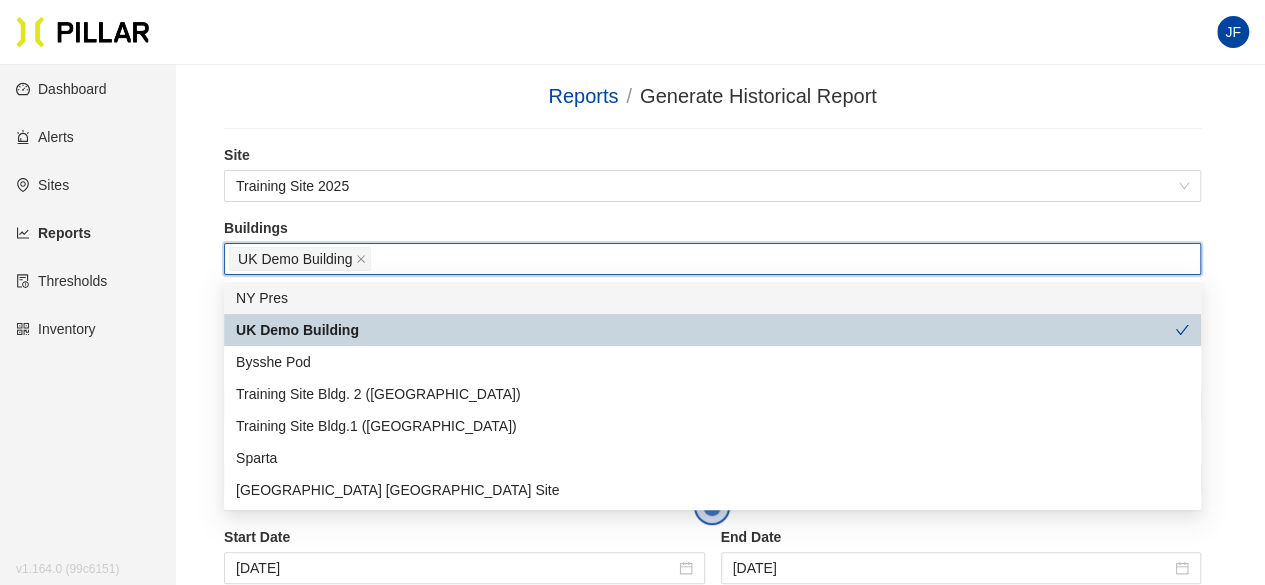 click on "Reports / Generate Historical Report / Site Training Site 2025 Buildings UK Demo Building   Floors   Select Floors (Default: All Floors) Rooms   Select Rooms (Default: All Rooms) Locations   Select Locations (Default: All Locations) Start Date [DATE] End Date [DATE] Note: Reports can contain a maximum of   three months  of data. Sensor Readings (Four Max) Temperature Humidity   Report Type All Locations Include Water Monitors Include Weather Data Name Public Link Expiration Date [DATE] Submit Save Report" at bounding box center (632, 647) 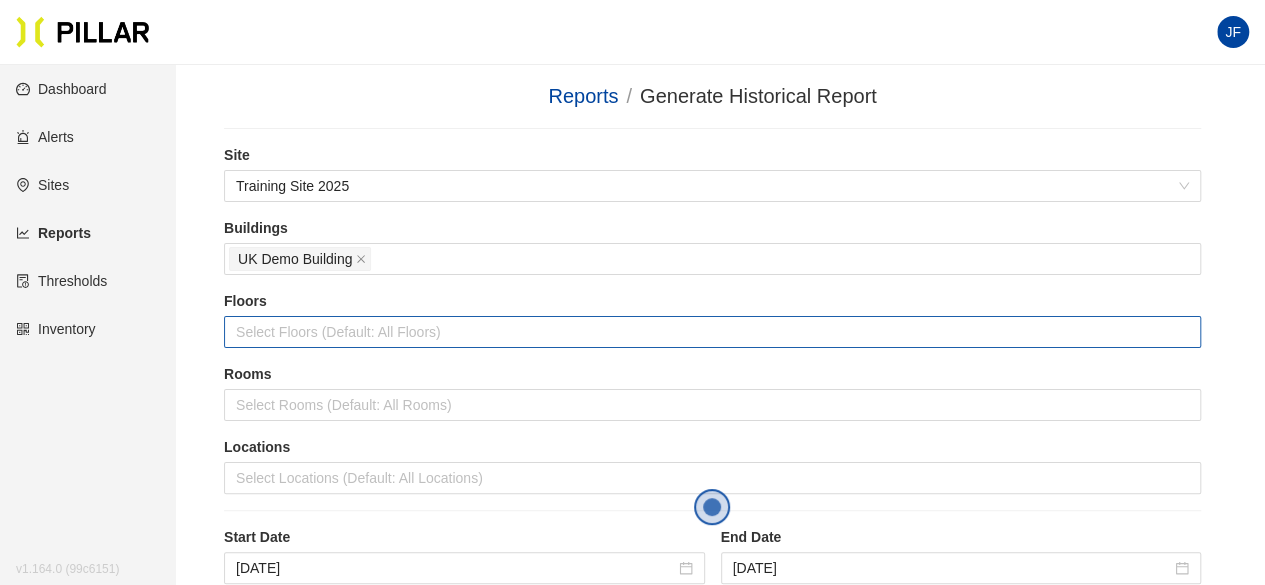 click at bounding box center [712, 332] 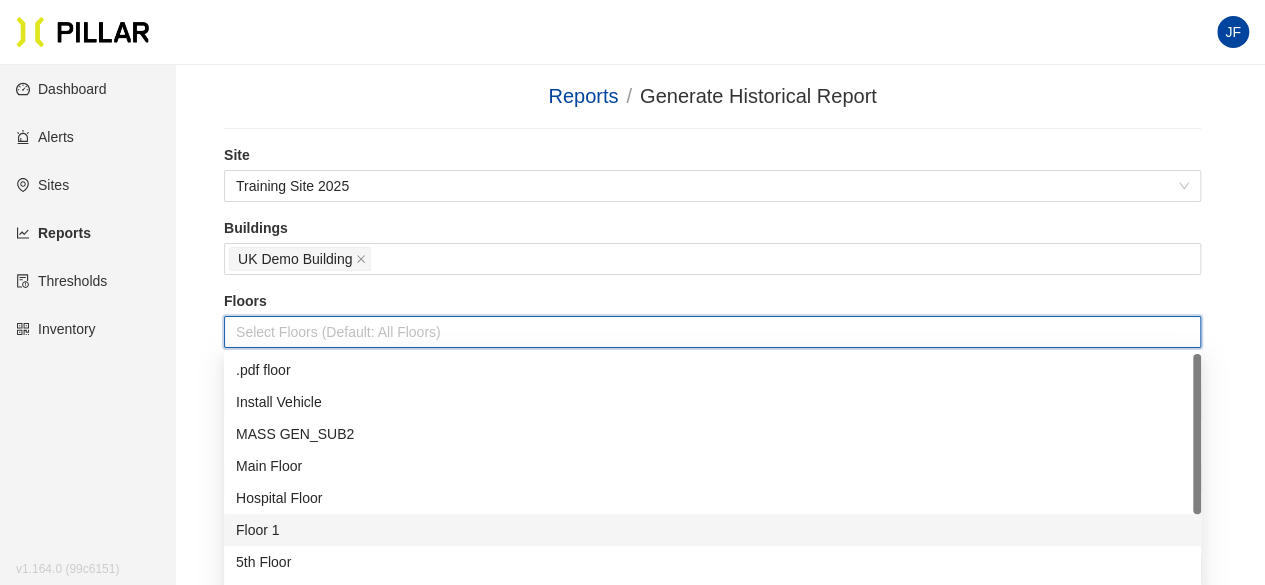 click on "Floor 1" at bounding box center (712, 530) 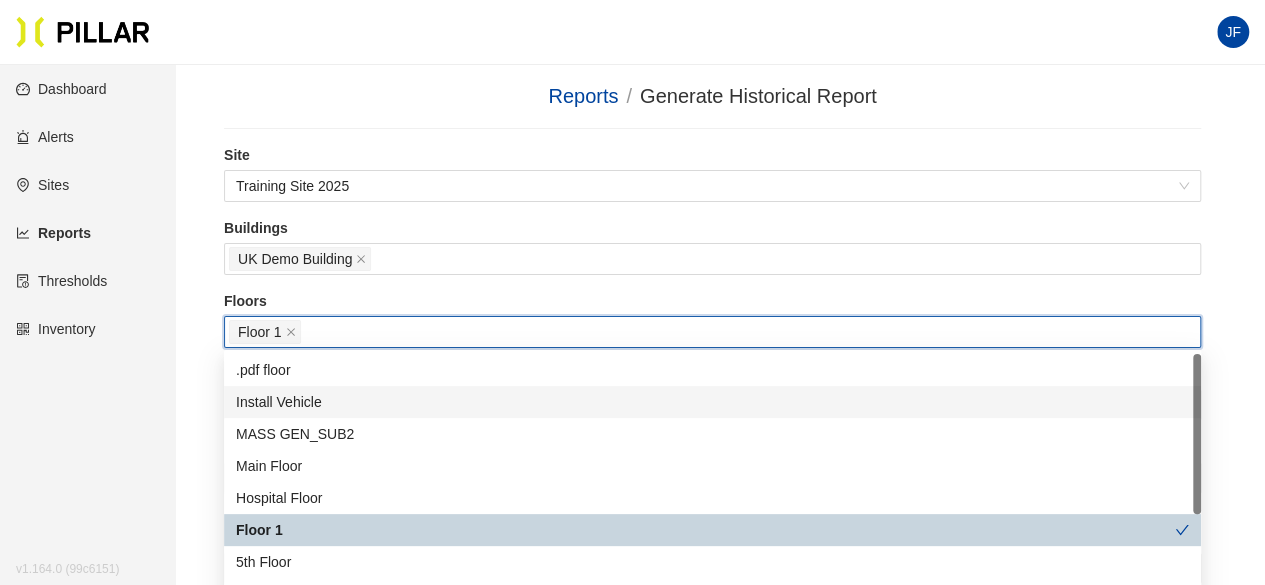 click on "Reports / Generate Historical Report / Site Training Site 2025 Buildings UK Demo Building   Floors Floor 1   Rooms   Select Rooms (Default: All Rooms) Locations   Select Locations (Default: All Locations) Start Date [DATE] End Date [DATE] Note: Reports can contain a maximum of   three months  of data. Sensor Readings (Four Max) Temperature Humidity   Report Type All Locations Include Water Monitors Include Weather Data Name Public Link Expiration Date [DATE] Submit Save Report" at bounding box center (632, 647) 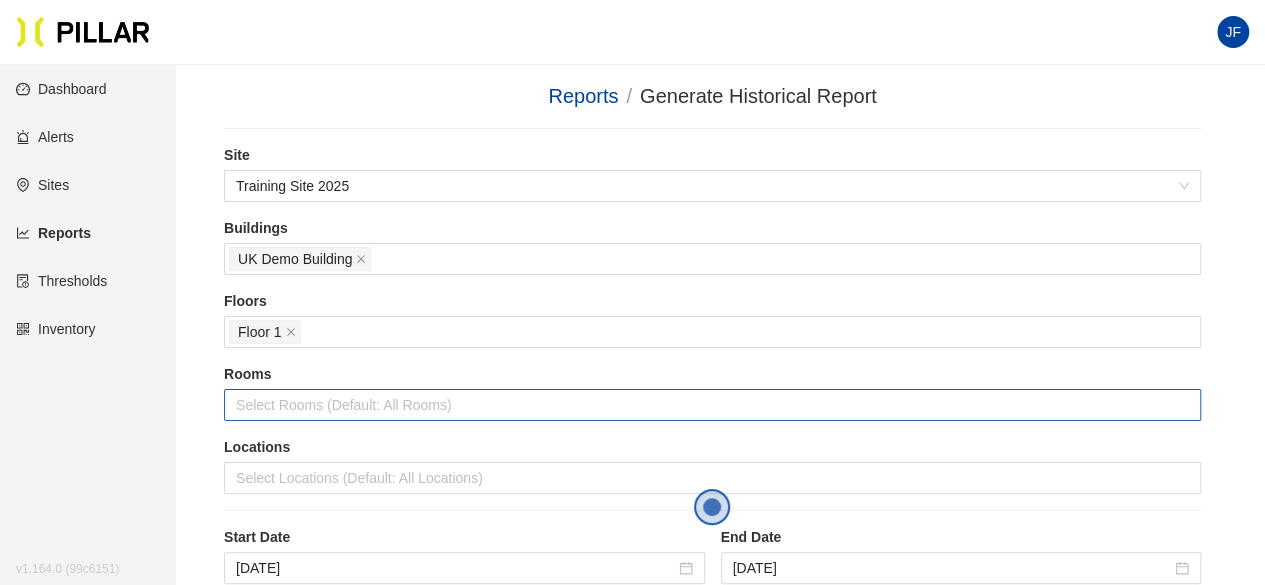 click on "Select Rooms (Default: All Rooms)" at bounding box center [712, 405] 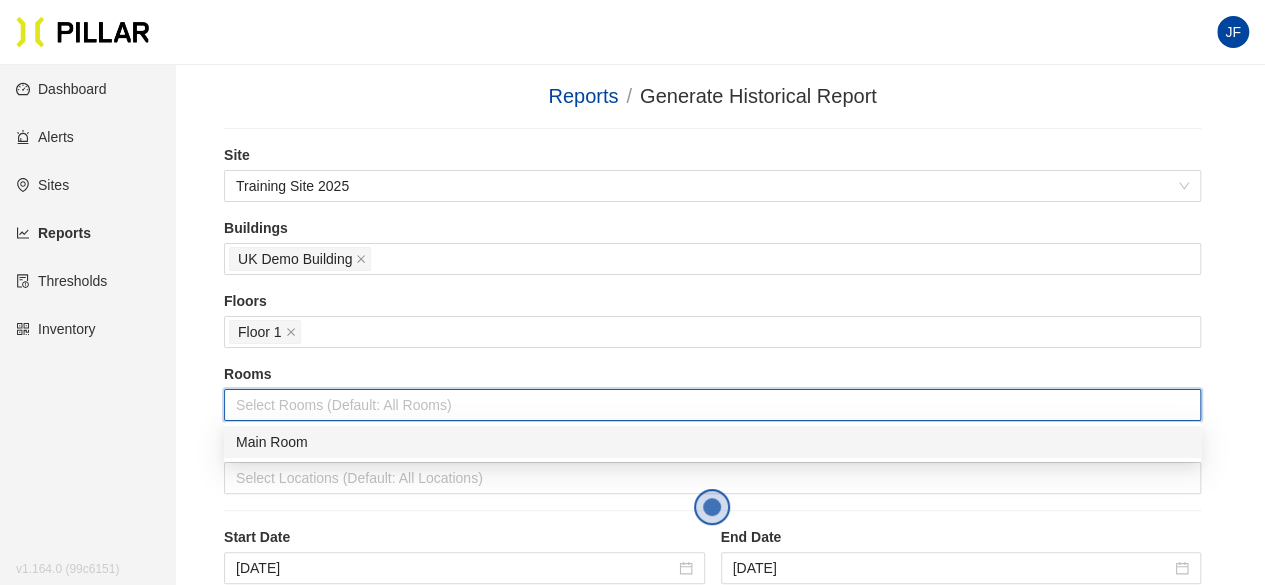 click on "Main Room" at bounding box center [712, 442] 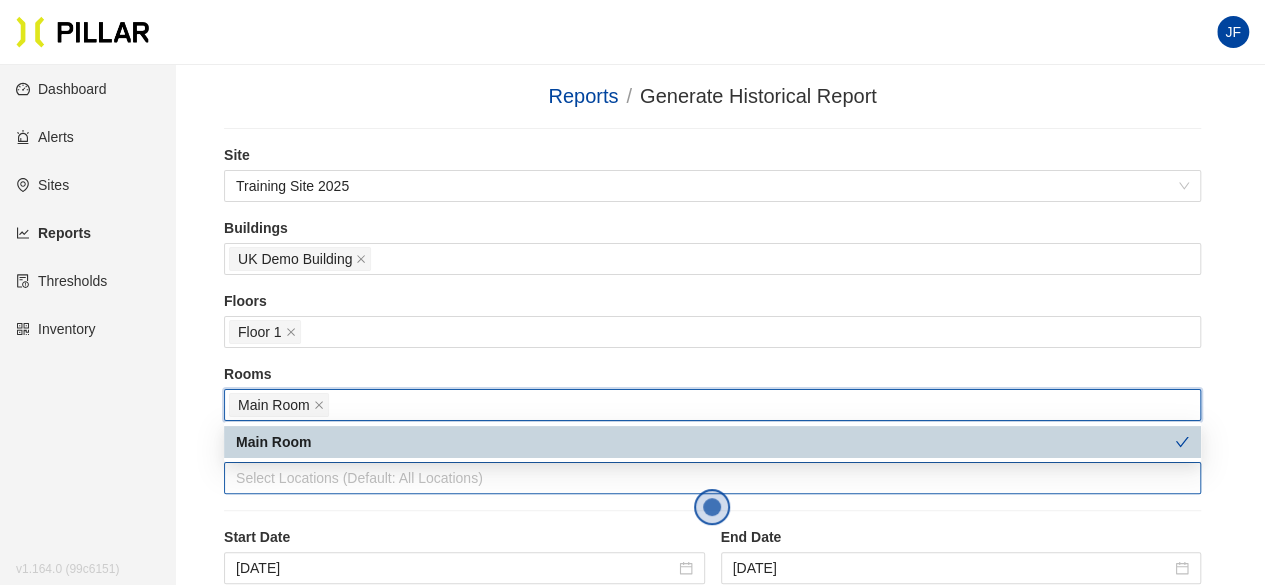 click at bounding box center [712, 478] 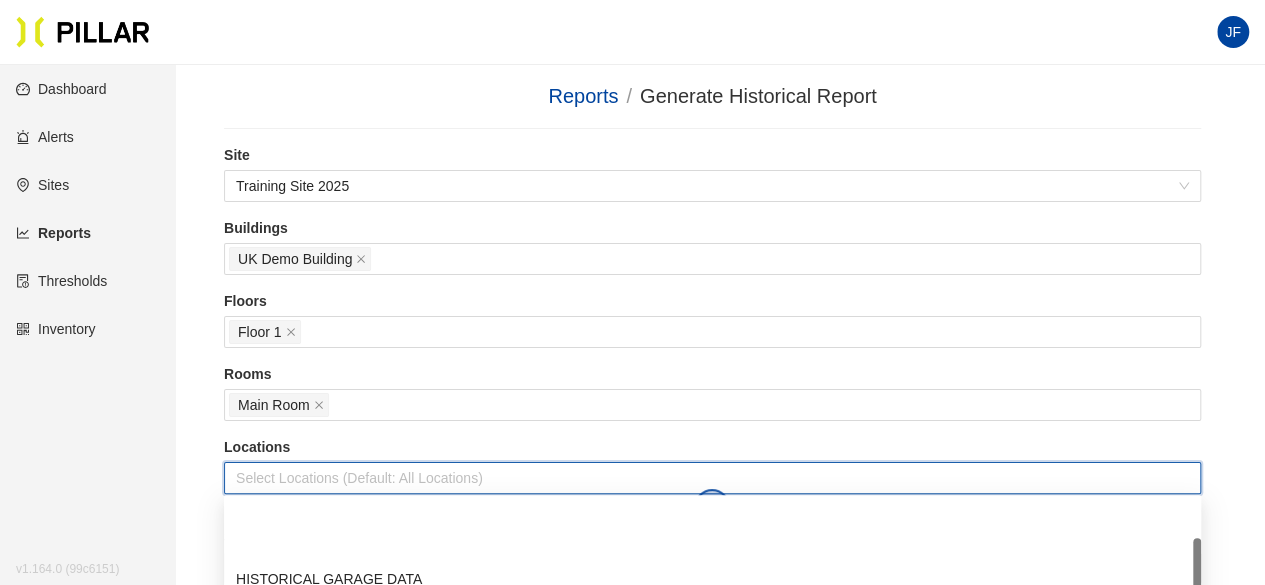 scroll, scrollTop: 134, scrollLeft: 0, axis: vertical 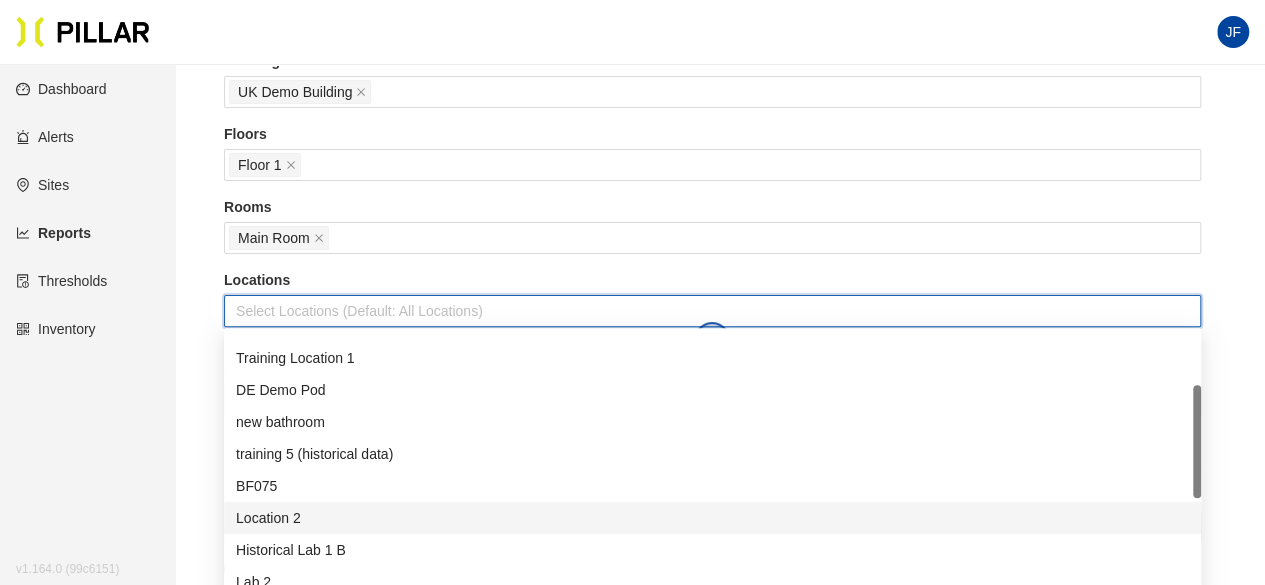 click on "Location 2" at bounding box center [712, 518] 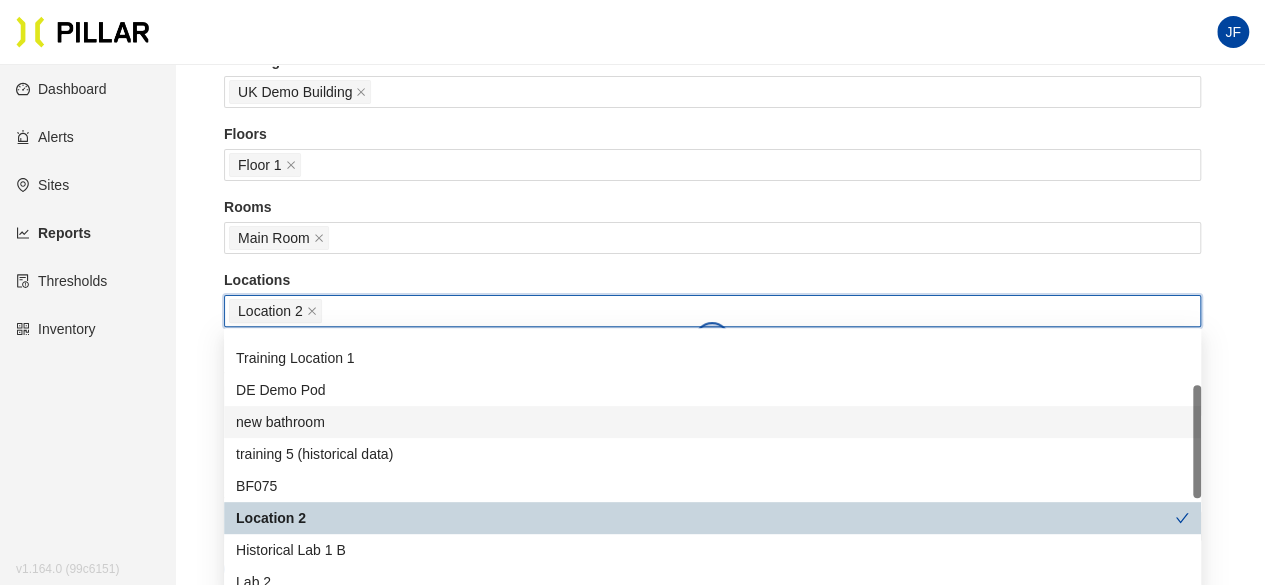 click on "Inventory" at bounding box center [56, 329] 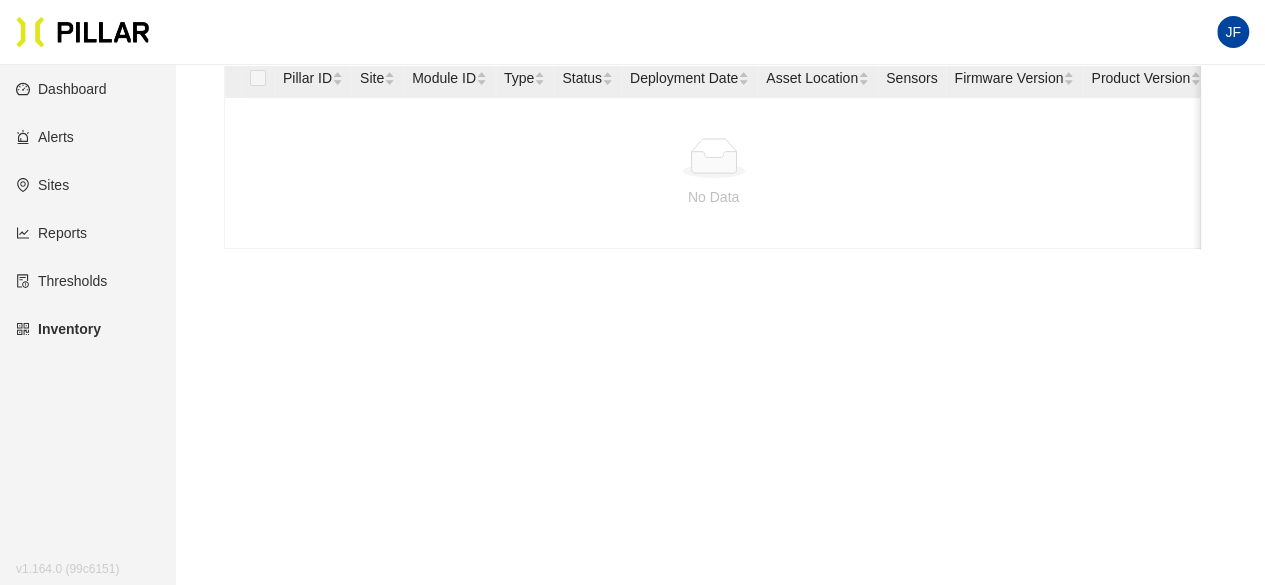 scroll, scrollTop: 0, scrollLeft: 0, axis: both 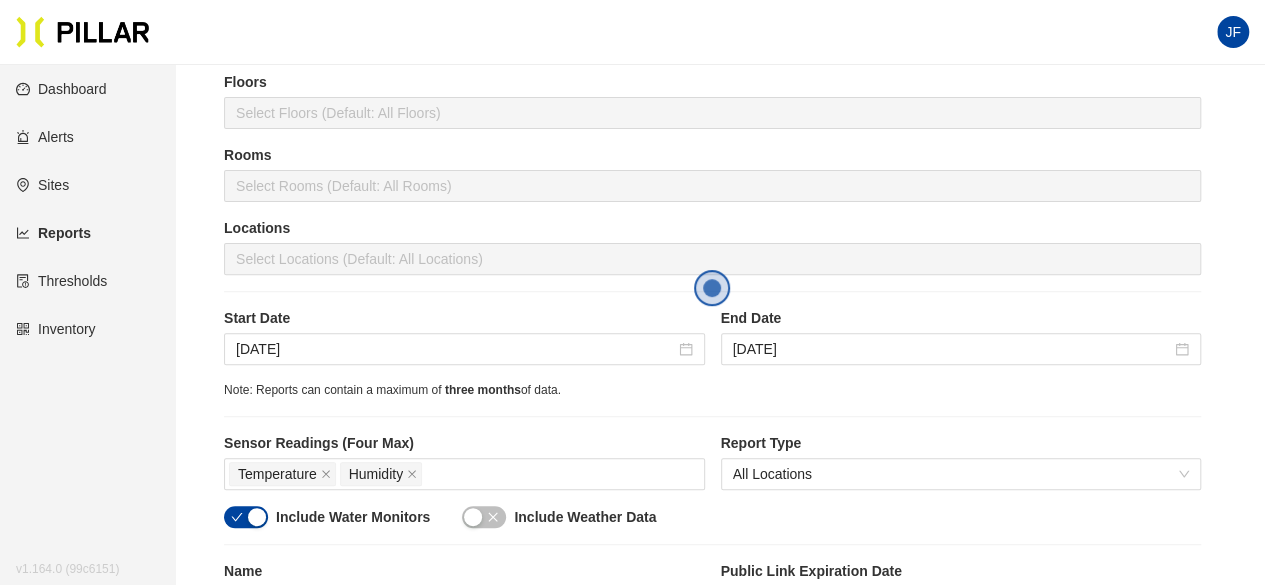 drag, startPoint x: 707, startPoint y: 289, endPoint x: 718, endPoint y: 266, distance: 25.495098 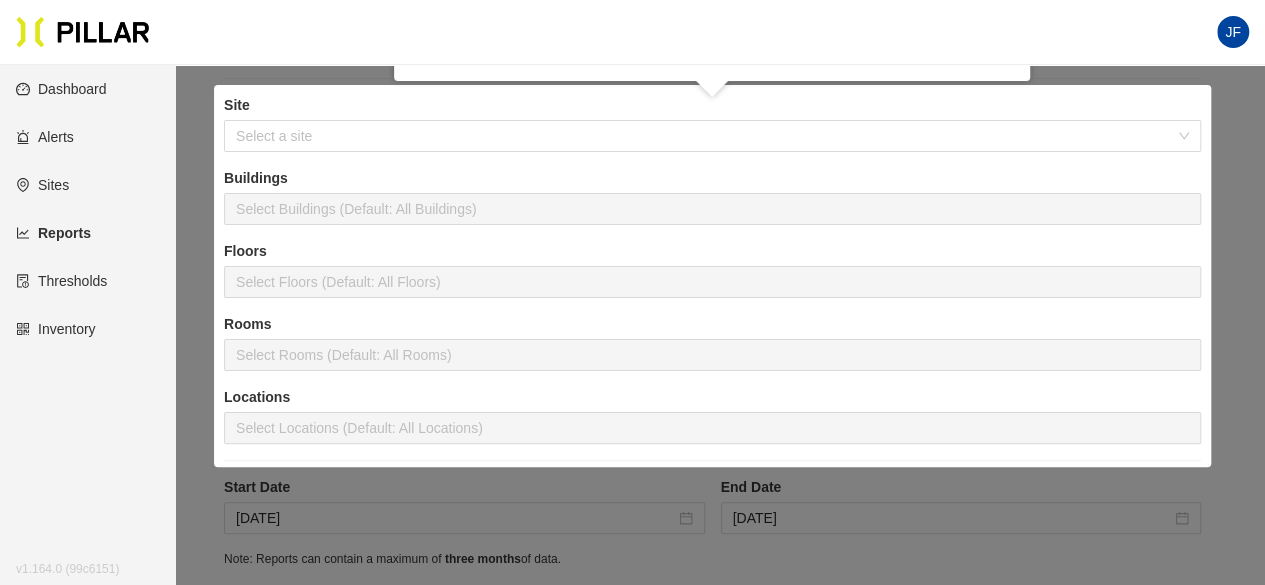 scroll, scrollTop: 0, scrollLeft: 0, axis: both 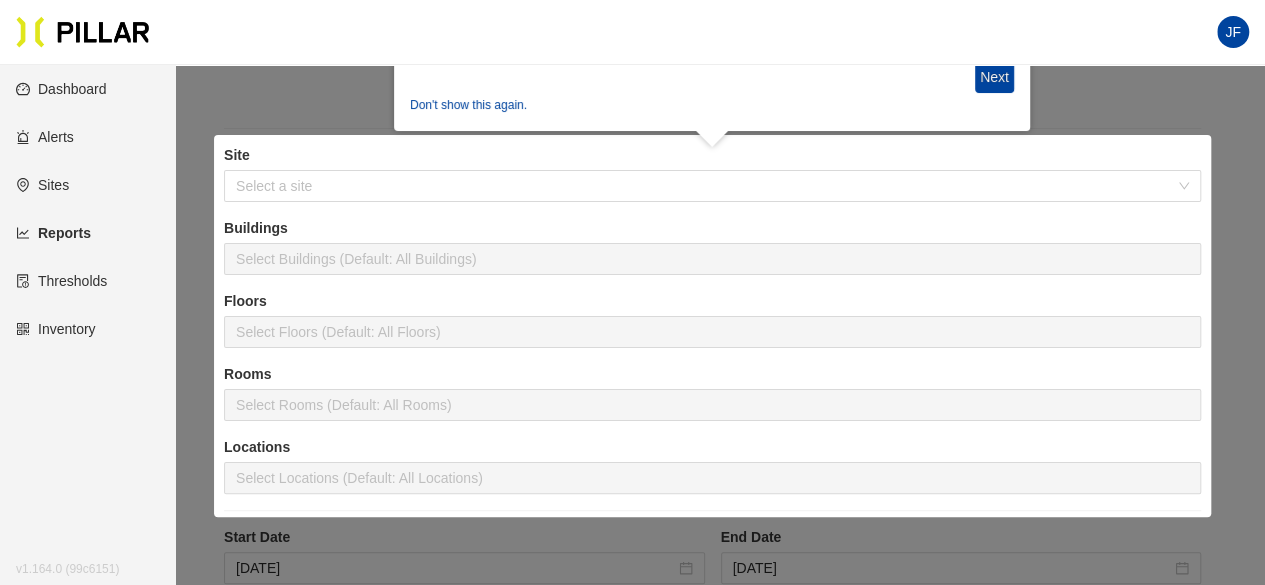 click at bounding box center [632, 611] 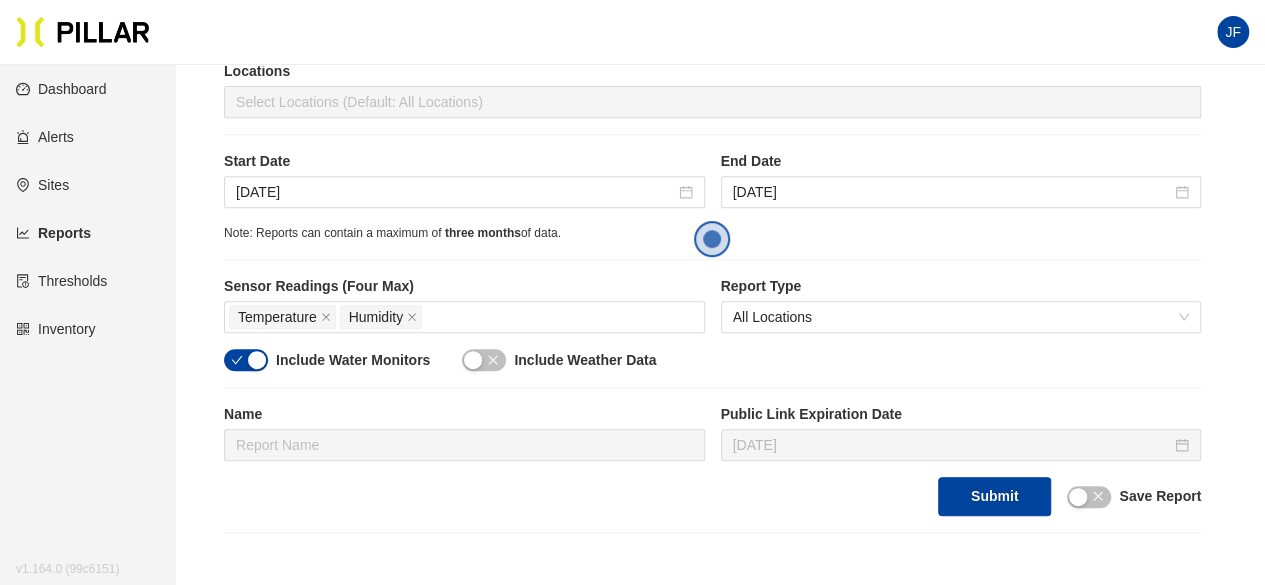 scroll, scrollTop: 439, scrollLeft: 0, axis: vertical 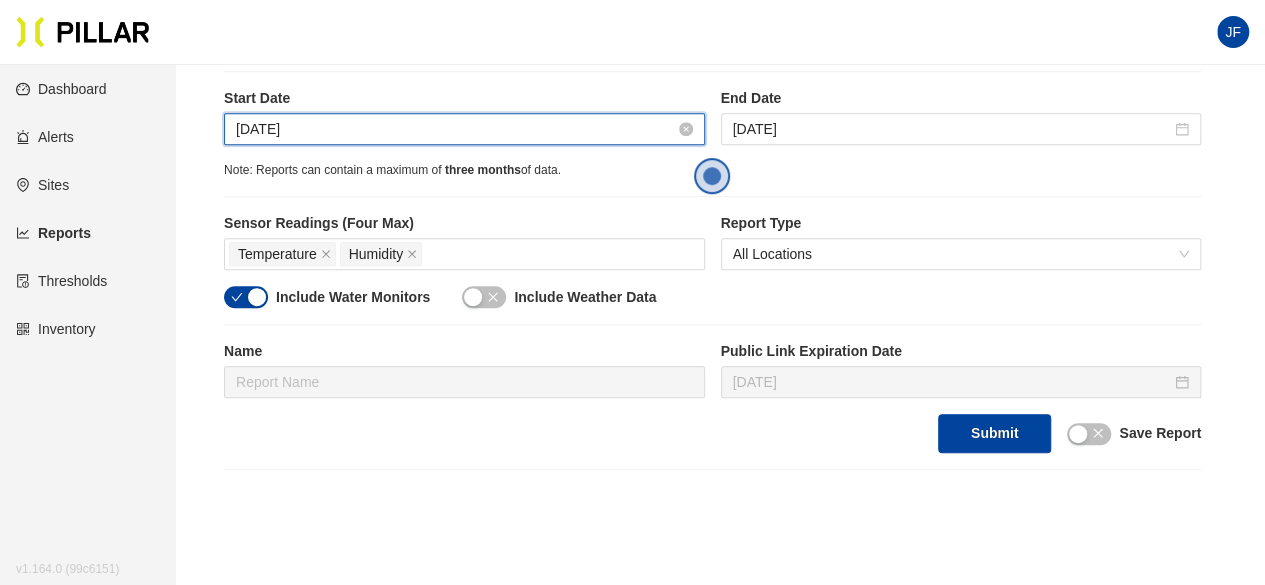 click on "[DATE]" at bounding box center [455, 129] 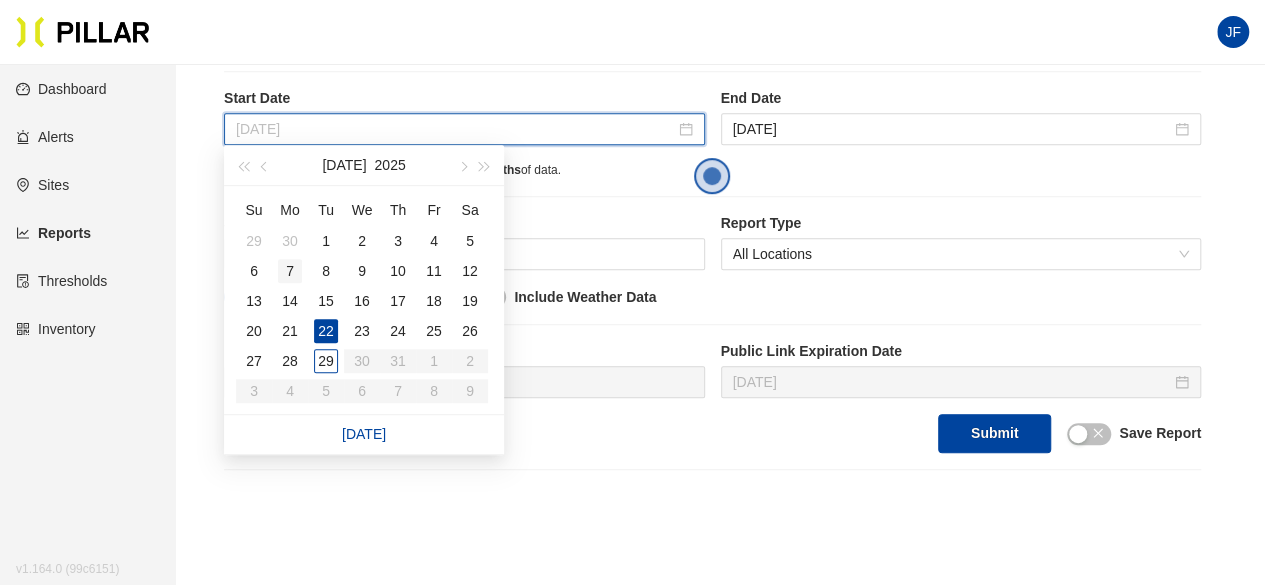type on "Jul 7, 2025" 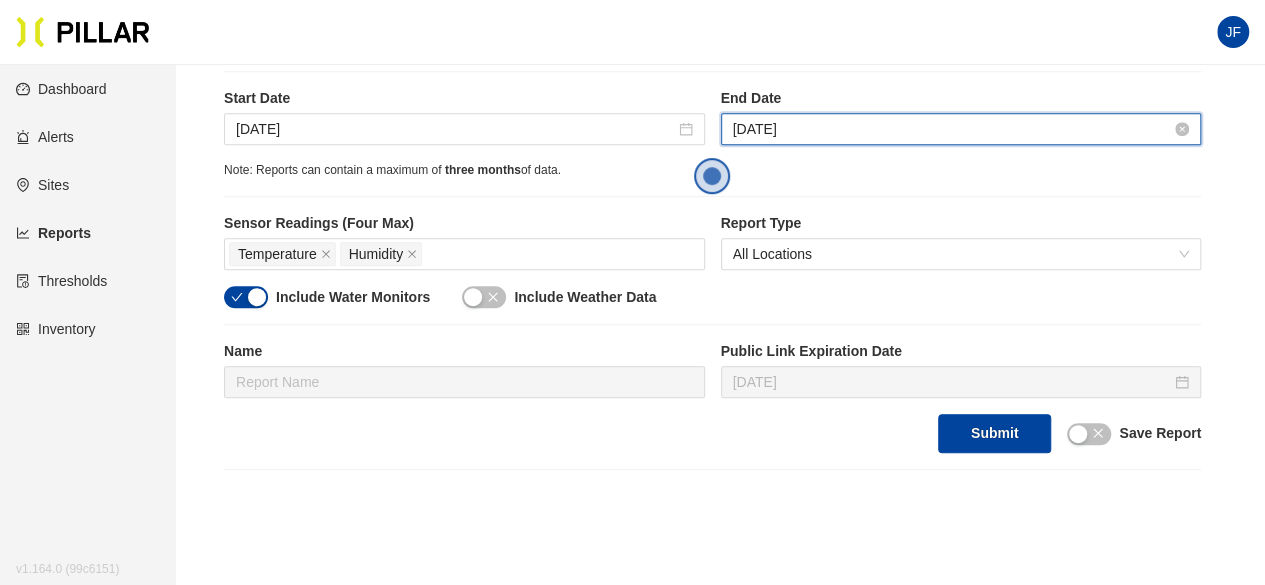 click on "[DATE]" at bounding box center (952, 129) 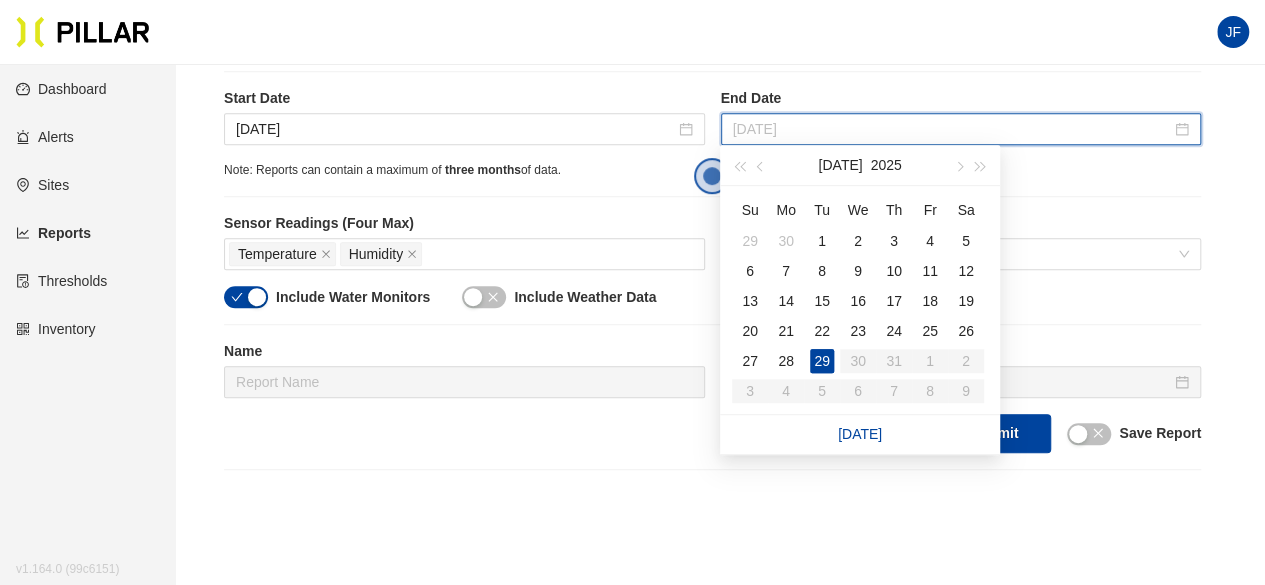 type on "[DATE]" 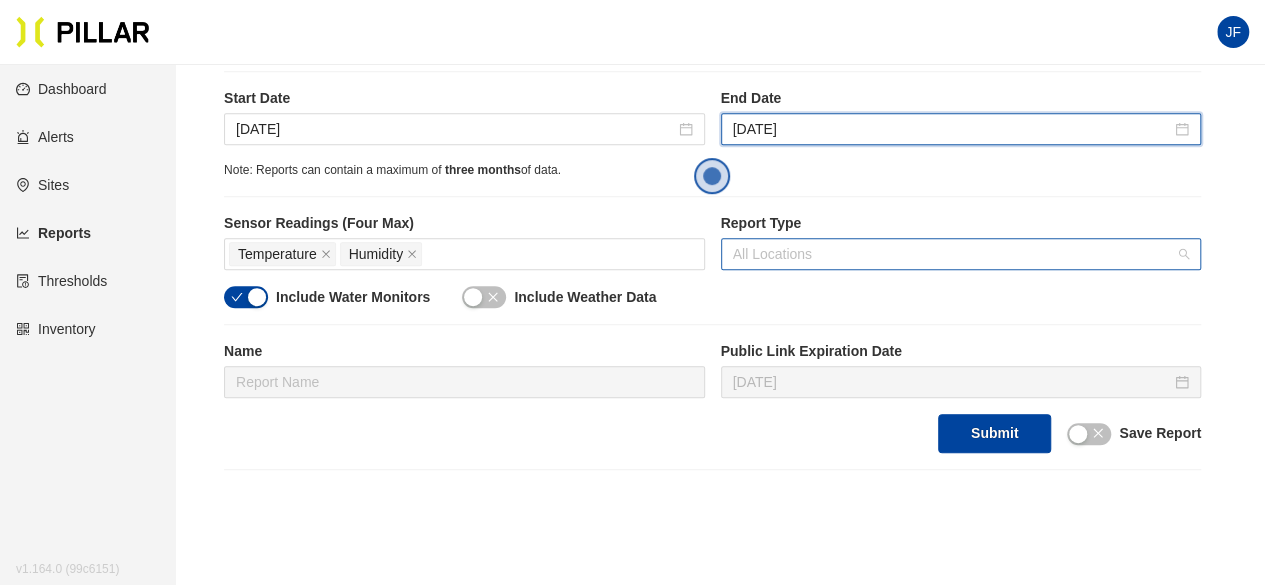 click on "All Locations" at bounding box center (961, 254) 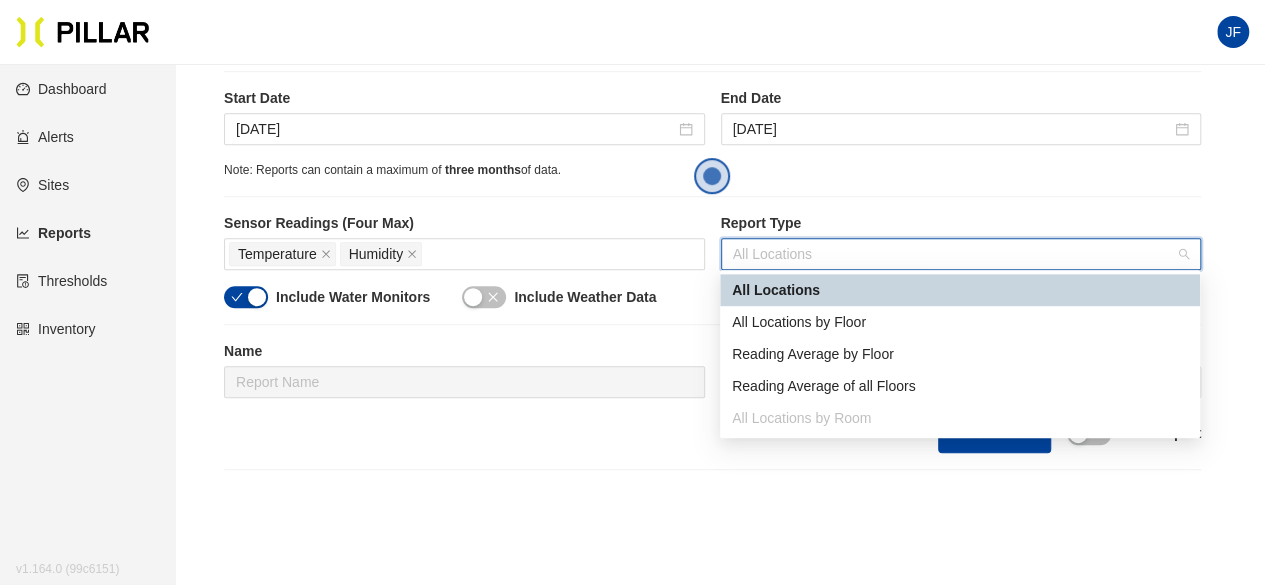 click on "All Locations" at bounding box center [960, 290] 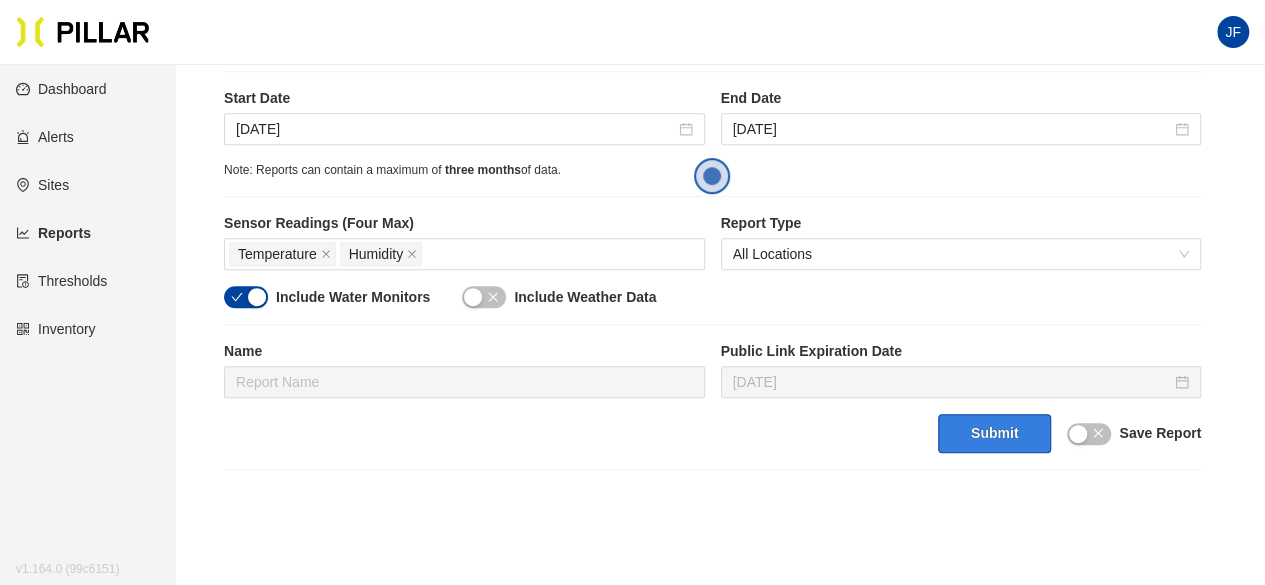 click on "Submit" at bounding box center (994, 433) 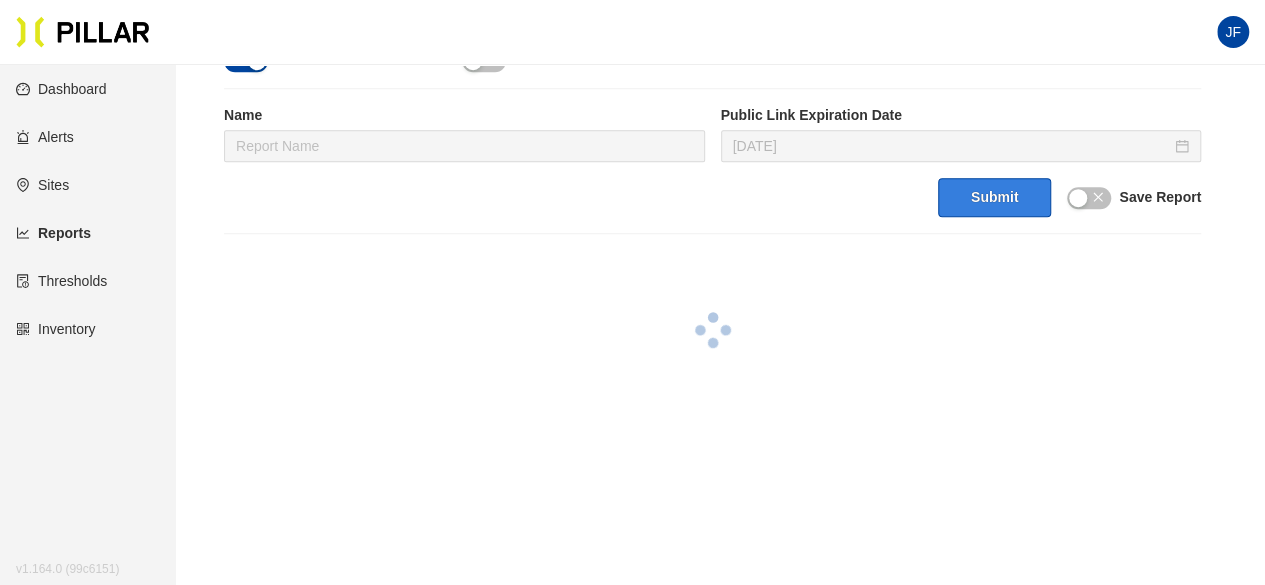scroll, scrollTop: 674, scrollLeft: 0, axis: vertical 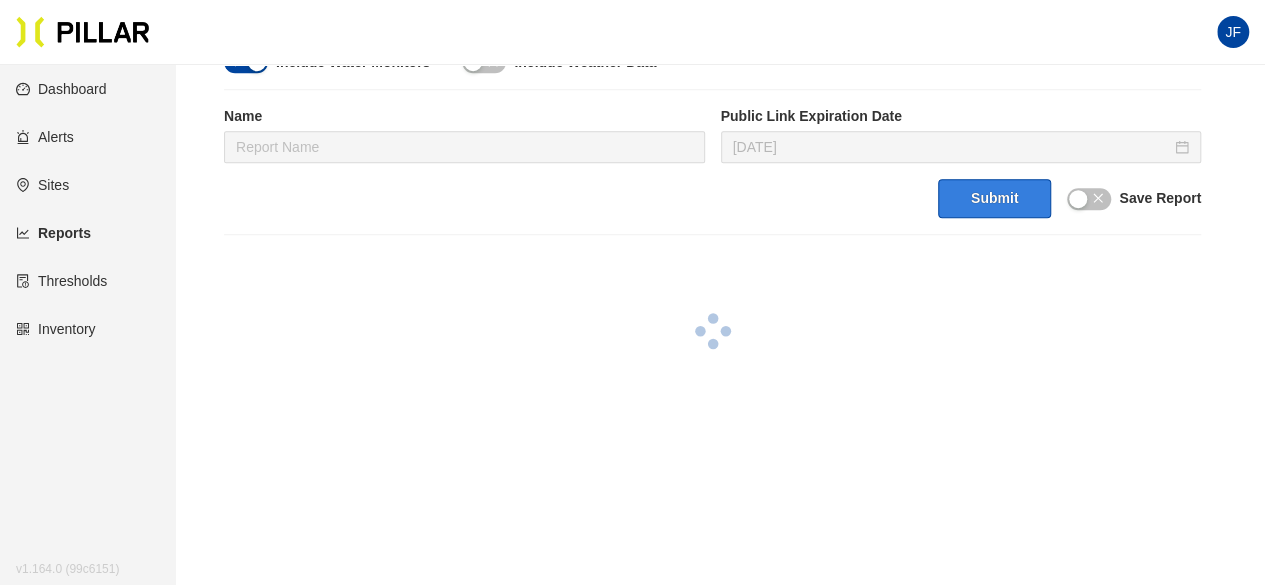 click on "Submit" at bounding box center [994, 198] 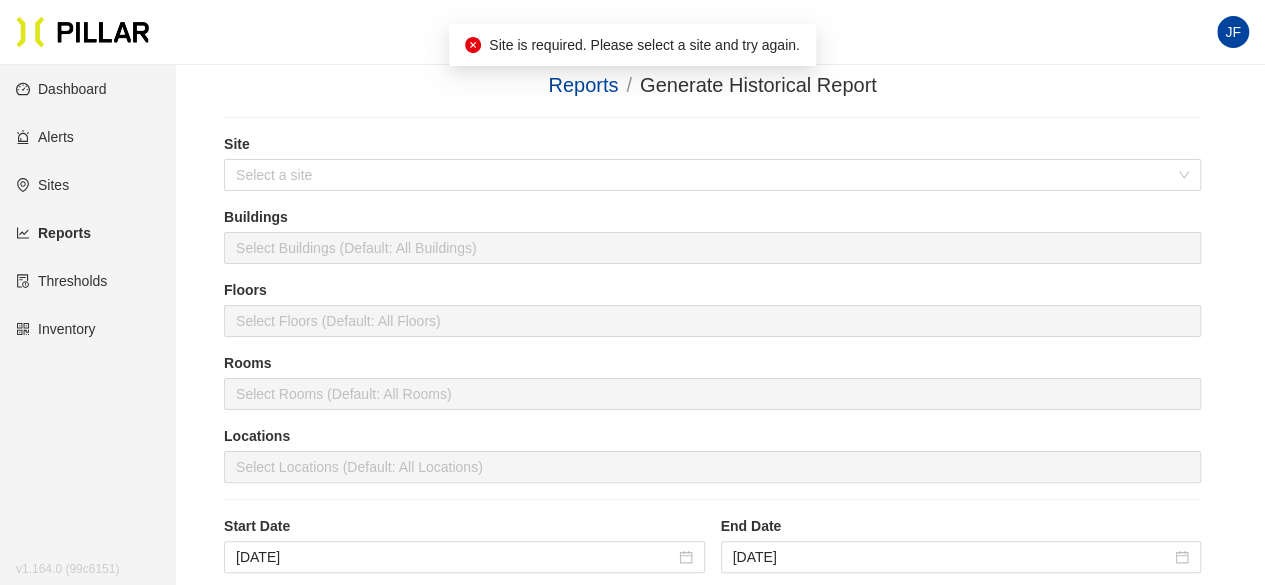 scroll, scrollTop: 0, scrollLeft: 0, axis: both 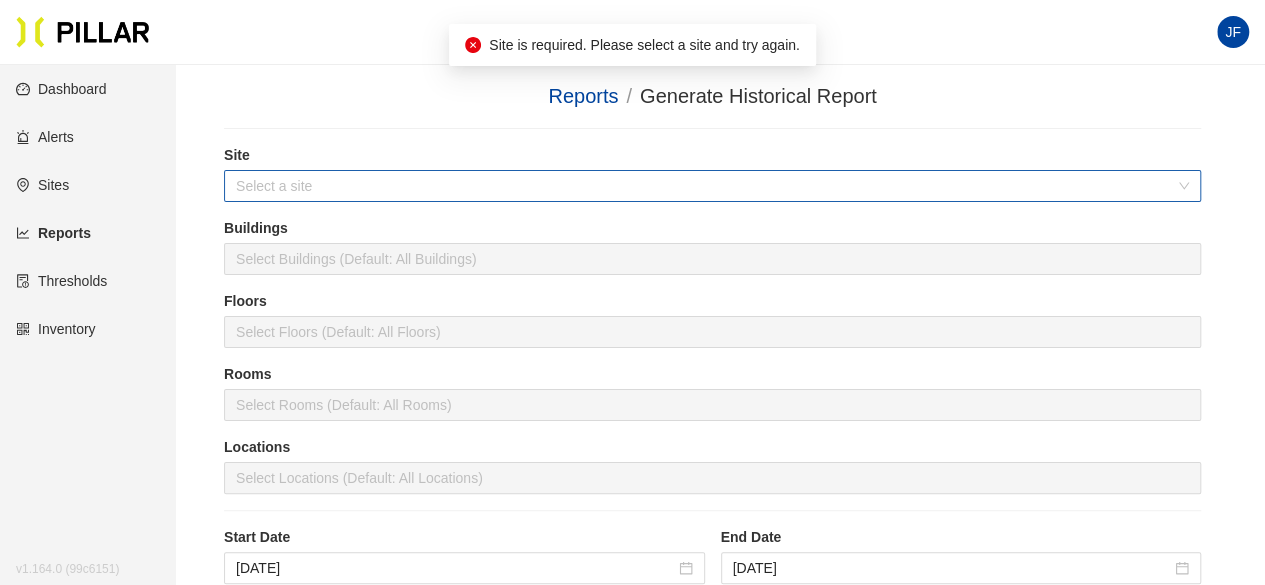 click at bounding box center [705, 186] 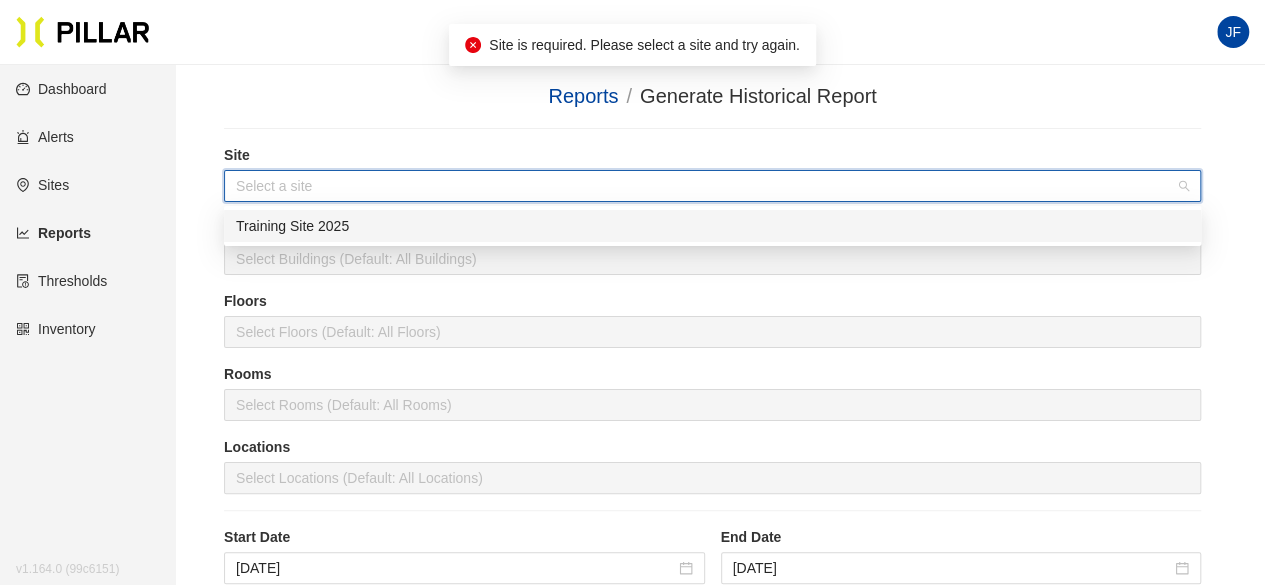 click on "Training Site 2025" at bounding box center (712, 226) 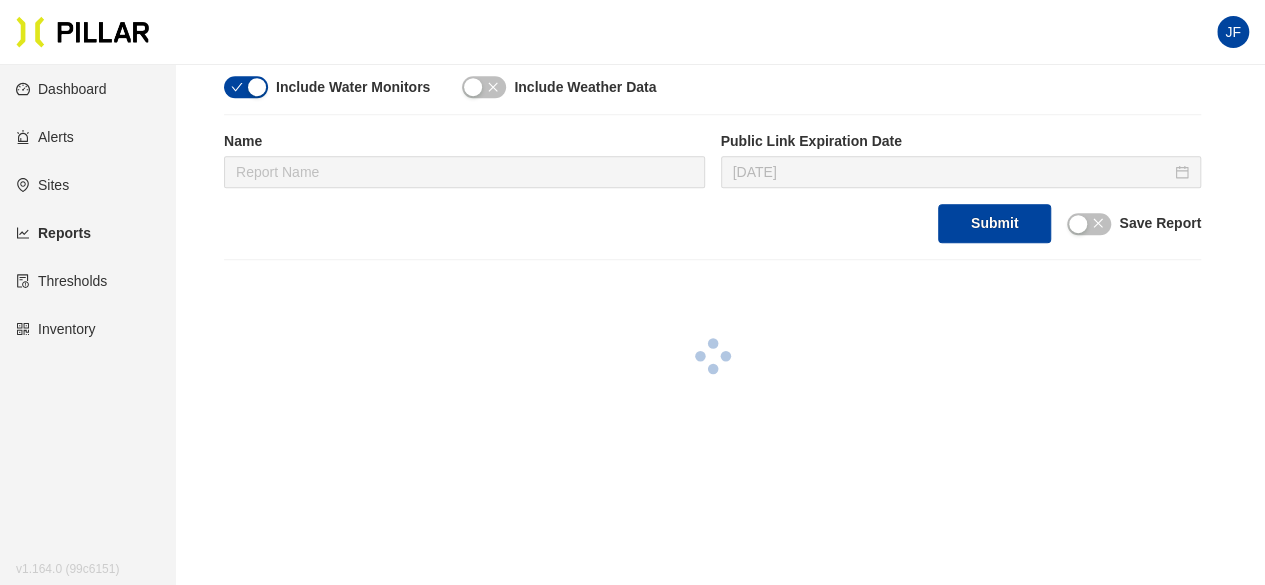 scroll, scrollTop: 692, scrollLeft: 0, axis: vertical 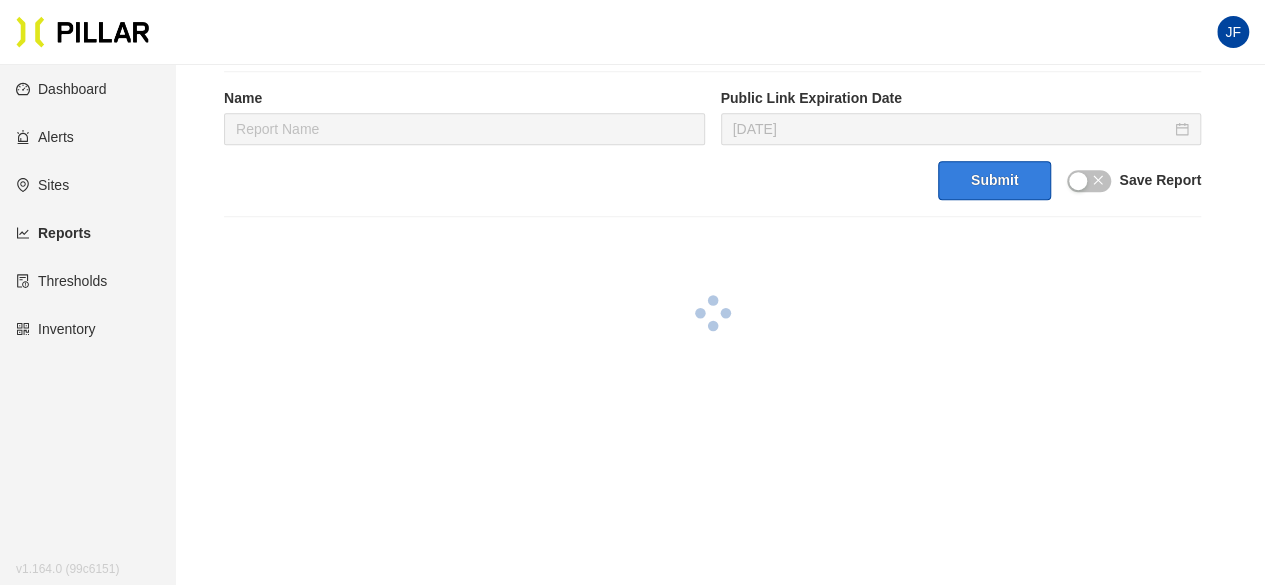 click on "Submit" at bounding box center [994, 180] 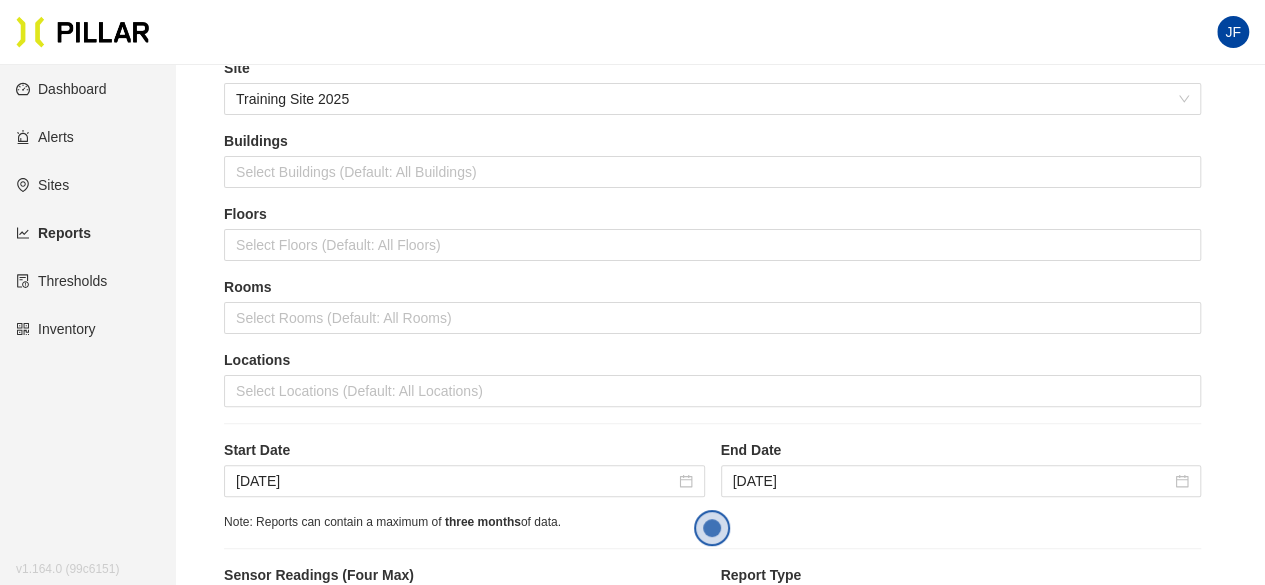 scroll, scrollTop: 86, scrollLeft: 0, axis: vertical 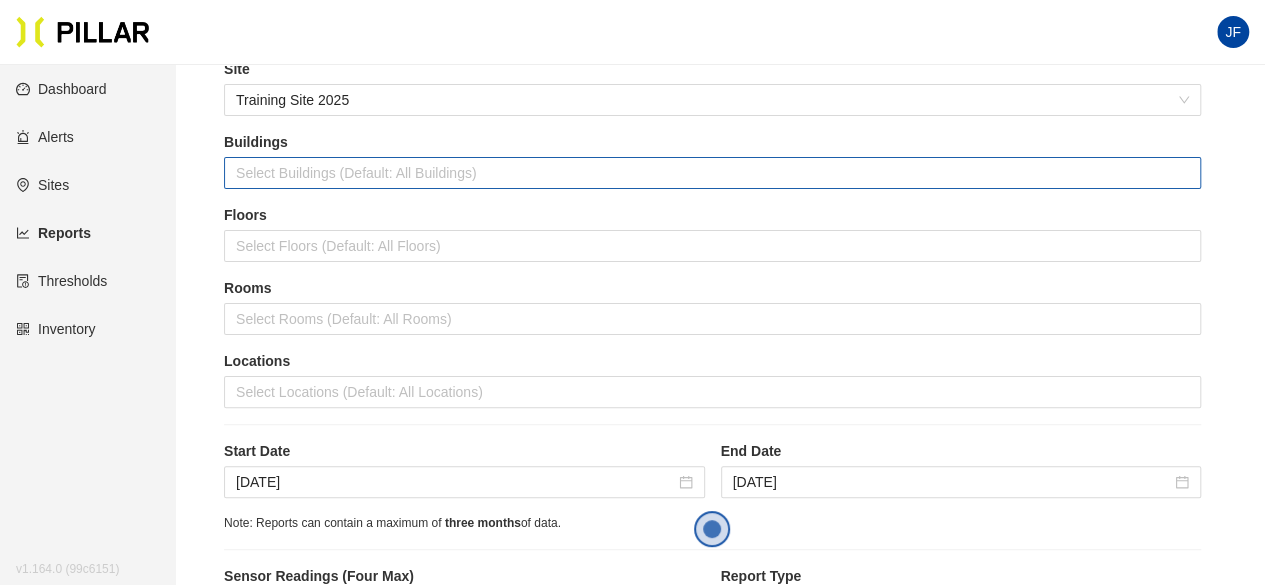 click at bounding box center (712, 173) 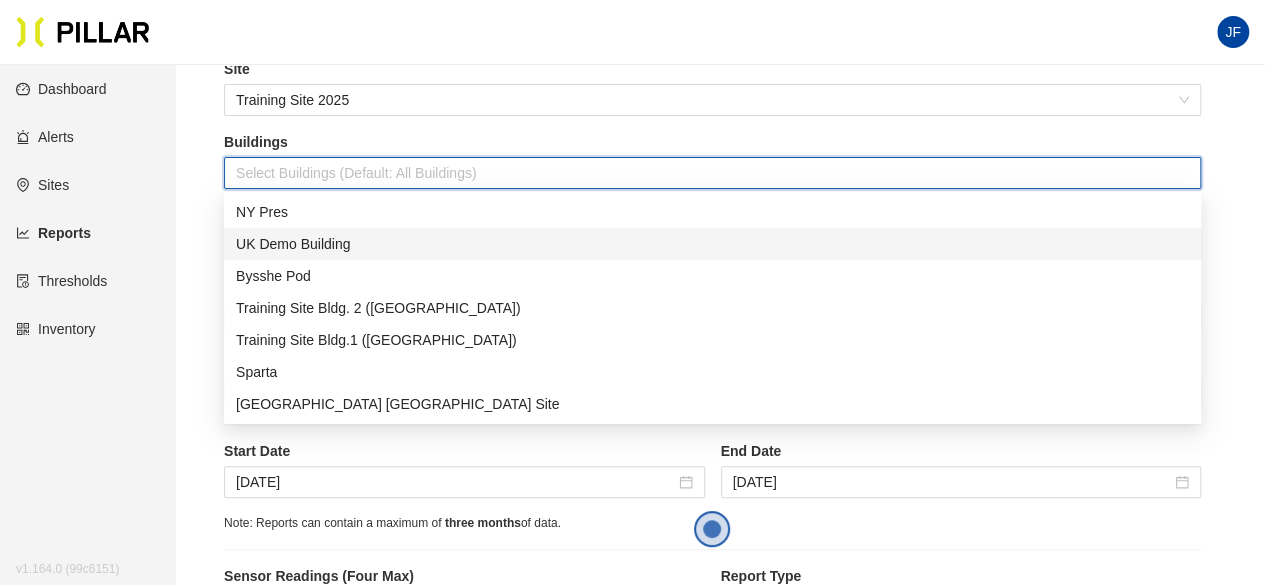 click on "UK Demo Building" at bounding box center [712, 244] 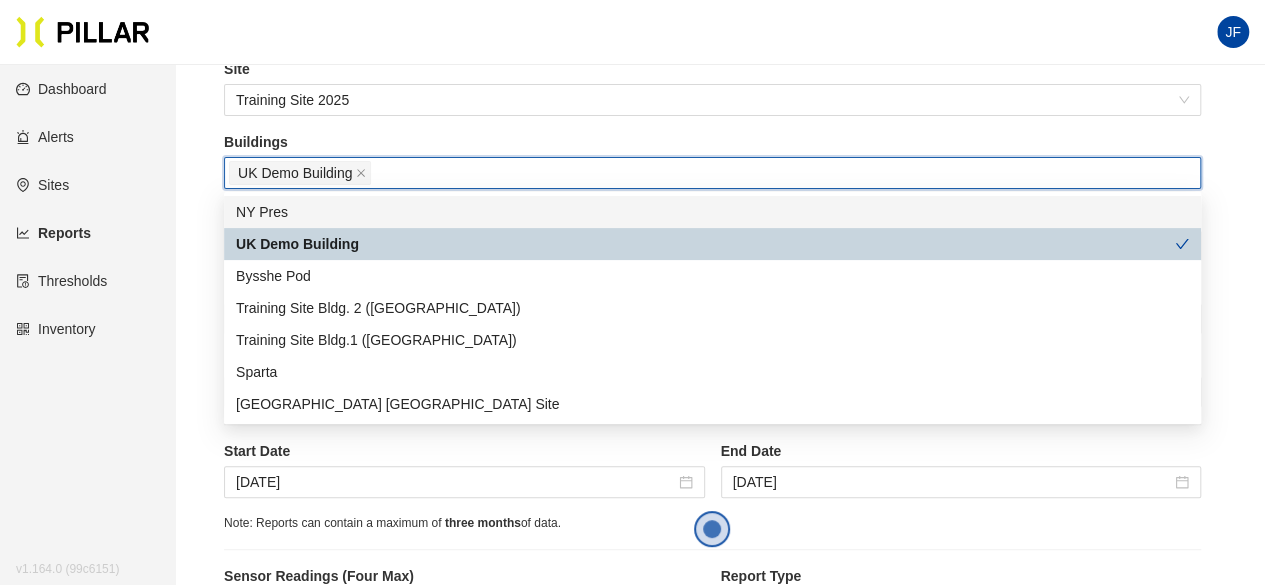 click on "Reports / Generate Historical Report / Site Training Site 2025 Buildings UK Demo Building   Floors   Select Floors (Default: All Floors) Rooms   Select Rooms (Default: All Rooms) Locations   Select Locations (Default: All Locations) Start Date Jul 7, 2025 End Date Jul 29, 2025 Note: Reports can contain a maximum of   three months  of data. Sensor Readings (Four Max) Temperature Humidity   Report Type All Locations Include Water Monitors Include Weather Data Name Public Link Expiration Date Aug 12, 2025 Submit Save Report Training Site 2025 20 Main Street Exeter ,  NH   Mon, Jul 7, 2025  —   Tue, Jul 29, 2025 Report Type:   All Locations Download PDF Download CSV DE Demo Pod  (Pods) Created with Highcharts 8.2.2 Temperature DE Demo Pod Last Interval Created with Highcharts 8.2.2 Humidity DE Demo Pod Last Interval Location 2  (Pod) Created with Highcharts 8.2.2 Temperature Location 2 Created with Highcharts 8.2.2 Humidity Location 2 new bathroom  (Pod) Created with Highcharts 8.2.2 Temperature 15. Jul 30" at bounding box center [632, 2122] 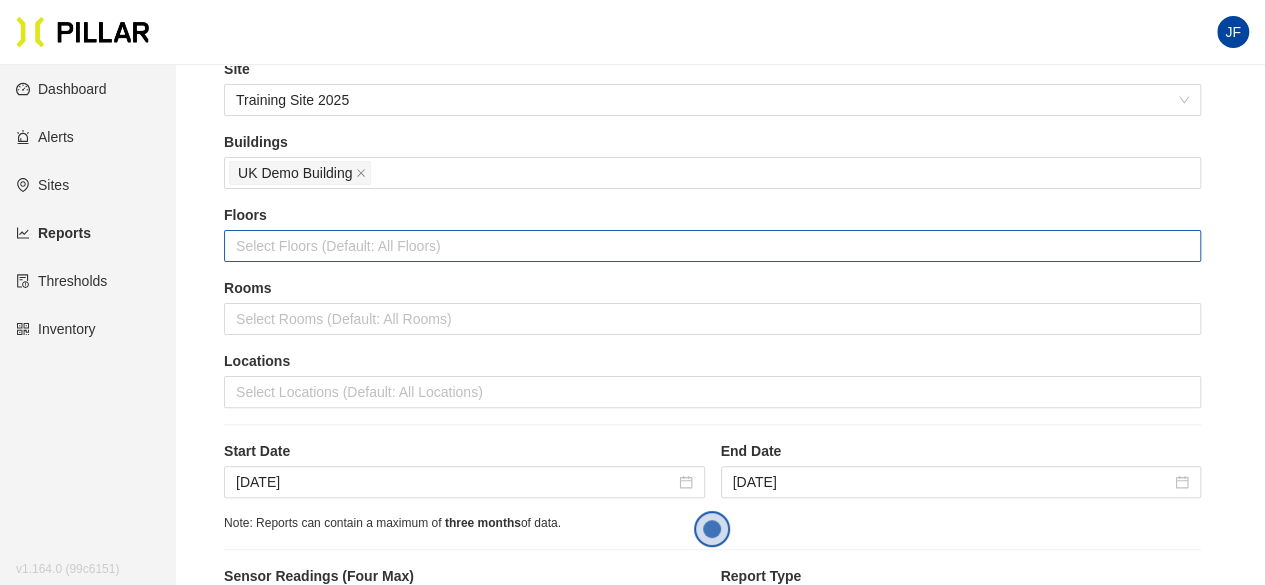 click at bounding box center (712, 246) 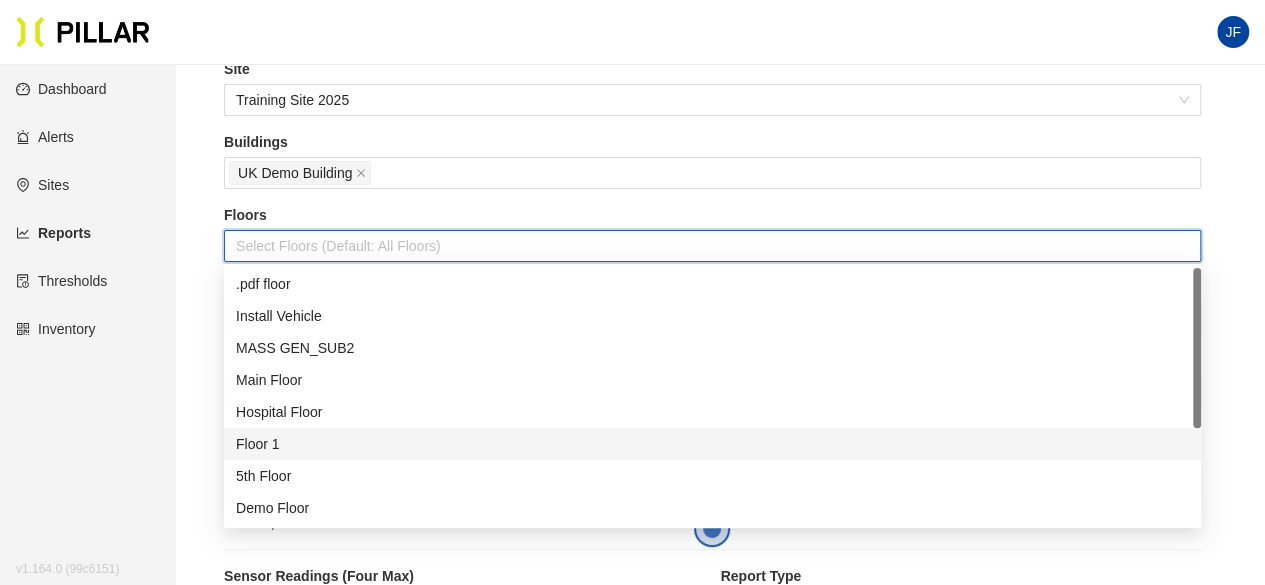 click on "Floor 1" at bounding box center (712, 444) 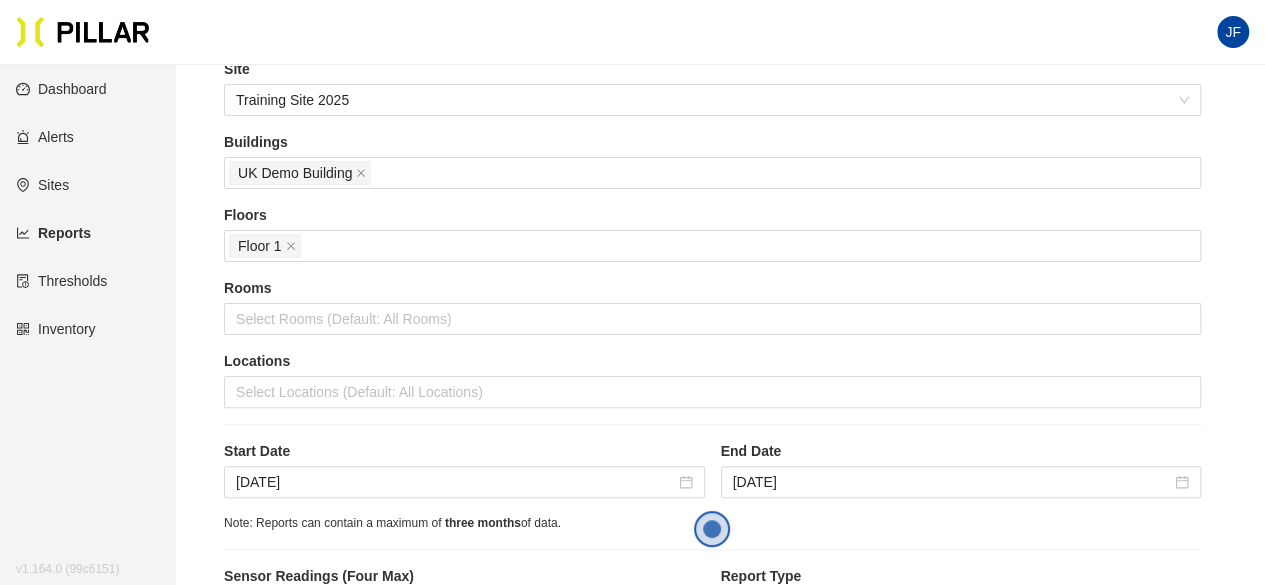 click on "Reports / Generate Historical Report / Site Training Site 2025 Buildings UK Demo Building   Floors Floor 1   Rooms   Select Rooms (Default: All Rooms) Locations   Select Locations (Default: All Locations) Start Date Jul 7, 2025 End Date Jul 29, 2025 Note: Reports can contain a maximum of   three months  of data. Sensor Readings (Four Max) Temperature Humidity   Report Type All Locations Include Water Monitors Include Weather Data Name Public Link Expiration Date Aug 12, 2025 Submit Save Report Training Site 2025 20 Main Street Exeter ,  NH   Mon, Jul 7, 2025  —   Tue, Jul 29, 2025 Report Type:   All Locations Download PDF Download CSV DE Demo Pod  (Pods) Created with Highcharts 8.2.2 Temperature DE Demo Pod Last Interval Created with Highcharts 8.2.2 Humidity DE Demo Pod Last Interval Location 2  (Pod) Created with Highcharts 8.2.2 Temperature Location 2 Created with Highcharts 8.2.2 Humidity Location 2 new bathroom  (Pod) Created with Highcharts 8.2.2 Temperature new bathroom 15. Jul 12:00 16. Jul 30" at bounding box center [632, 2122] 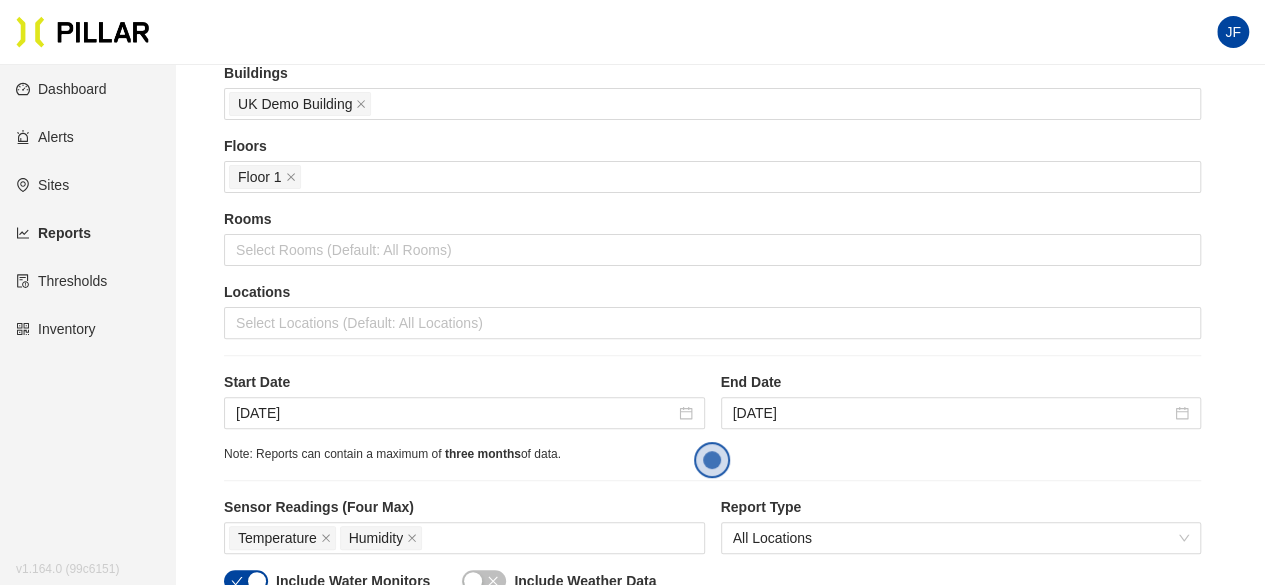 scroll, scrollTop: 169, scrollLeft: 0, axis: vertical 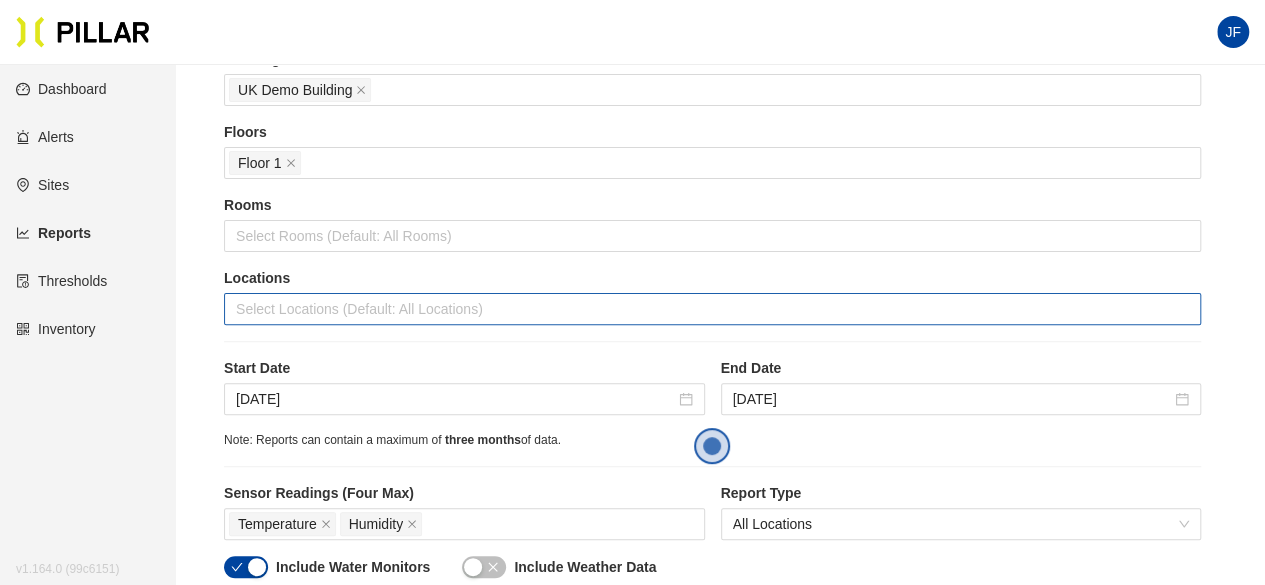 click at bounding box center [712, 309] 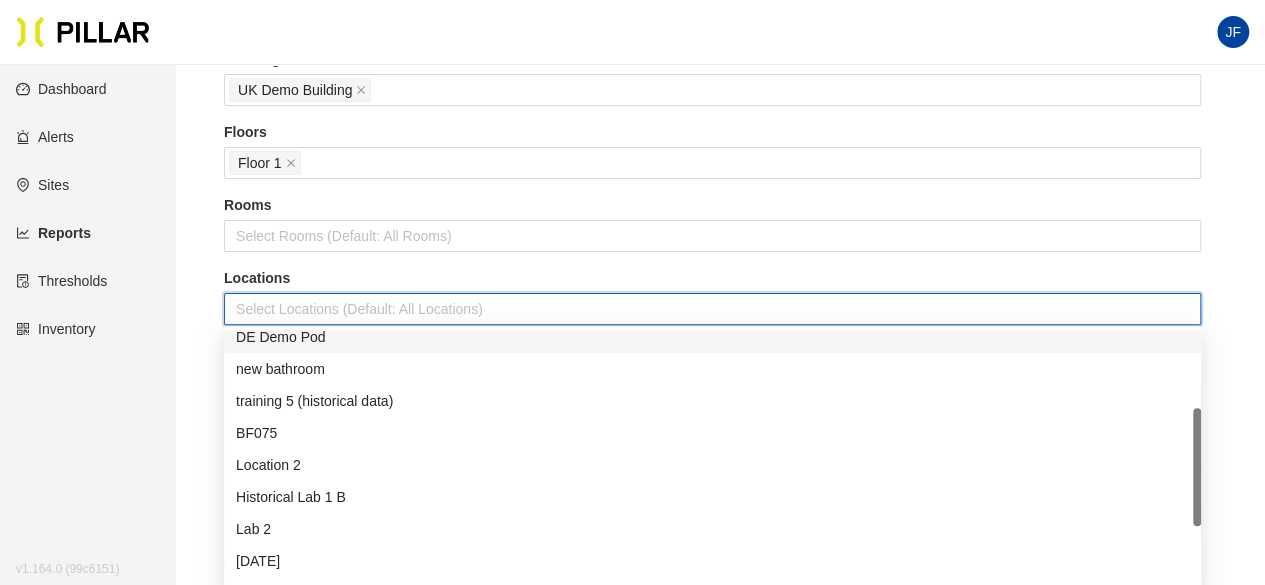 scroll, scrollTop: 170, scrollLeft: 0, axis: vertical 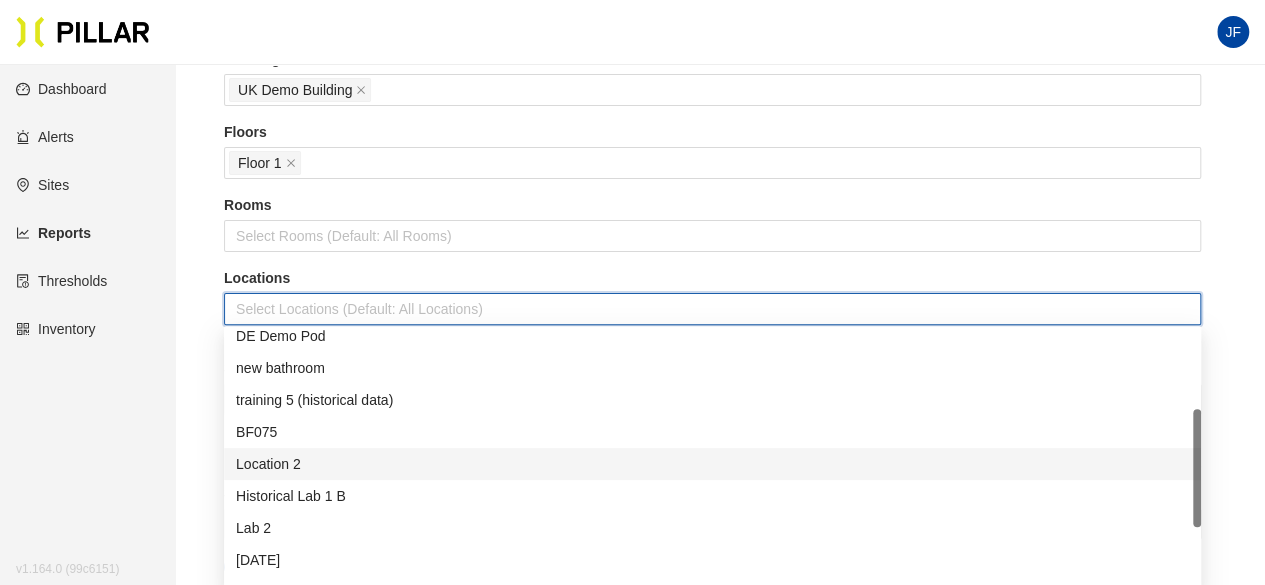click on "Location 2" at bounding box center [712, 464] 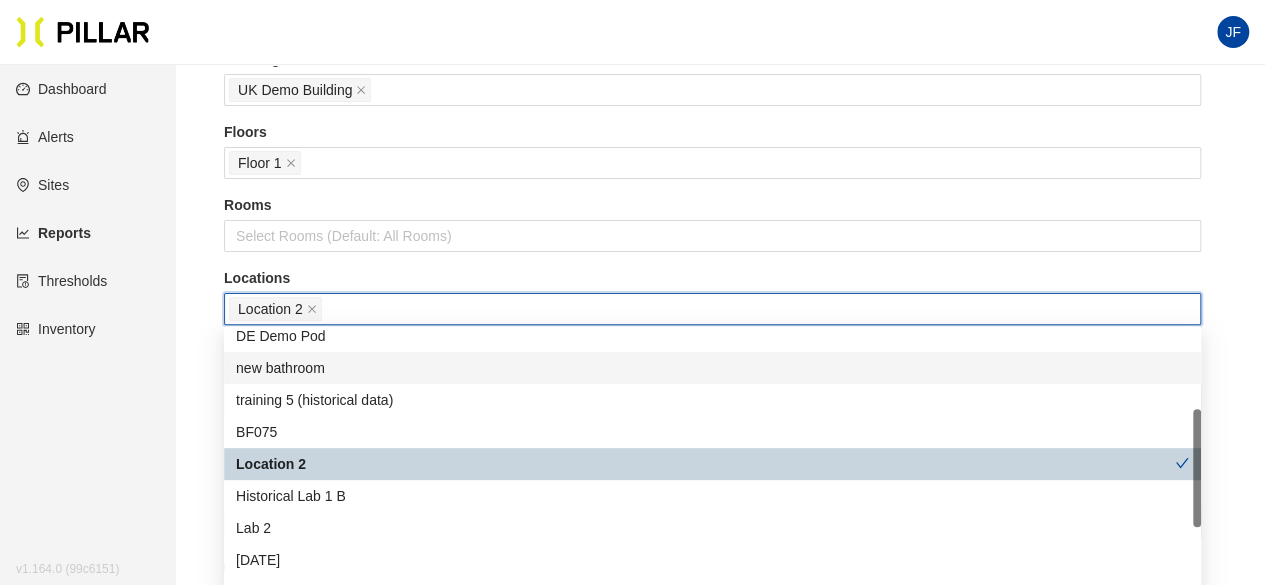 click on "Reports / Generate Historical Report / Site Training Site 2025 Buildings UK Demo Building   Floors Floor 1   Rooms   Select Rooms (Default: All Rooms) Locations Location 2   Start Date Jul 7, 2025 End Date Jul 29, 2025 Note: Reports can contain a maximum of   three months  of data. Sensor Readings (Four Max) Temperature Humidity   Report Type All Locations Include Water Monitors Include Weather Data Name Public Link Expiration Date Aug 12, 2025 Submit Save Report Training Site 2025 20 Main Street Exeter ,  NH   Mon, Jul 7, 2025  —   Tue, Jul 29, 2025 Report Type:   All Locations Download PDF Download CSV DE Demo Pod  (Pods) Created with Highcharts 8.2.2 Temperature DE Demo Pod Last Interval Created with Highcharts 8.2.2 Humidity DE Demo Pod Last Interval Location 2  (Pod) Created with Highcharts 8.2.2 Temperature Location 2 Created with Highcharts 8.2.2 Humidity Location 2 new bathroom  (Pod) Created with Highcharts 8.2.2 Temperature new bathroom 15. Jul 12:00 16. Jul 12:00 17. Jul 12:00 18. Jul 12:00" at bounding box center [632, 2039] 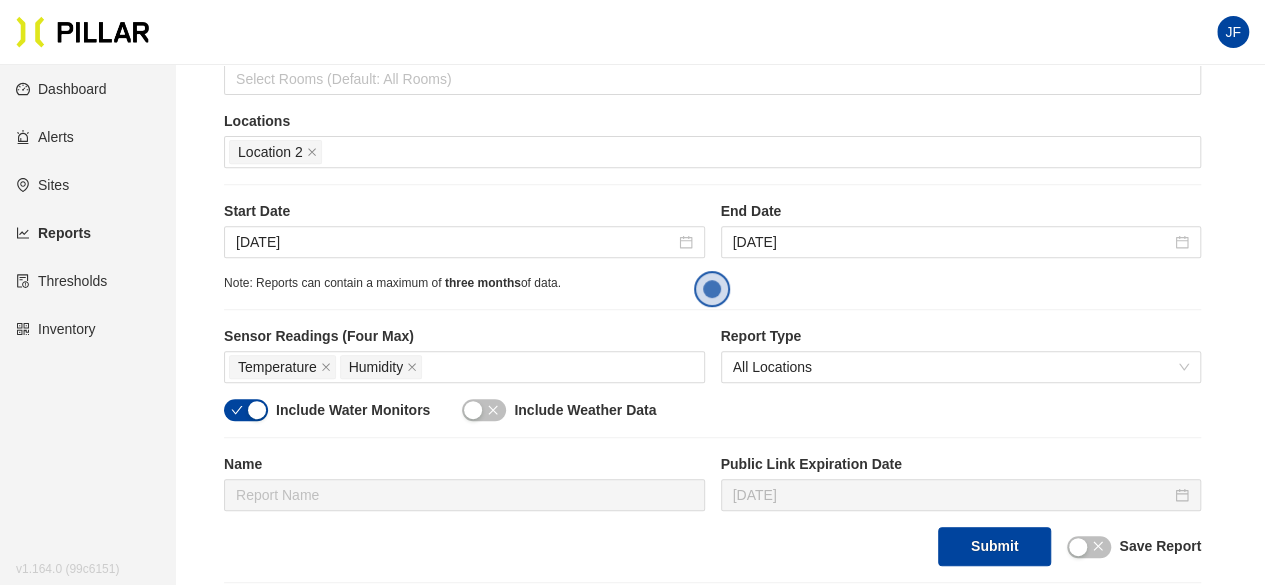 scroll, scrollTop: 327, scrollLeft: 0, axis: vertical 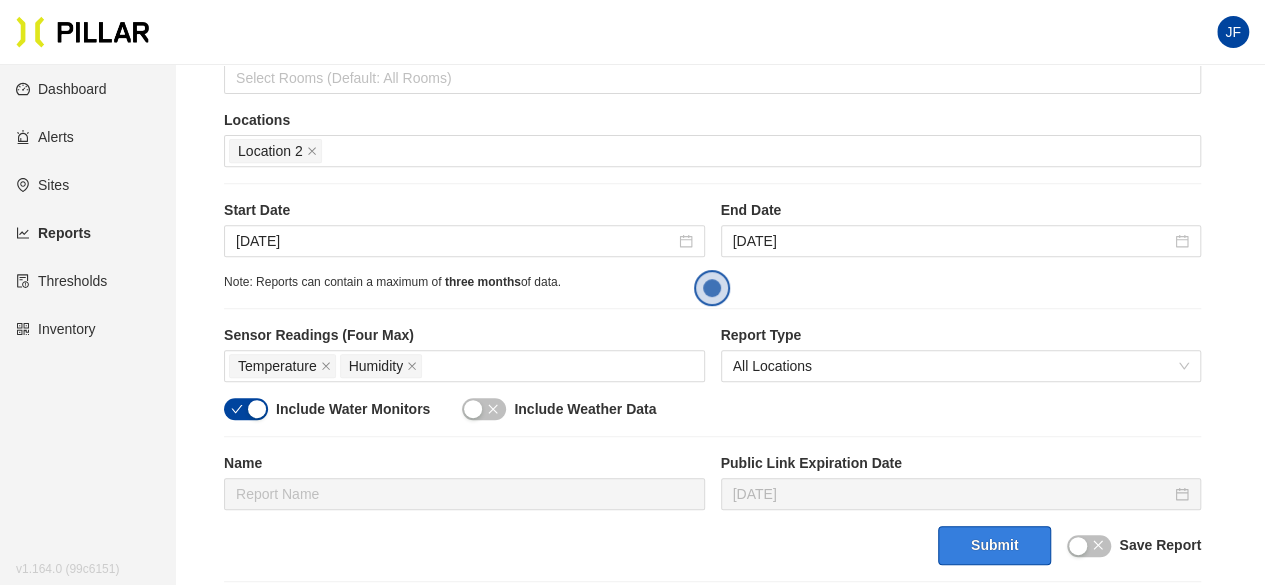 click on "Submit" at bounding box center [994, 545] 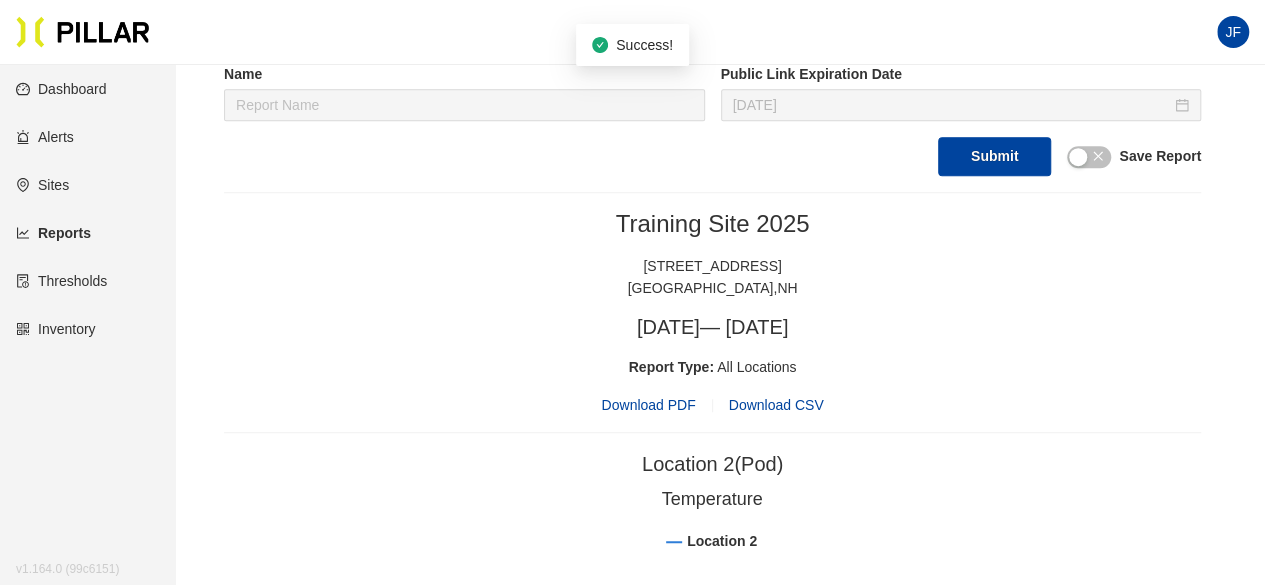 scroll, scrollTop: 717, scrollLeft: 0, axis: vertical 